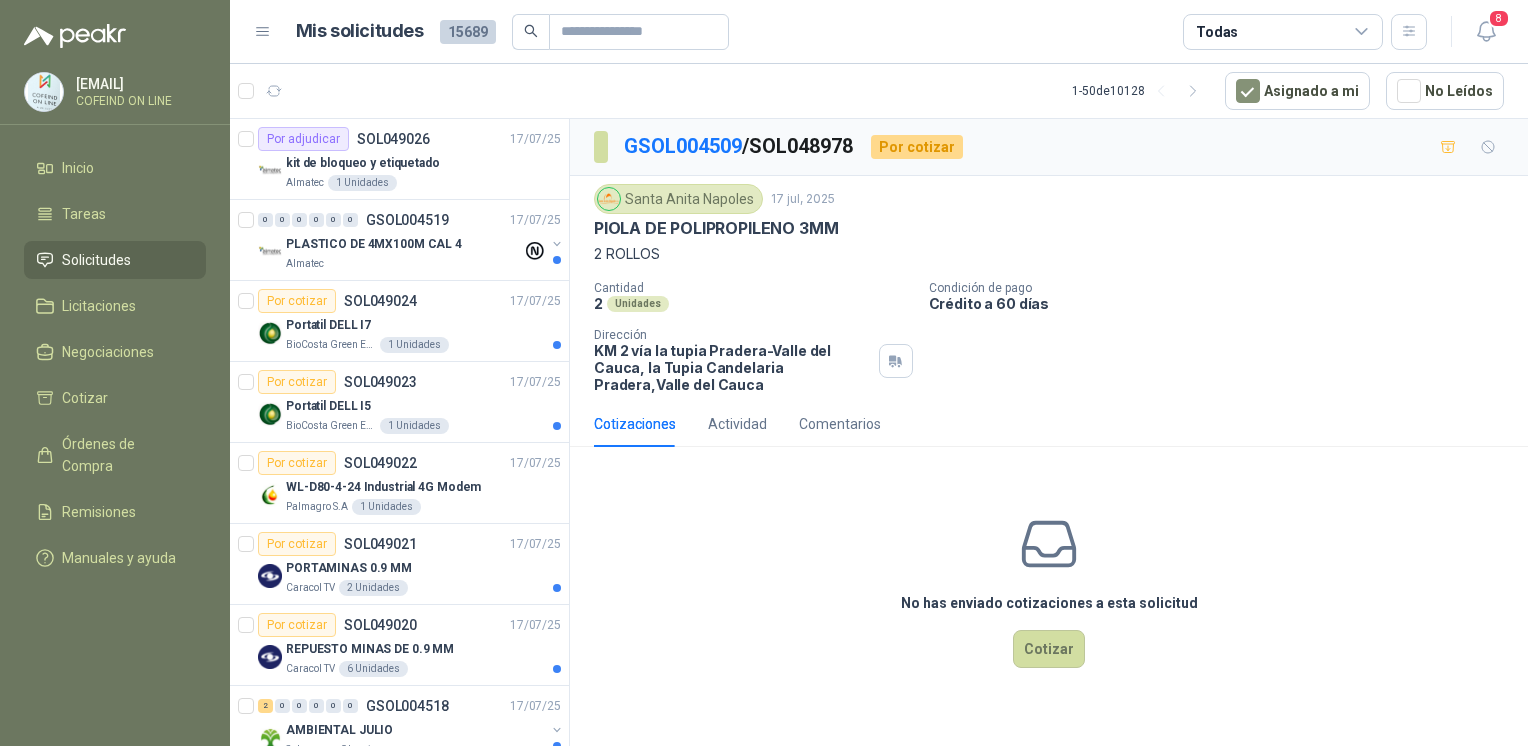 scroll, scrollTop: 0, scrollLeft: 0, axis: both 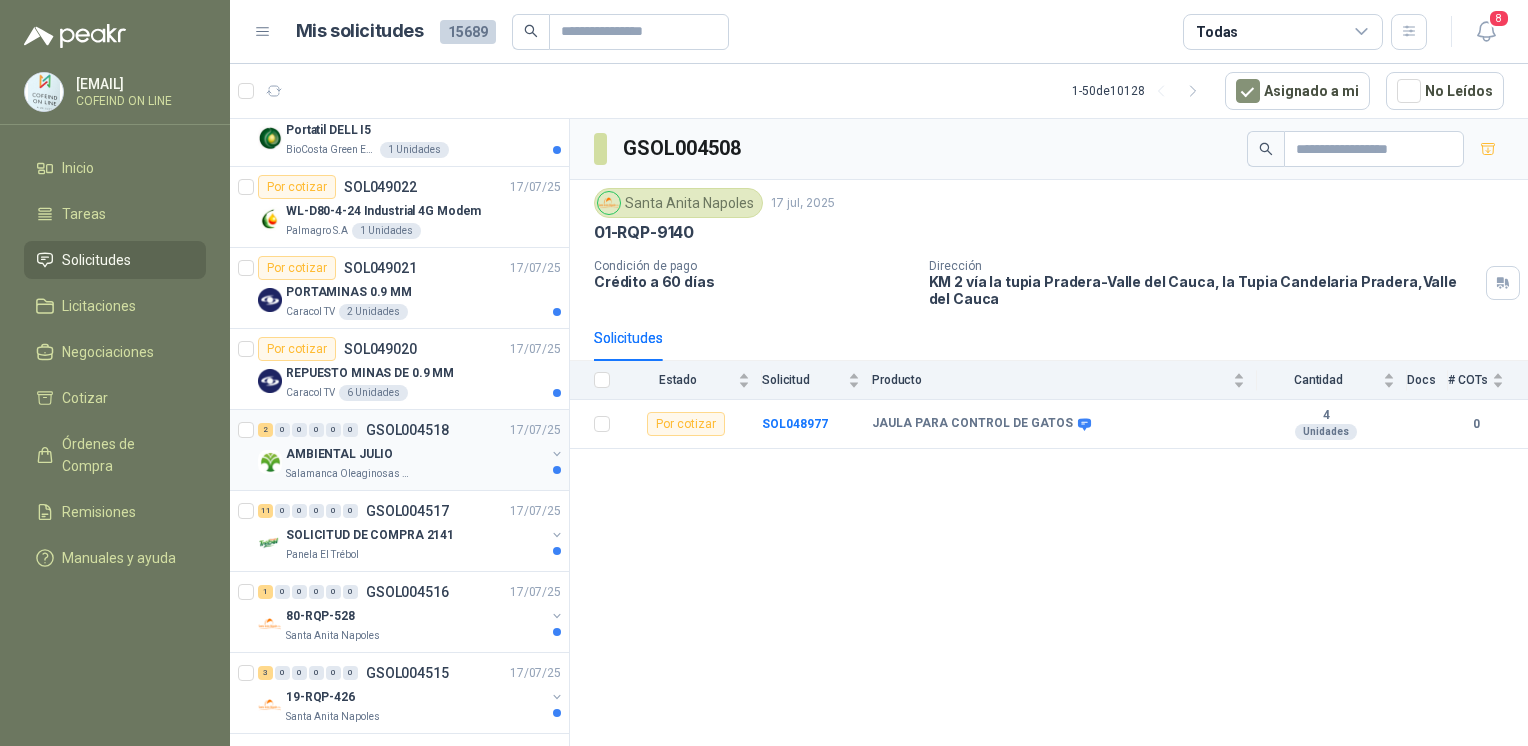 click on "0" at bounding box center [333, 430] 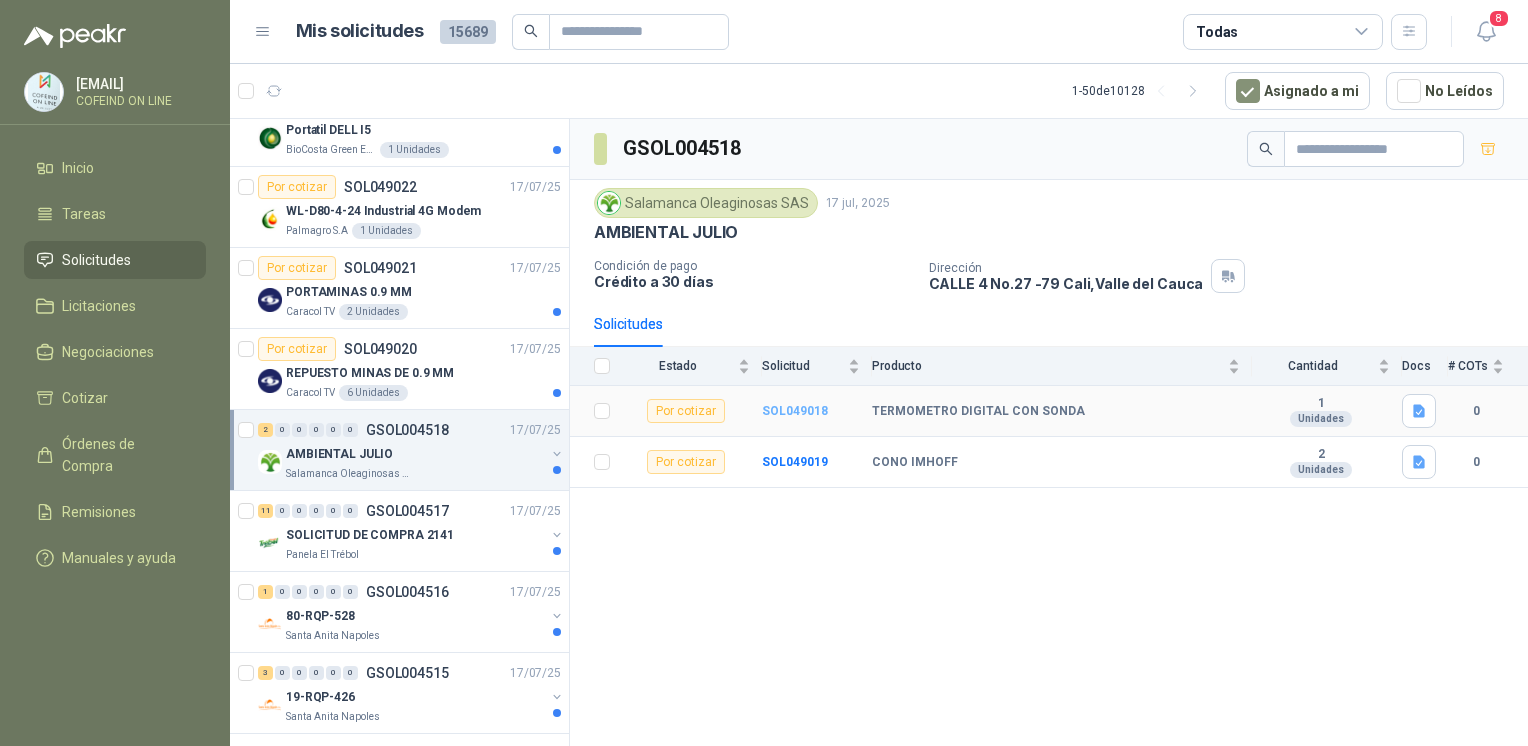 click on "SOL049018" at bounding box center [795, 411] 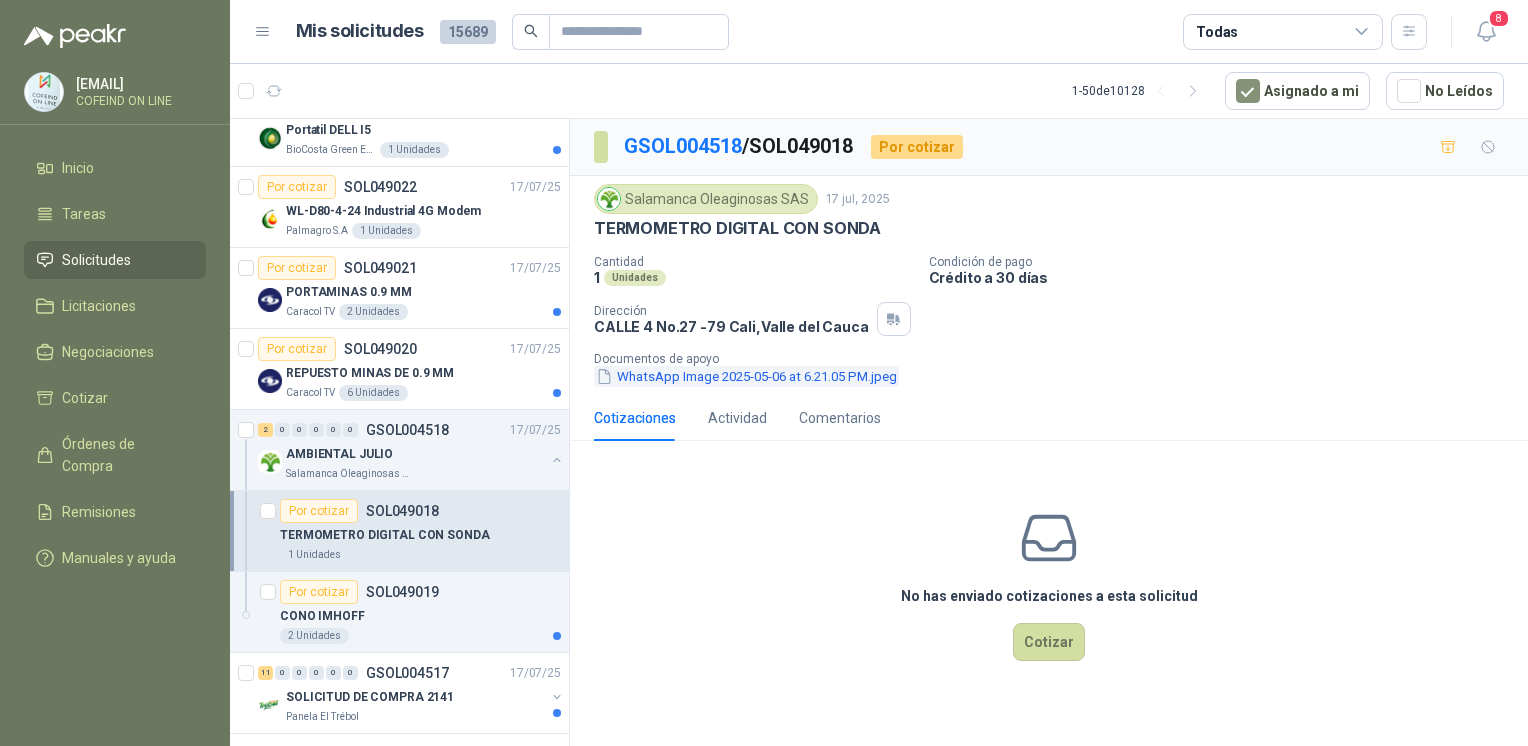 click on "WhatsApp Image 2025-05-06 at 6.21.05 PM.jpeg" at bounding box center (746, 376) 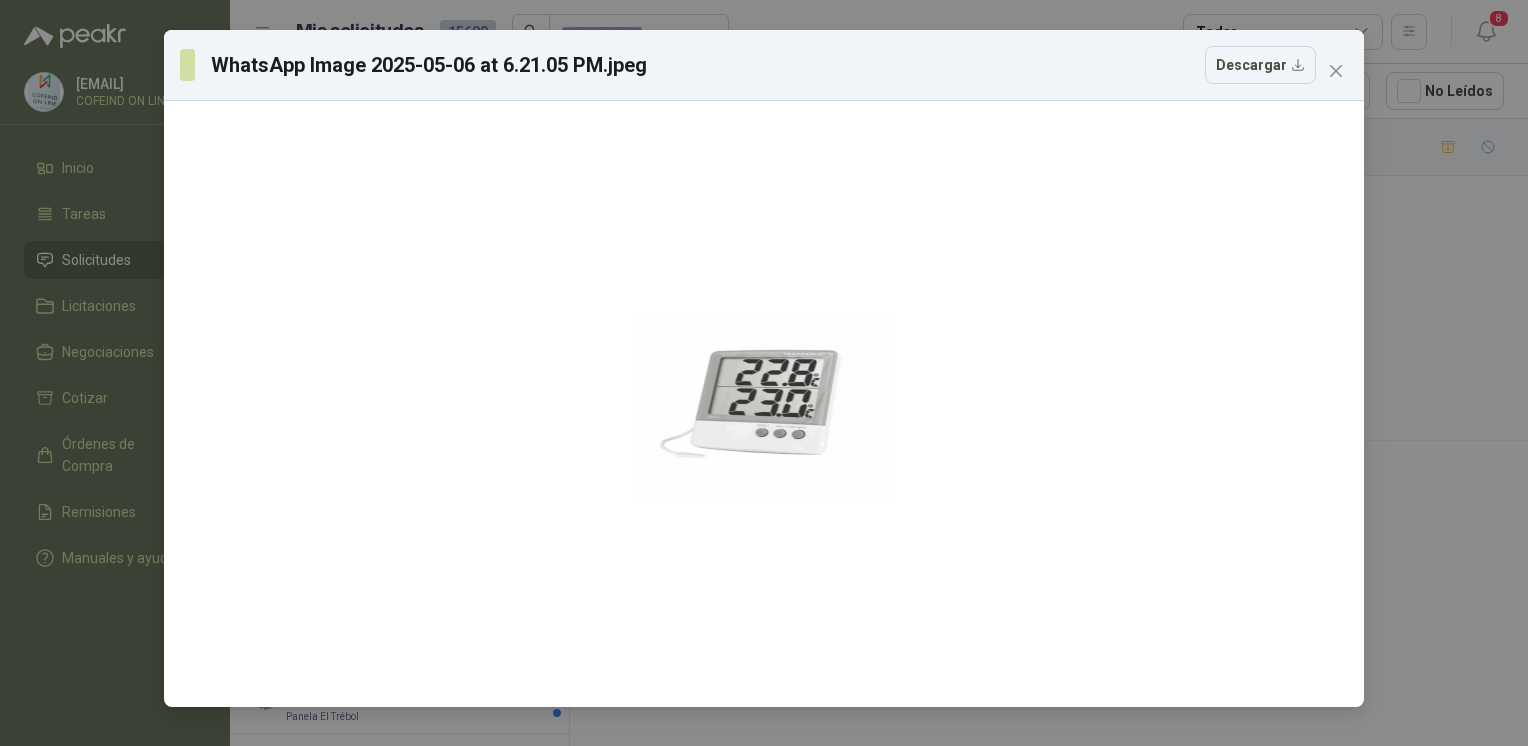 click on "WhatsApp Image 2025-05-06 at 6.21.05 PM.jpeg   Descargar" at bounding box center [764, 373] 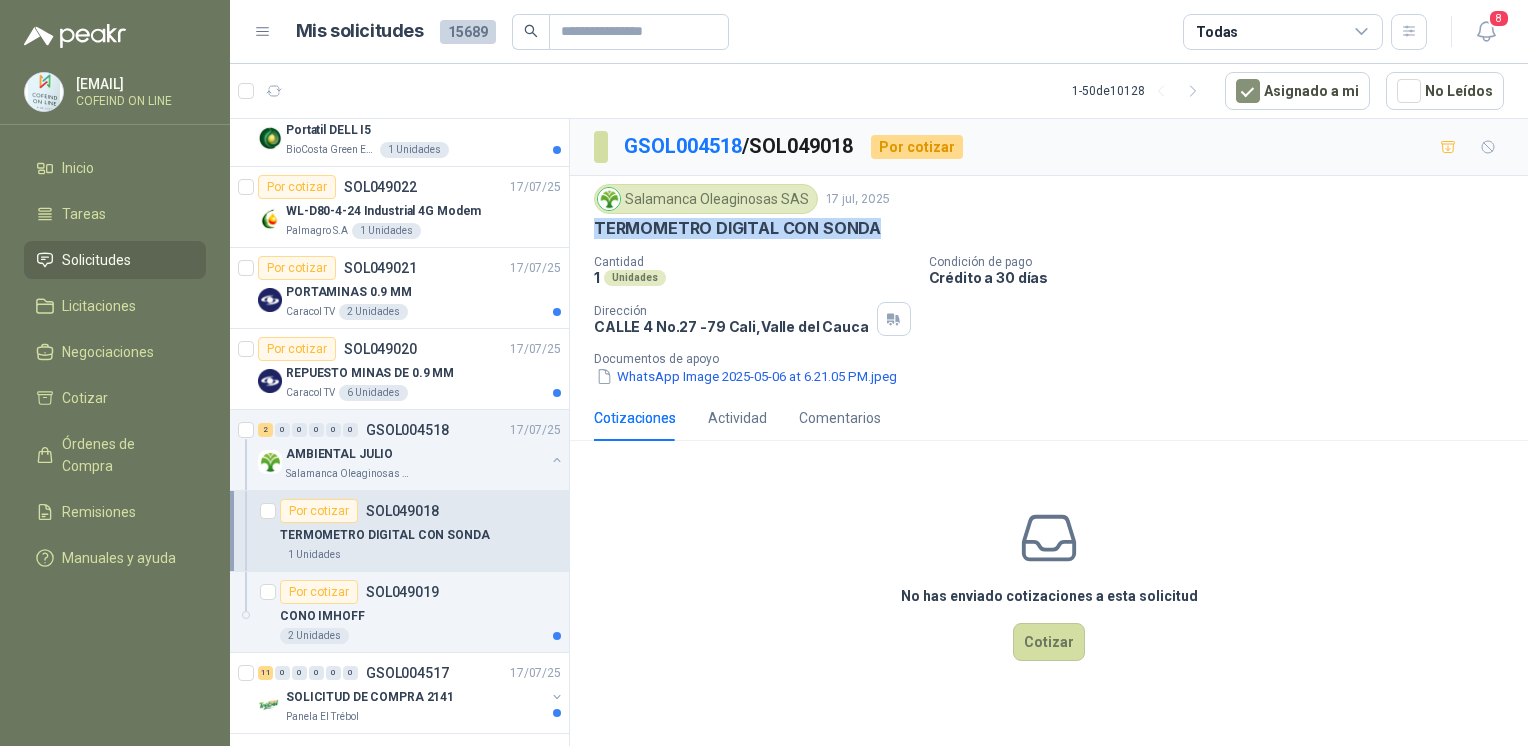 drag, startPoint x: 884, startPoint y: 228, endPoint x: 588, endPoint y: 229, distance: 296.00168 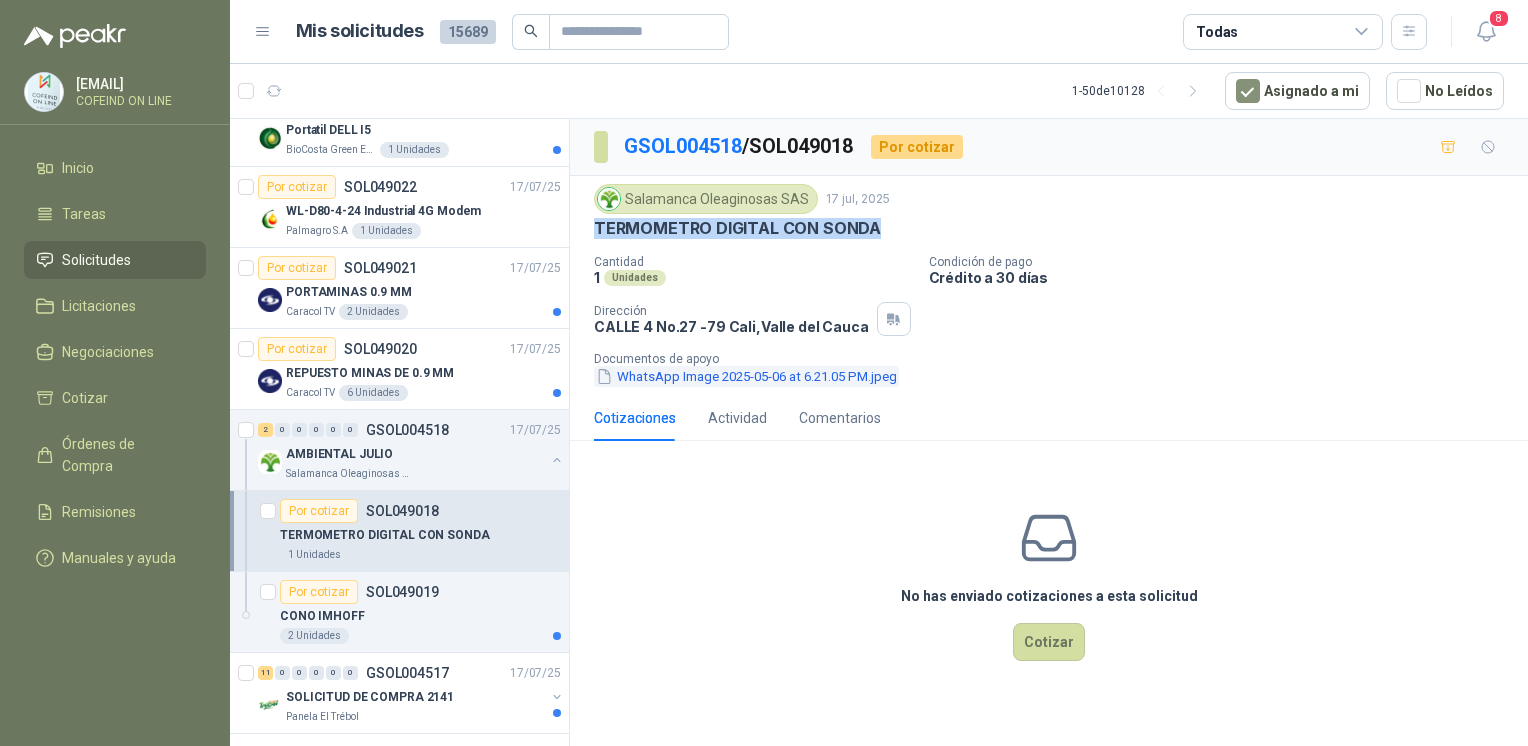 click on "WhatsApp Image 2025-05-06 at 6.21.05 PM.jpeg" at bounding box center [746, 376] 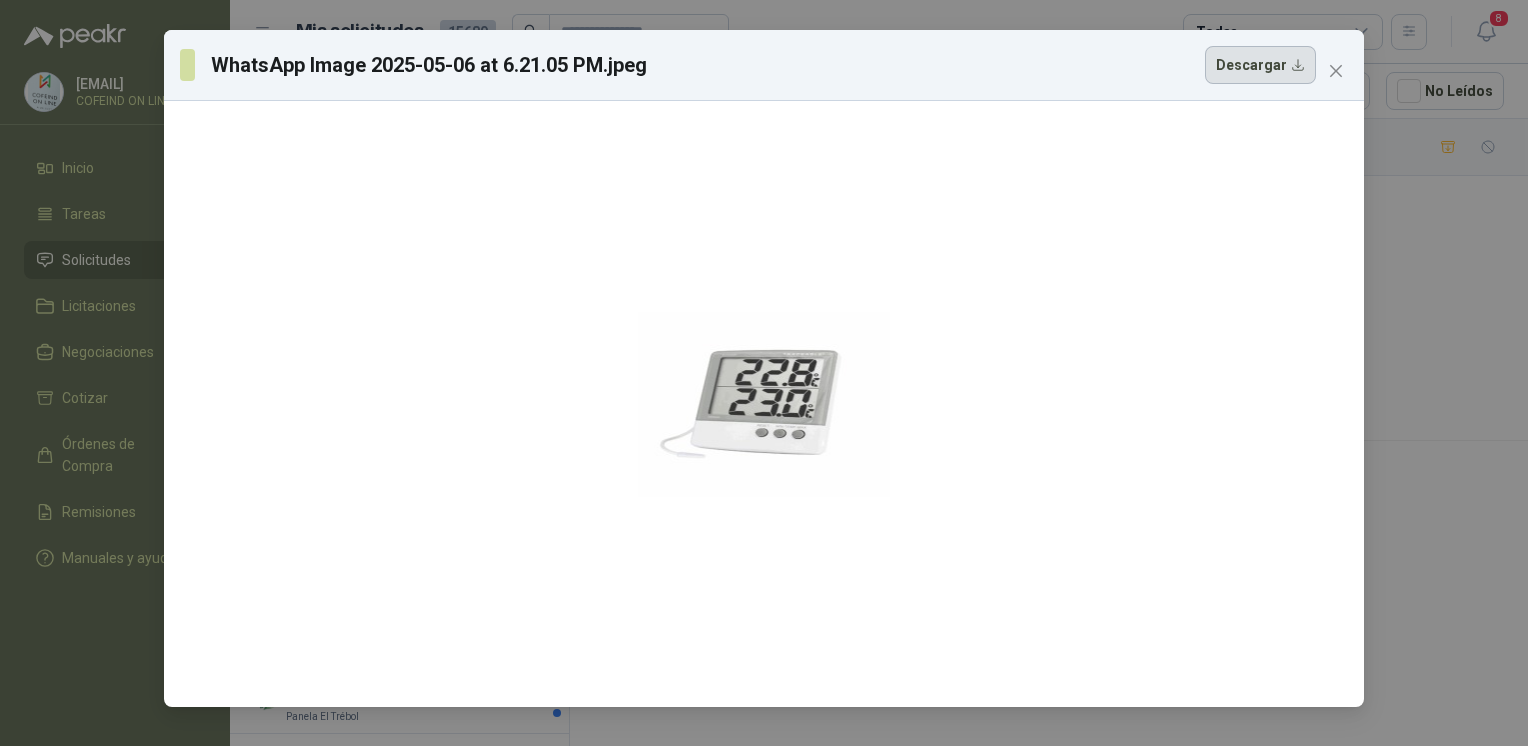 click on "Descargar" at bounding box center (1260, 65) 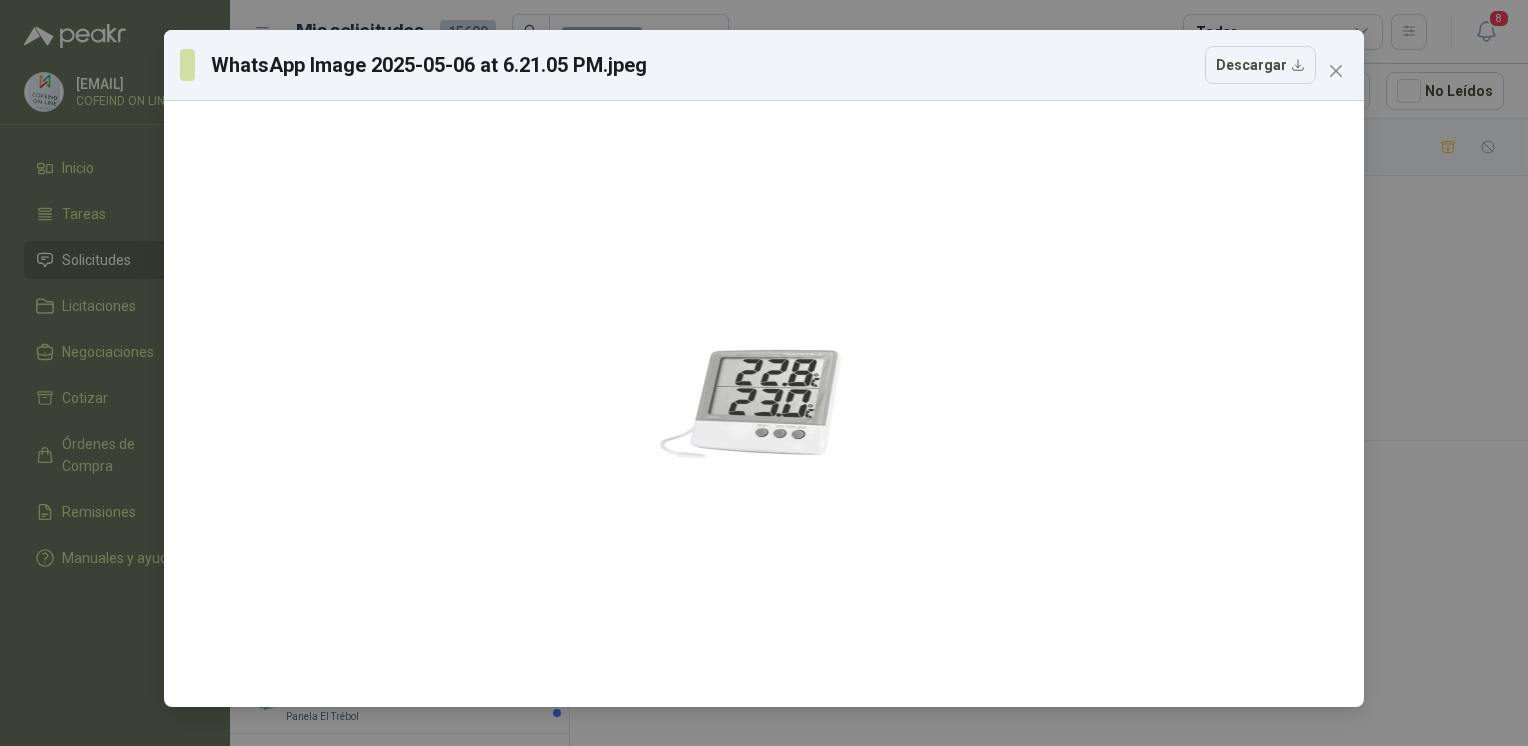 click on "WhatsApp Image 2025-05-06 at 6.21.05 PM.jpeg   Descargar" at bounding box center (764, 373) 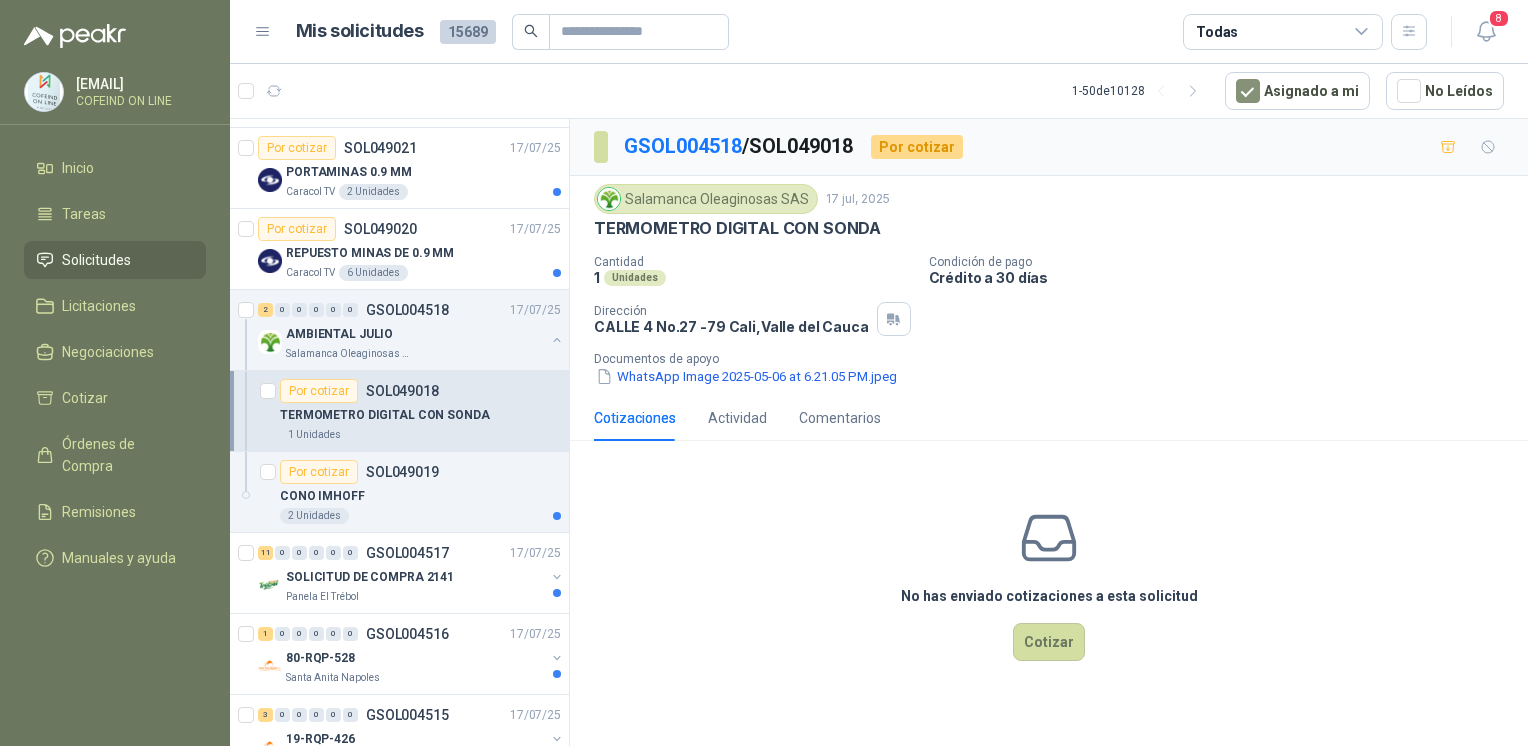 scroll, scrollTop: 479, scrollLeft: 0, axis: vertical 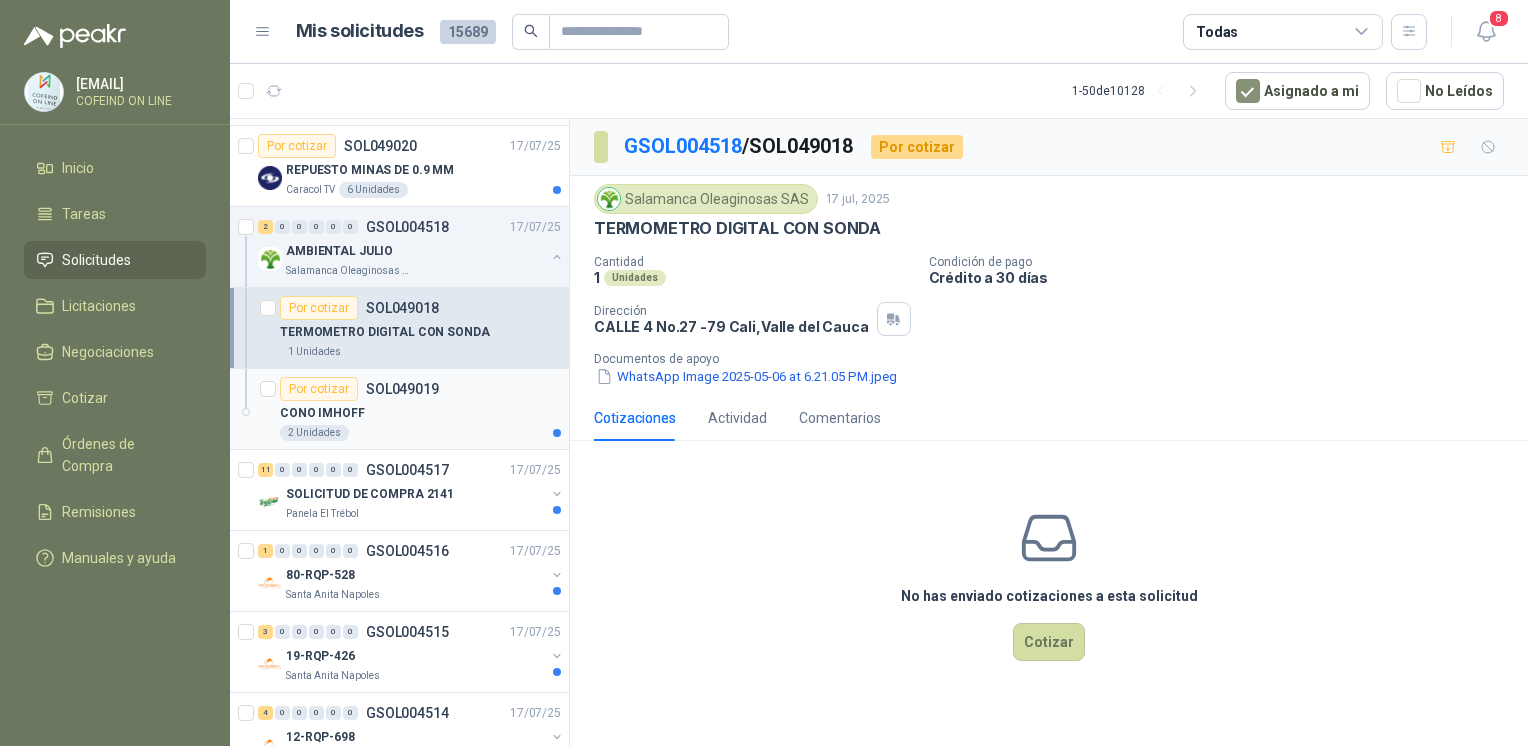 click on "CONO IMHOFF" at bounding box center [420, 413] 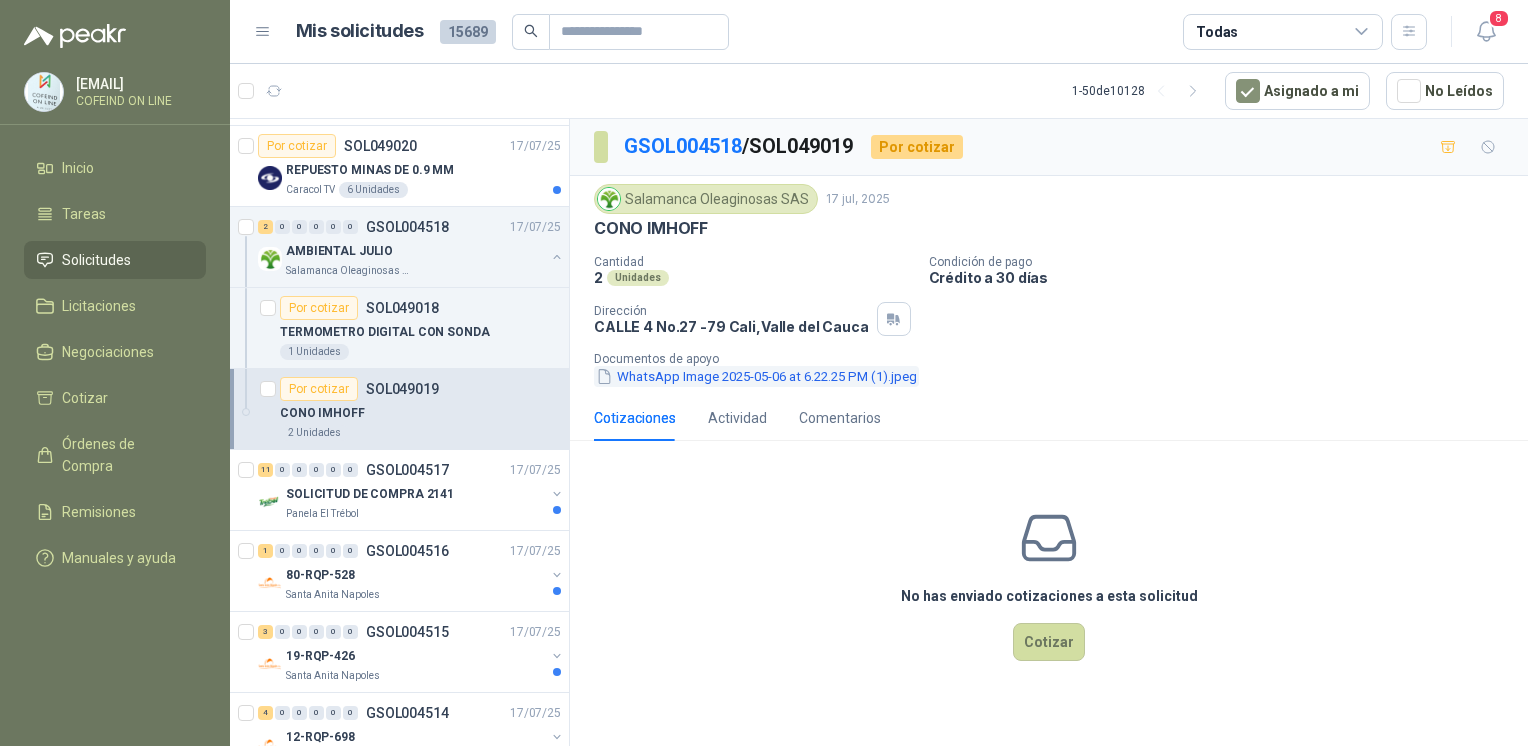 click on "WhatsApp Image 2025-05-06 at 6.22.25 PM (1).jpeg" at bounding box center [756, 376] 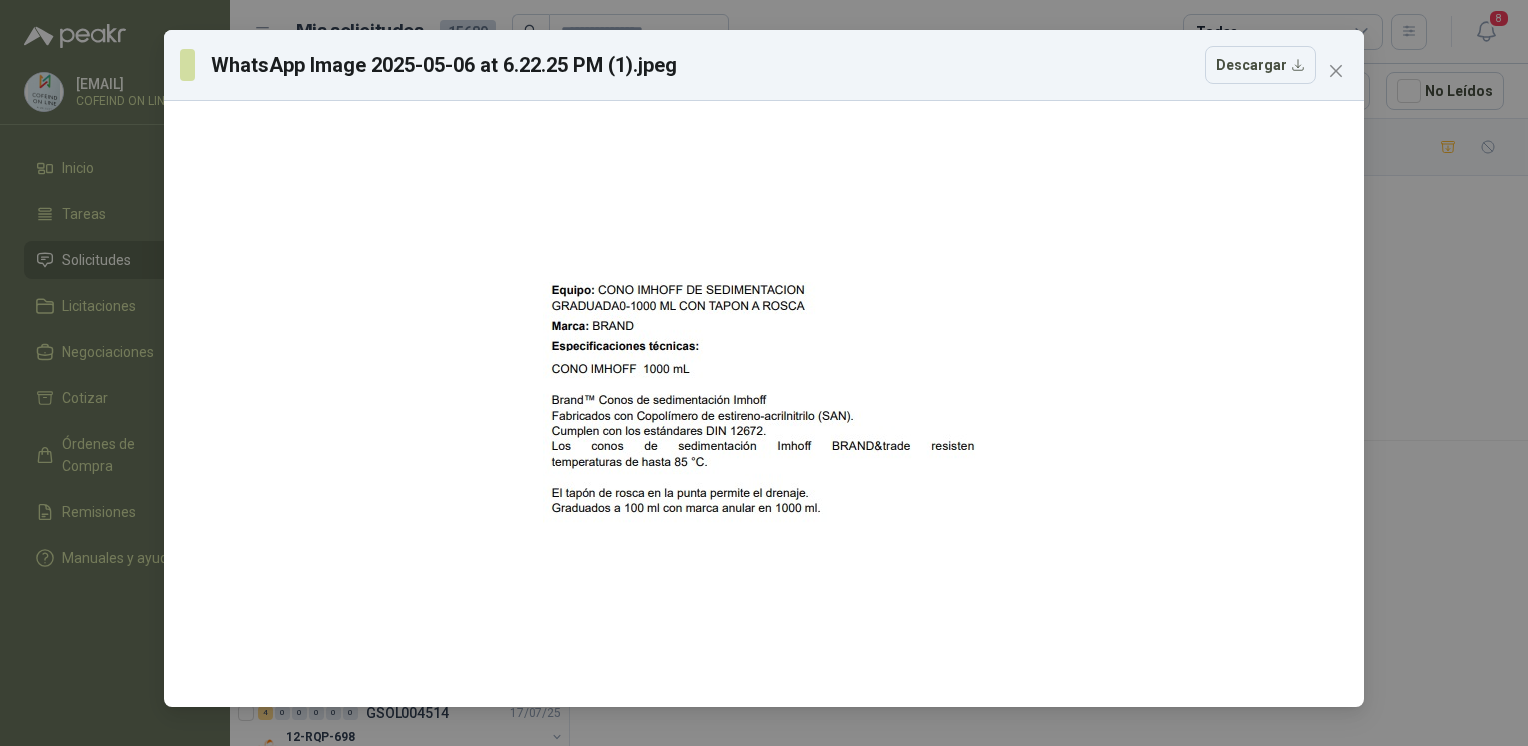 click on "WhatsApp Image 2025-05-06 at 6.22.25 PM (1).jpeg   Descargar" at bounding box center (764, 373) 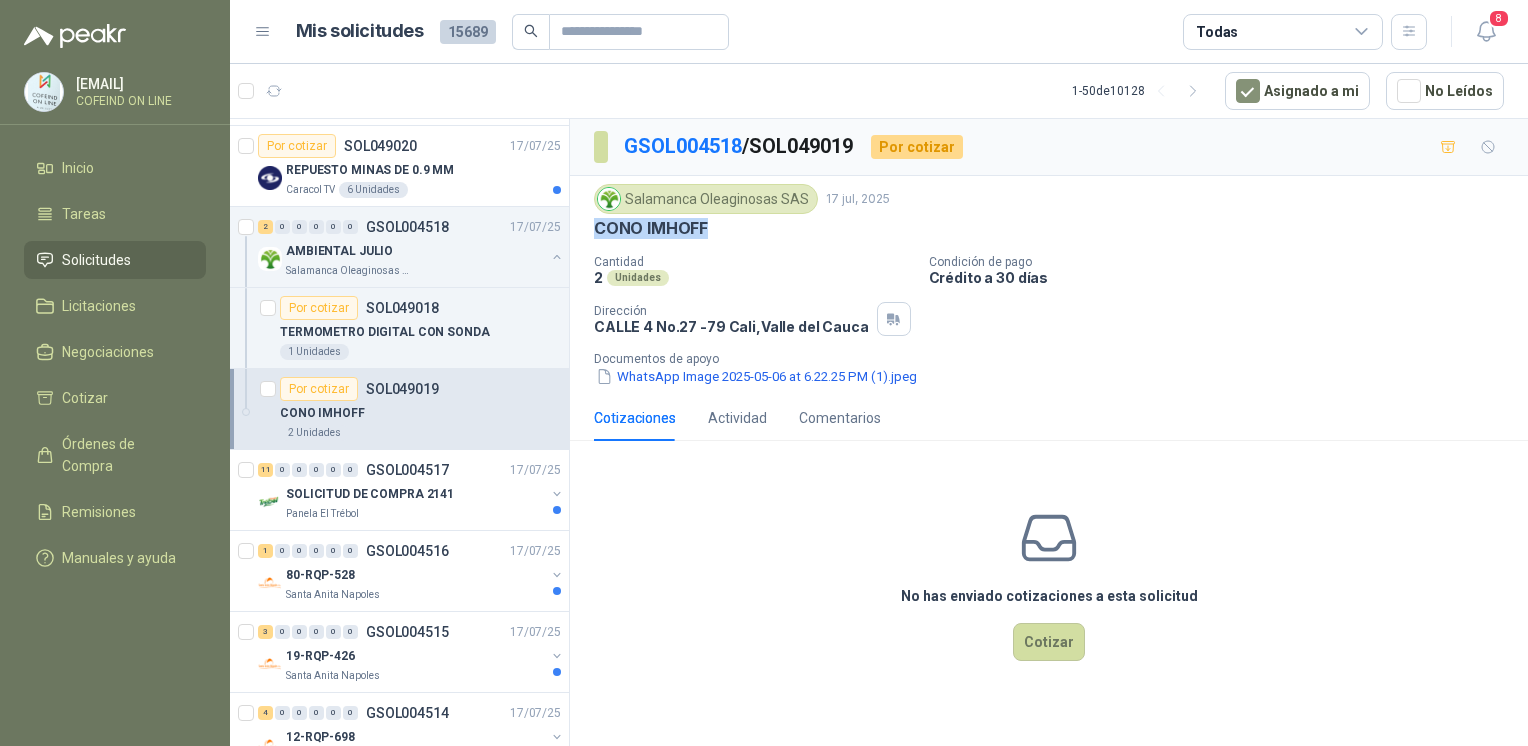 drag, startPoint x: 712, startPoint y: 226, endPoint x: 588, endPoint y: 232, distance: 124.14507 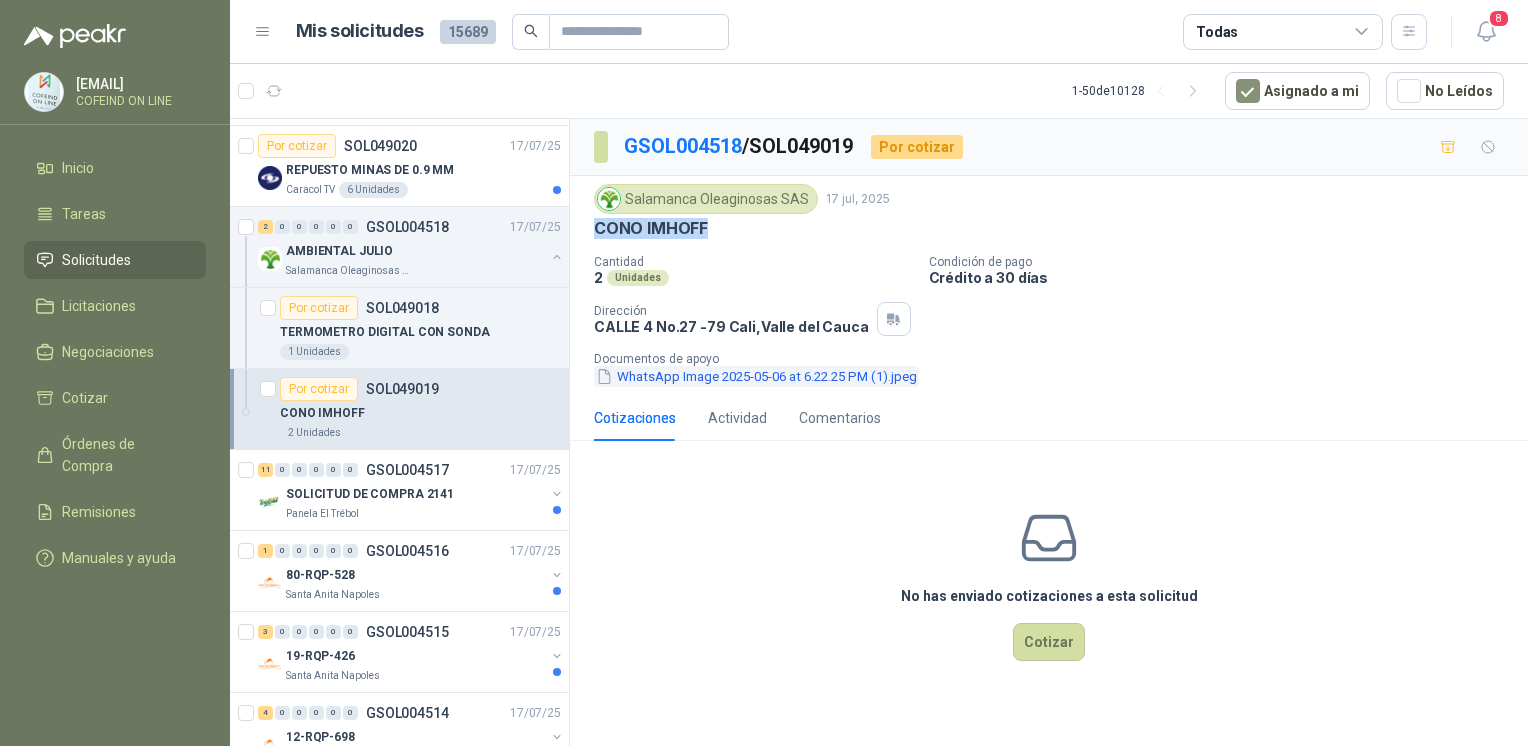 click on "WhatsApp Image 2025-05-06 at 6.22.25 PM (1).jpeg" at bounding box center (756, 376) 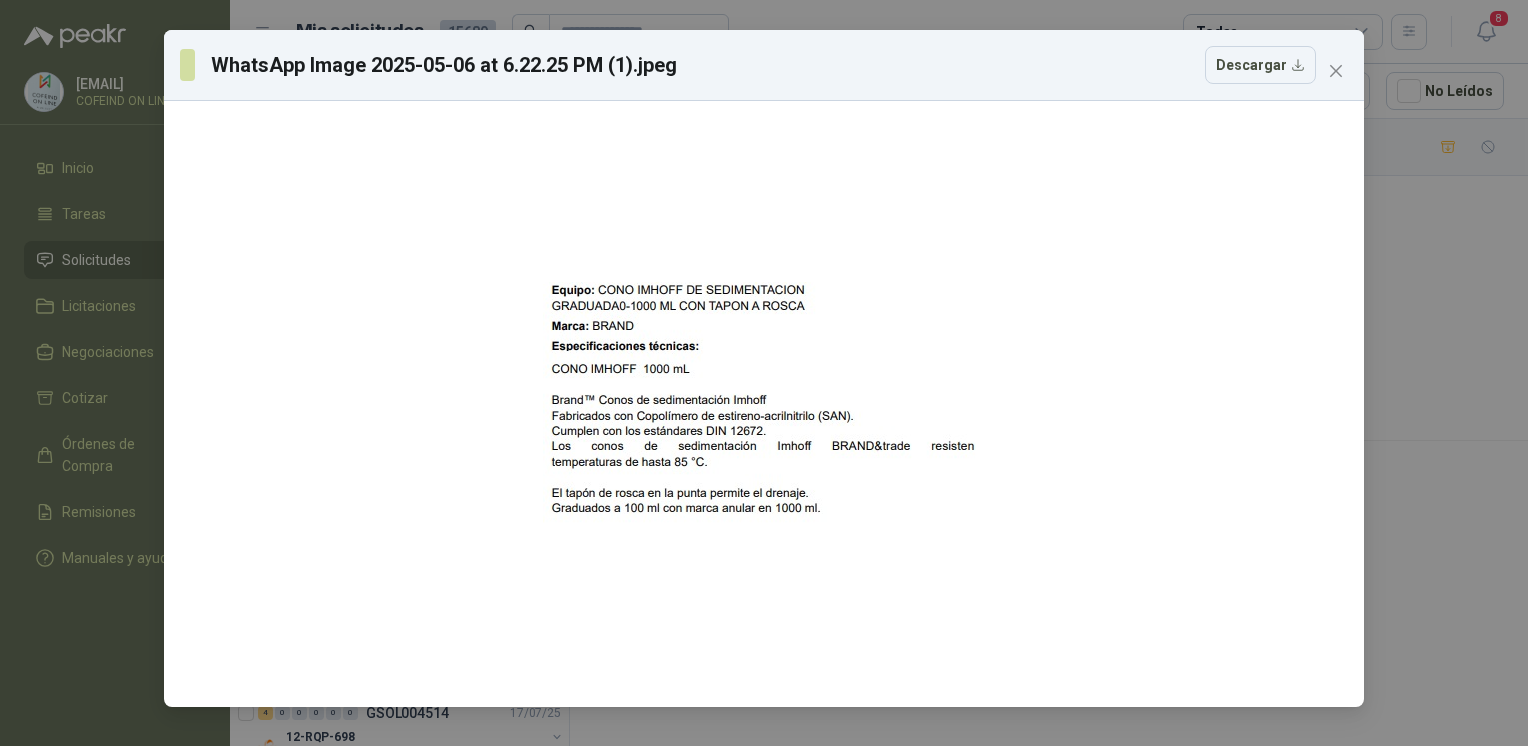 click on "WhatsApp Image 2025-05-06 at 6.22.25 PM (1).jpeg   Descargar" at bounding box center [764, 373] 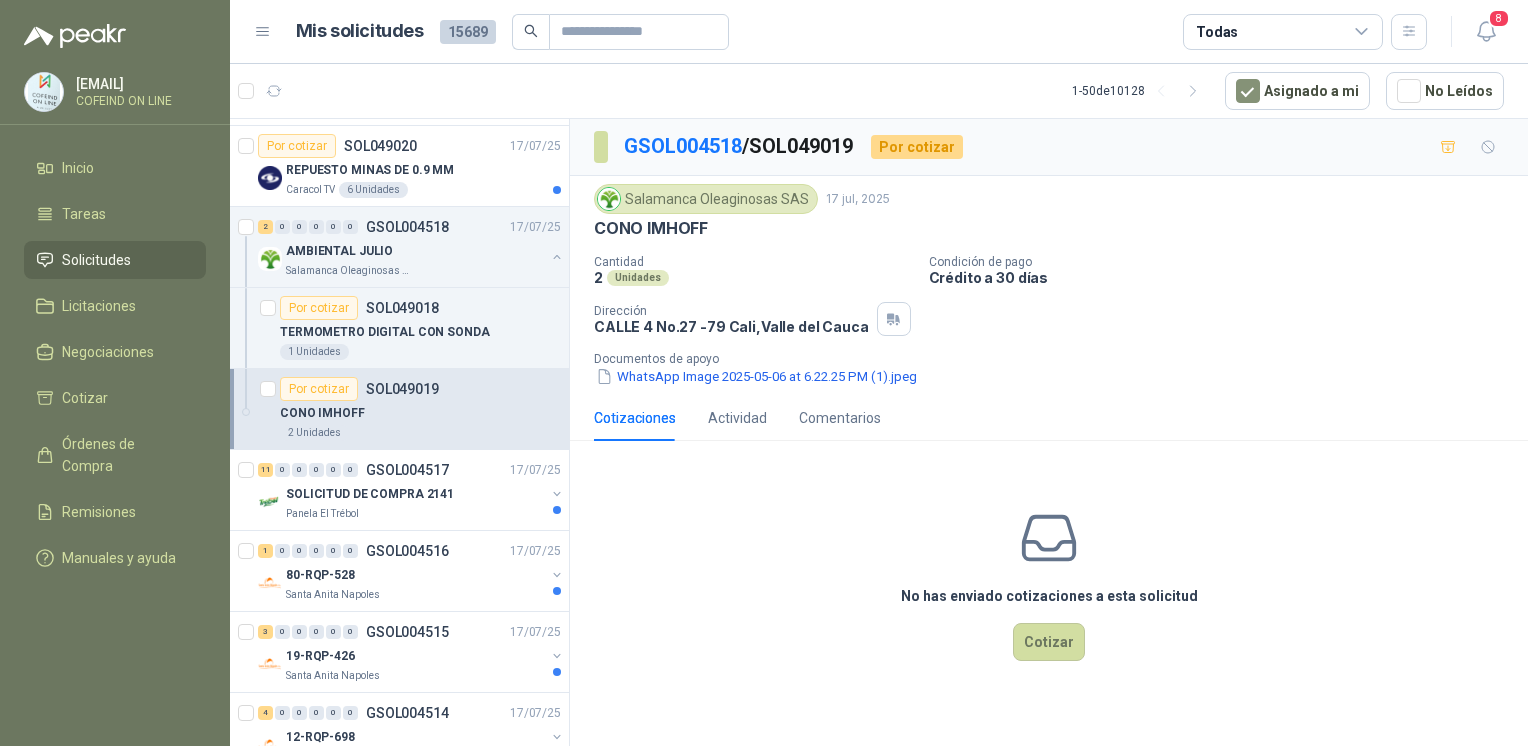 click on "Salamanca Oleaginosas SAS 17 jul, 2025 CONO IMHOFF Cantidad 2 Unidades Condición de pago Crédito a 30 días Dirección CALLE 4 No.27 -79 [CITY], [STATE] Documentos de apoyo WhatsApp Image 2025-05-06 at 6.22.25 PM (1).jpeg" at bounding box center (1049, 285) 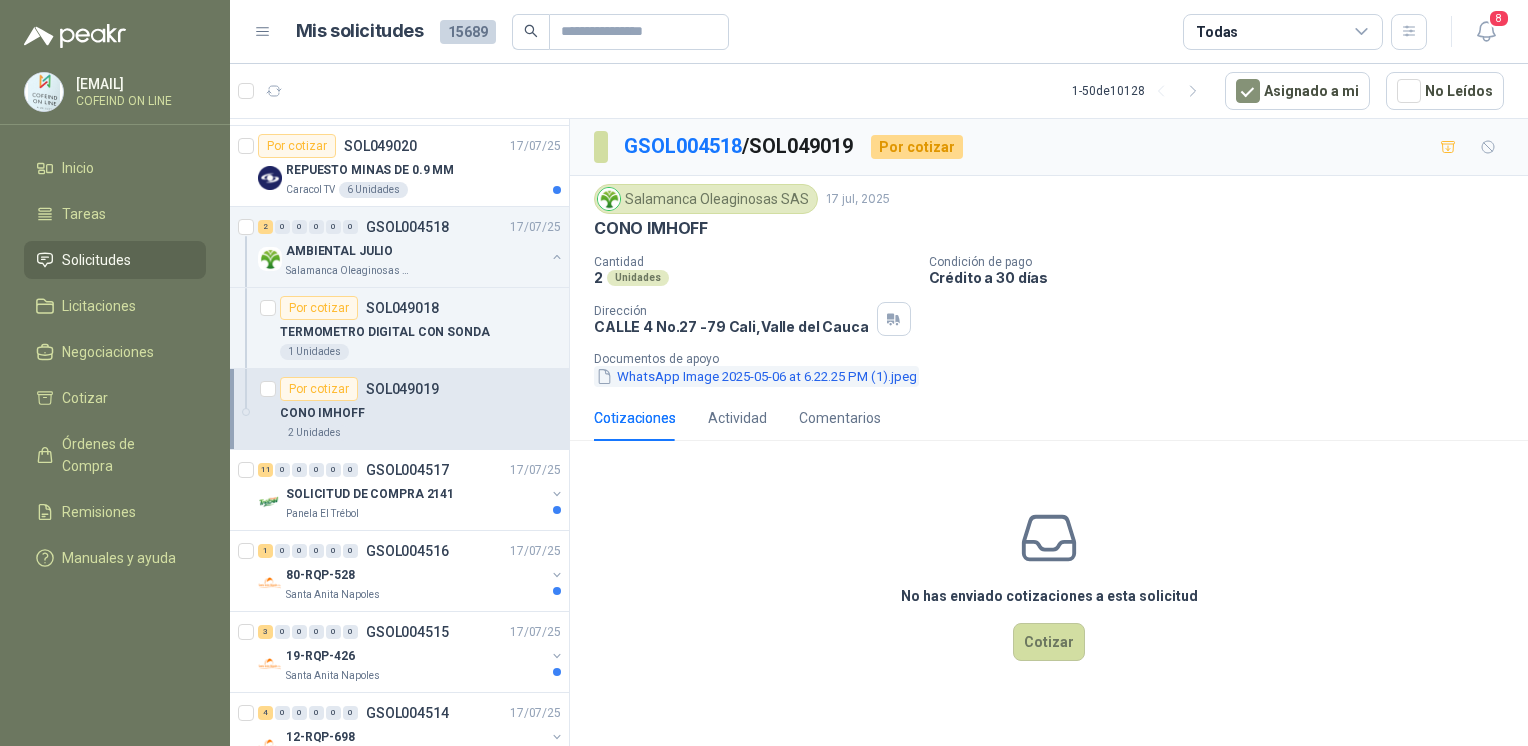 click on "WhatsApp Image 2025-05-06 at 6.22.25 PM (1).jpeg" at bounding box center (756, 376) 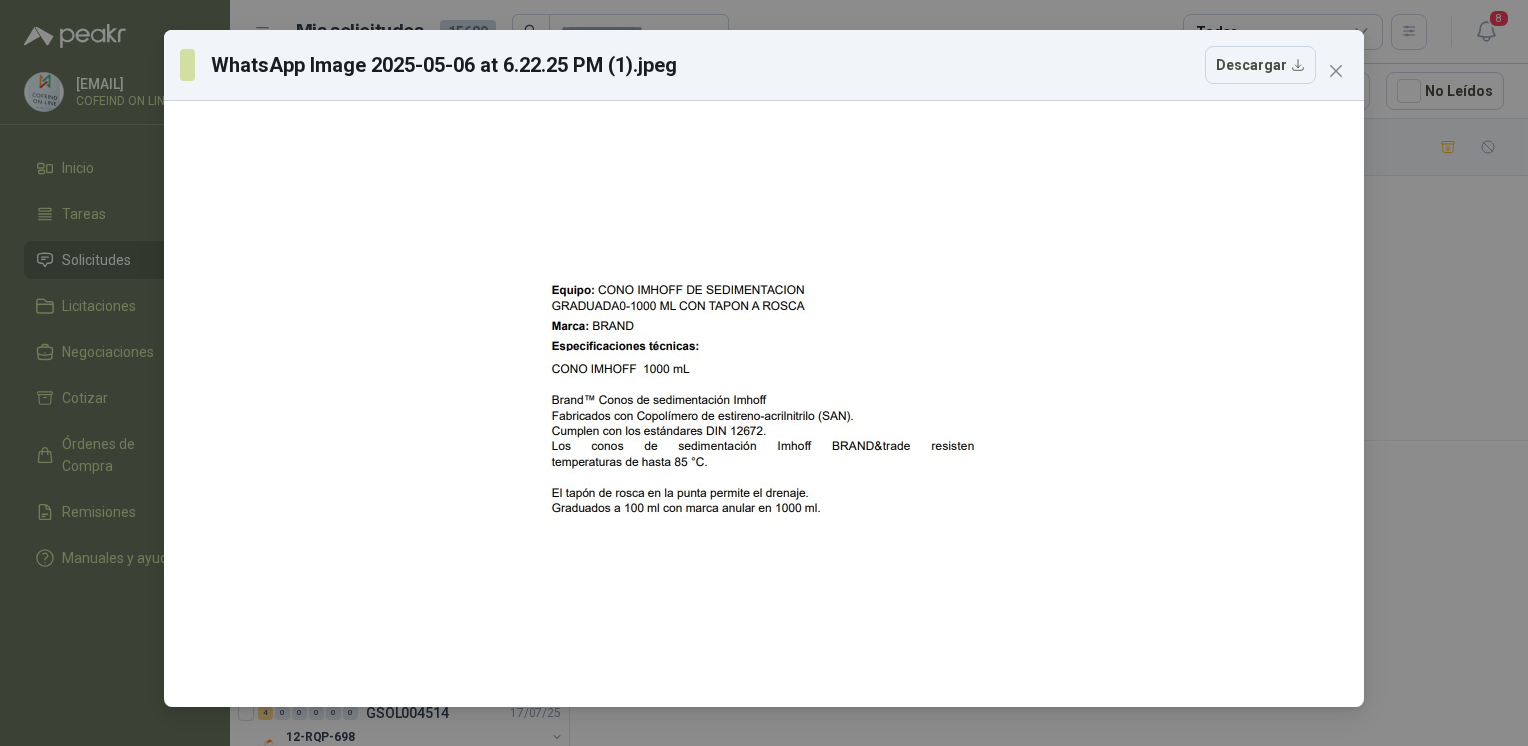 click on "WhatsApp Image 2025-05-06 at 6.22.25 PM (1).jpeg   Descargar" at bounding box center (764, 373) 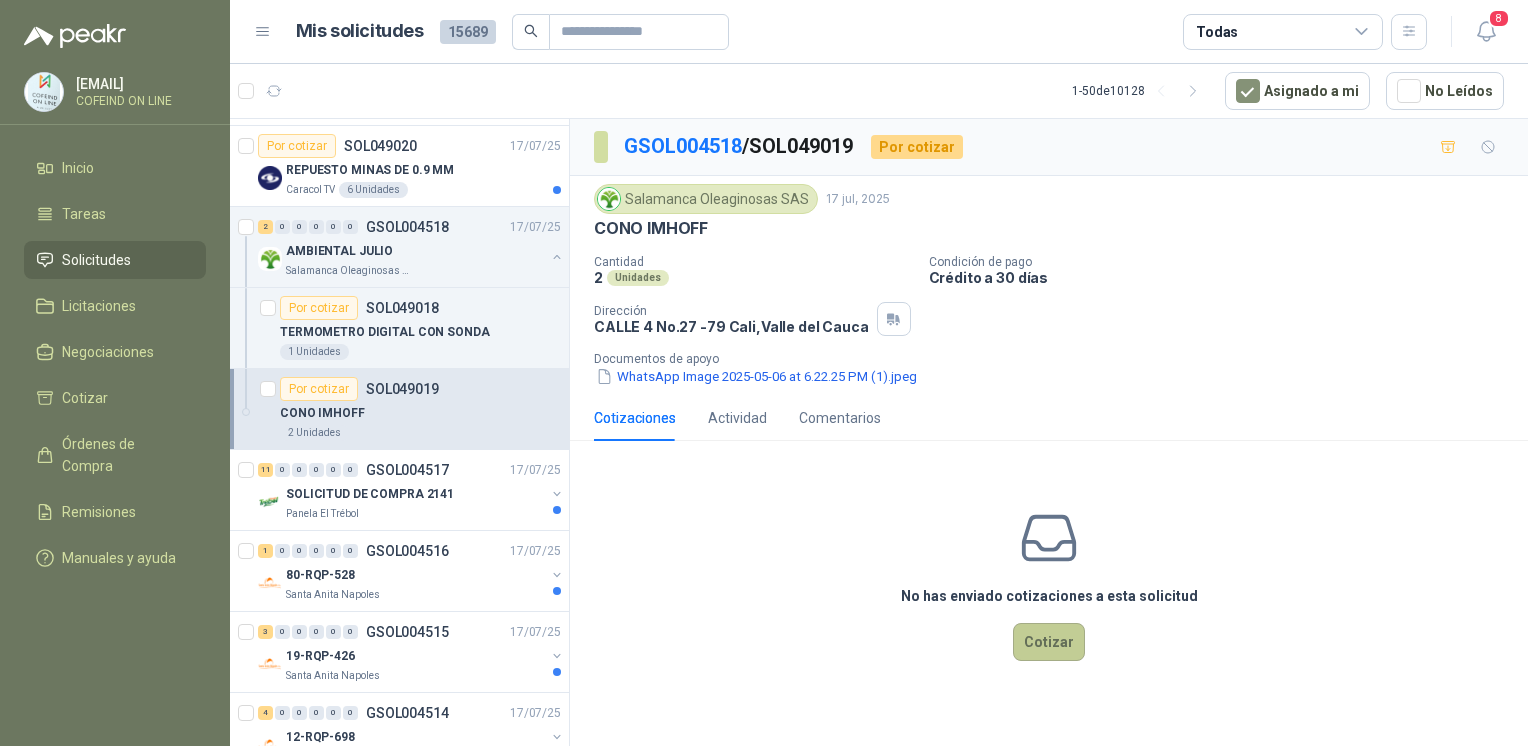 click on "Cotizar" at bounding box center (1049, 642) 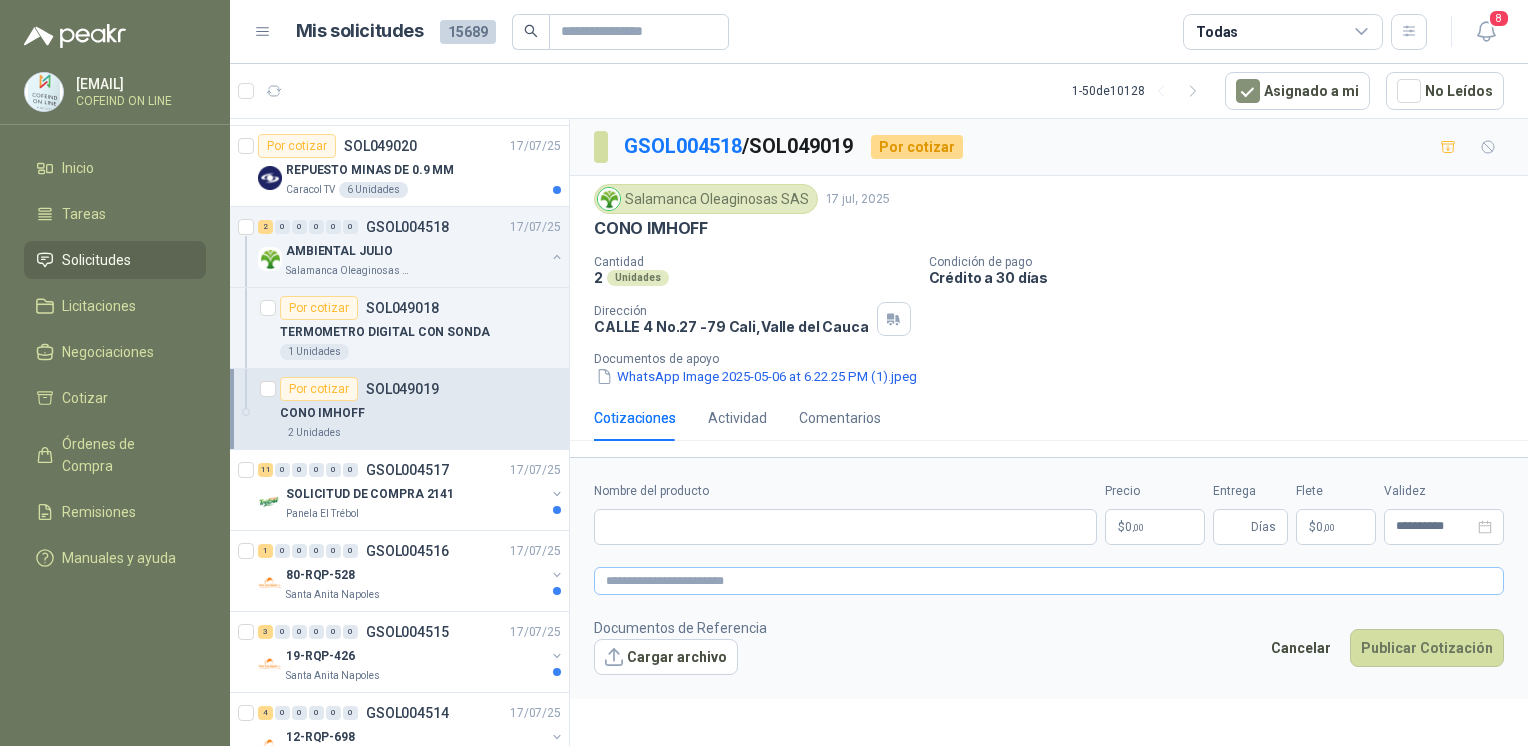 type 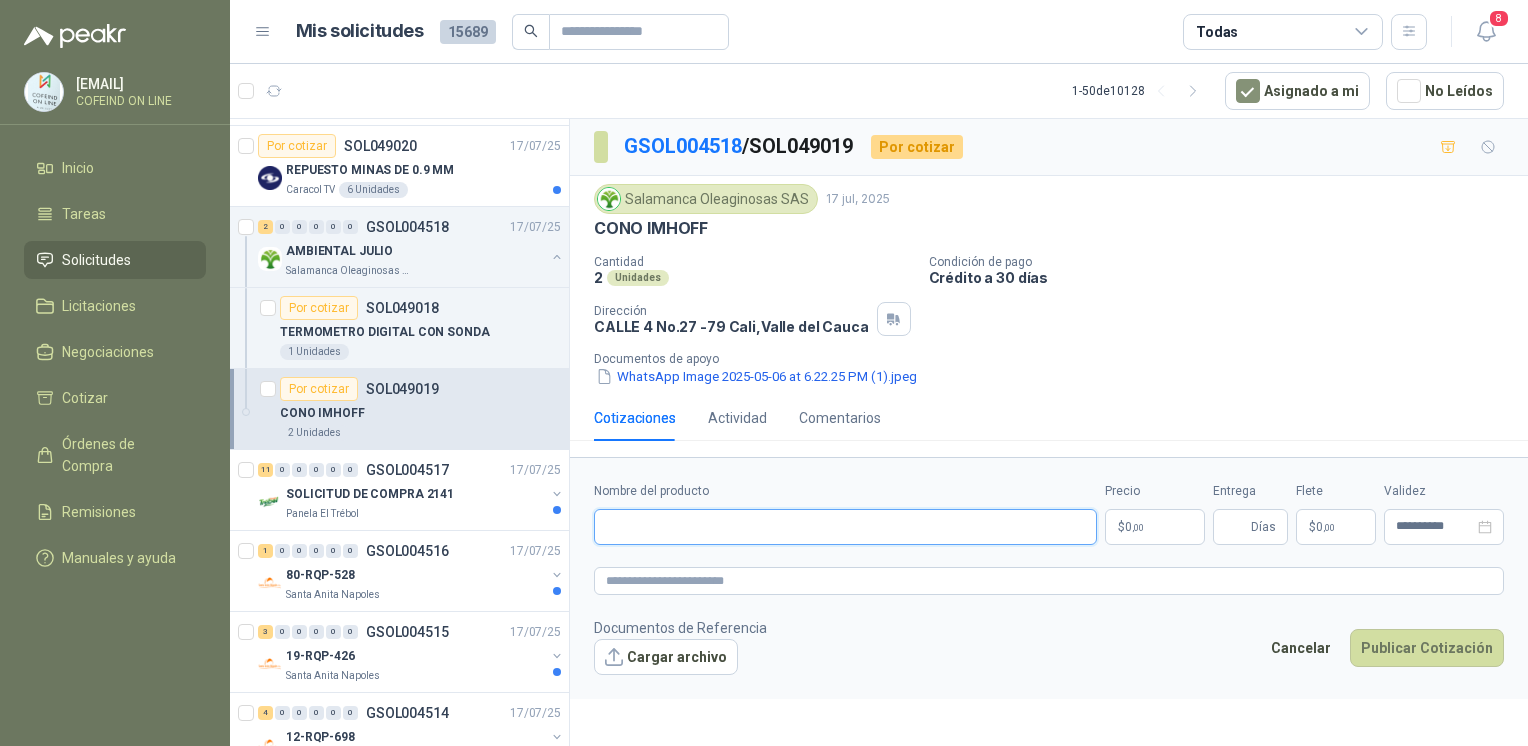 click on "Nombre del producto" at bounding box center [845, 527] 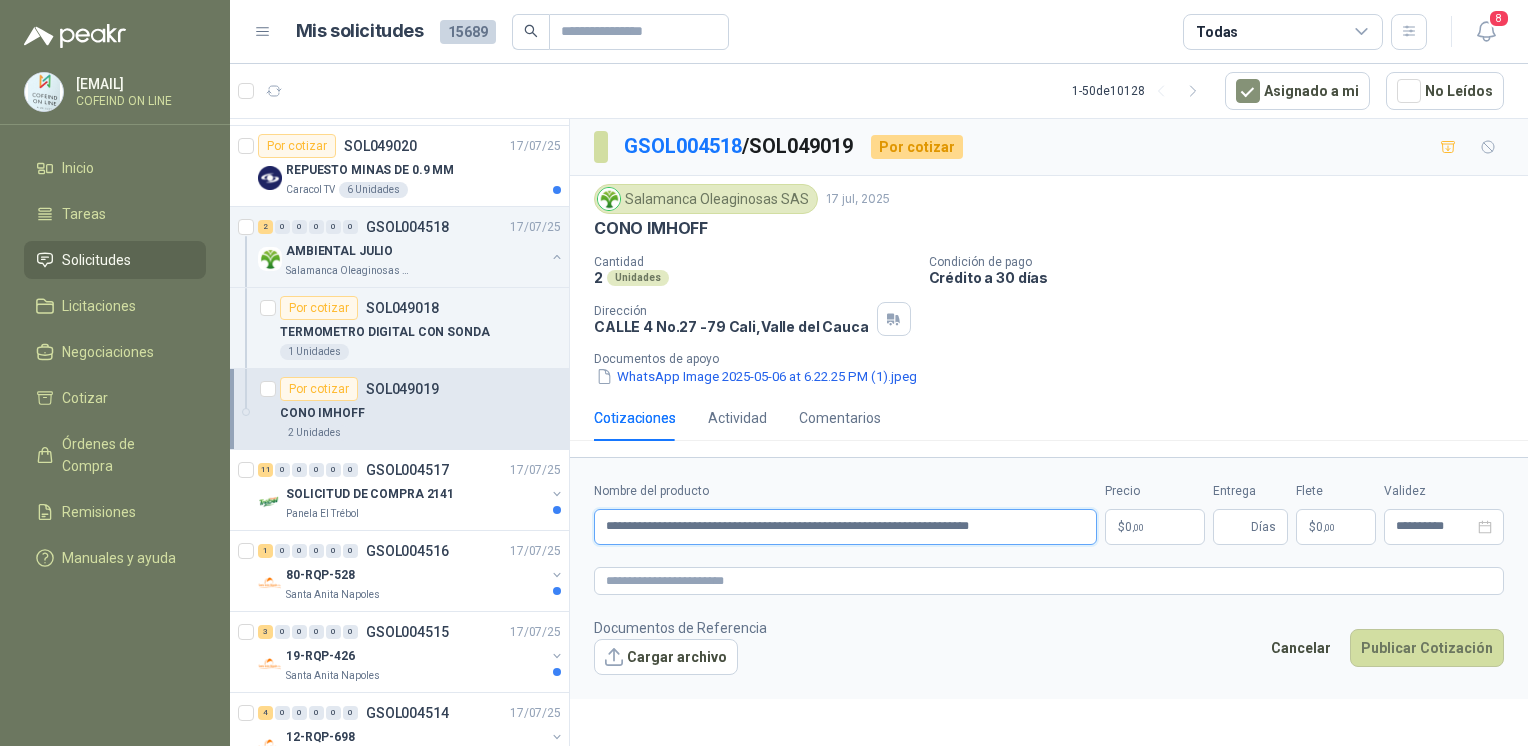 type on "**********" 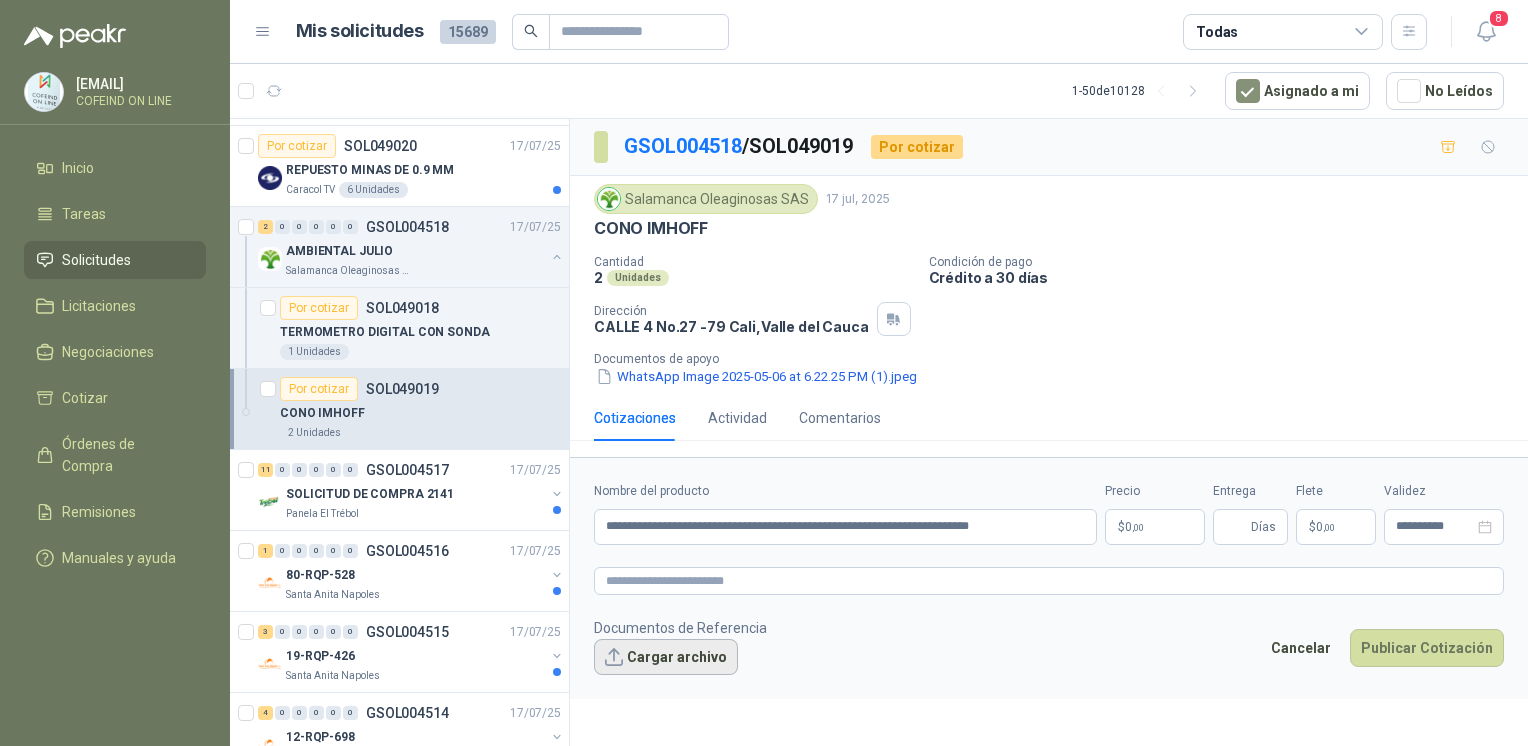 click on "Cargar archivo" at bounding box center [666, 657] 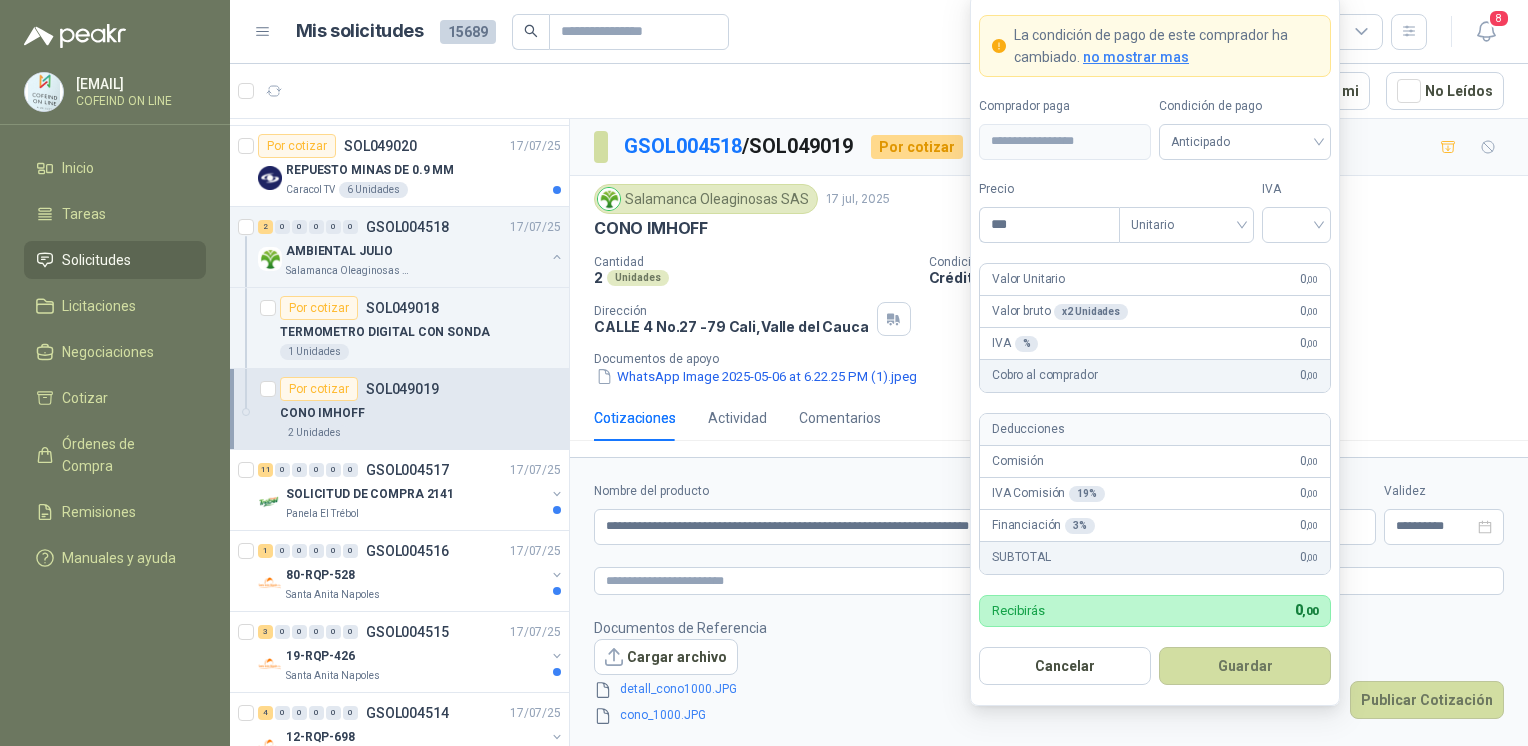 click on "[EMAIL] COFEIND ON LINE Inicio Tareas Solicitudes Licitaciones Negociaciones Cotizar Órdenes de Compra Remisiones Manuales y ayuda Mis solicitudes 15689 Todas 8 1 - 50 de 10128 Asignado a mi No Leídos Por adjudicar SOL049026 17/07/25 kit de bloqueo y etiquetado Almatec 1 Unidades 0 0 0 0 0 0 GSOL004519 17/07/25 PLASTICO DE 4MX100M CAL 4 Almatec Por cotizar SOL049024 17/07/25 Portatil DELL I7 BioCosta Green Energy S.A.S 1 Unidades Por cotizar SOL049023 17/07/25 Portatil DELL I5 BioCosta Green Energy S.A.S 1 Unidades Por cotizar SOL049022 17/07/25 WL-D80-4-24 Industrial 4G Modem Palmagro S.A 1 Unidades Por cotizar SOL049021 17/07/25 PORTAMINAS 0.9 MM Caracol TV 2 Unidades Por cotizar SOL049020 17/07/25 REPUESTO MINAS DE 0.9 MM Caracol TV 6 Unidades 2 0 0 0 0 0 GSOL004518 17/07/25 AMBIENTAL JULIO Salamanca Oleaginosas SAS Por cotizar SOL049018 TERMOMETRO DIGITAL CON SONDA 1 Unidades Por cotizar SOL049019 CONO IMHOFF" at bounding box center [764, 373] 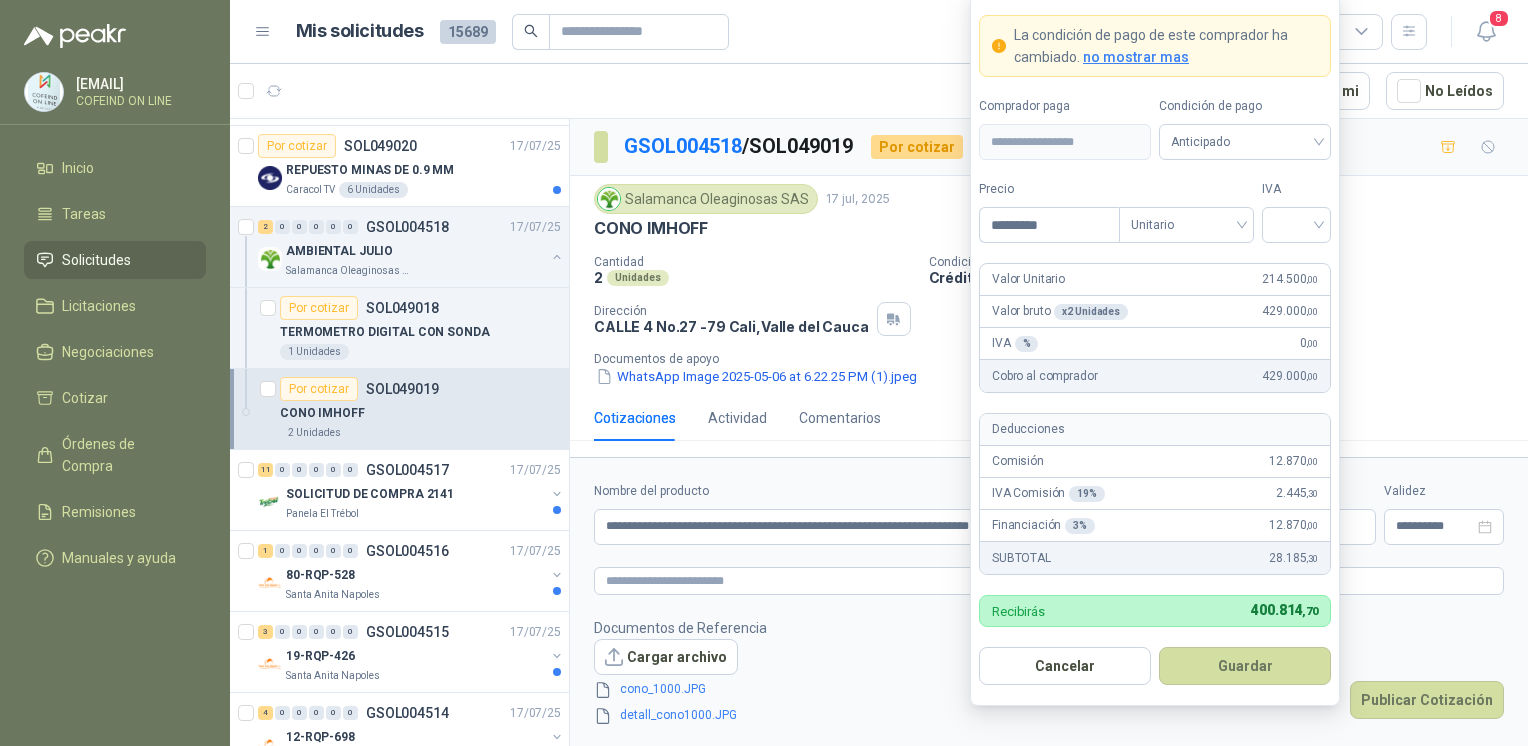 type on "*********" 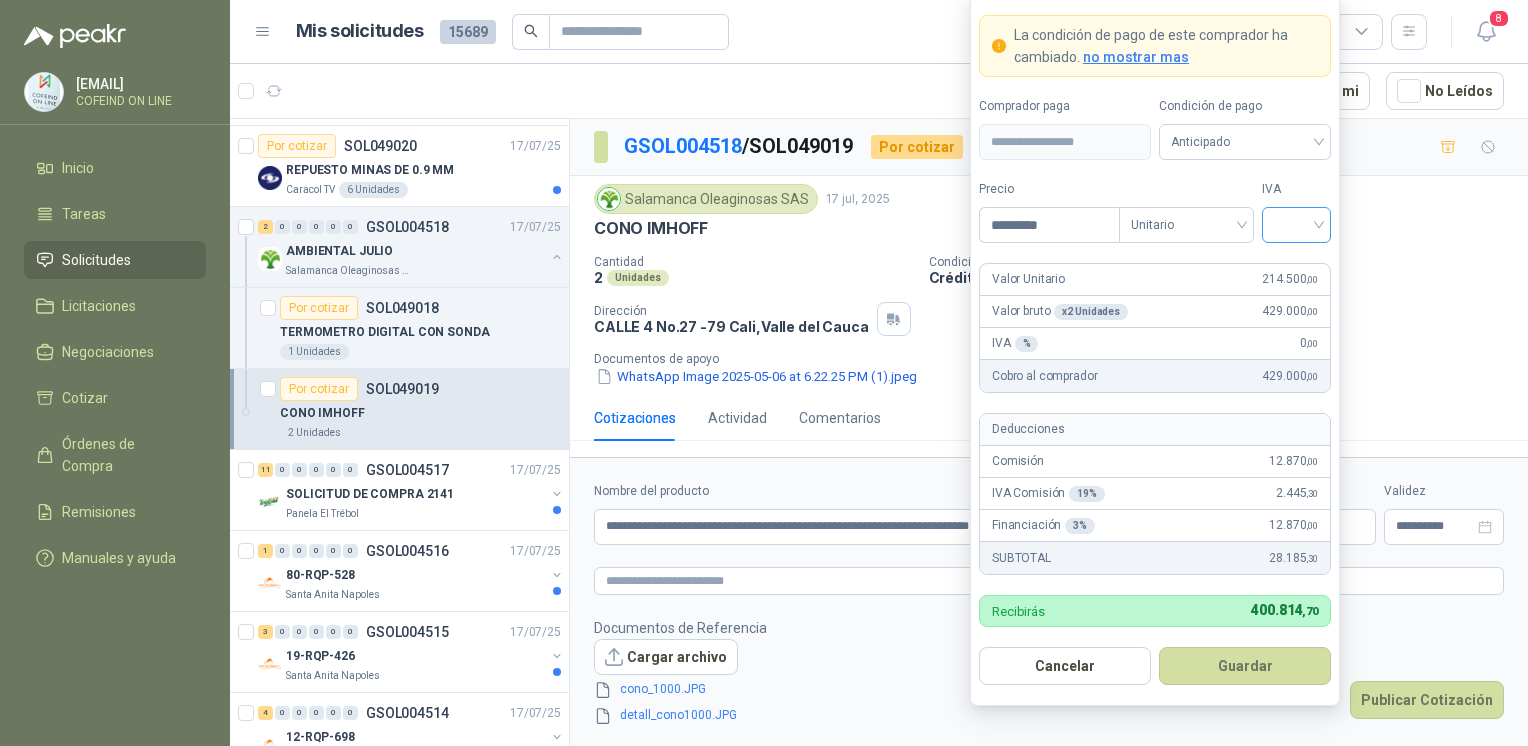 click at bounding box center [1296, 223] 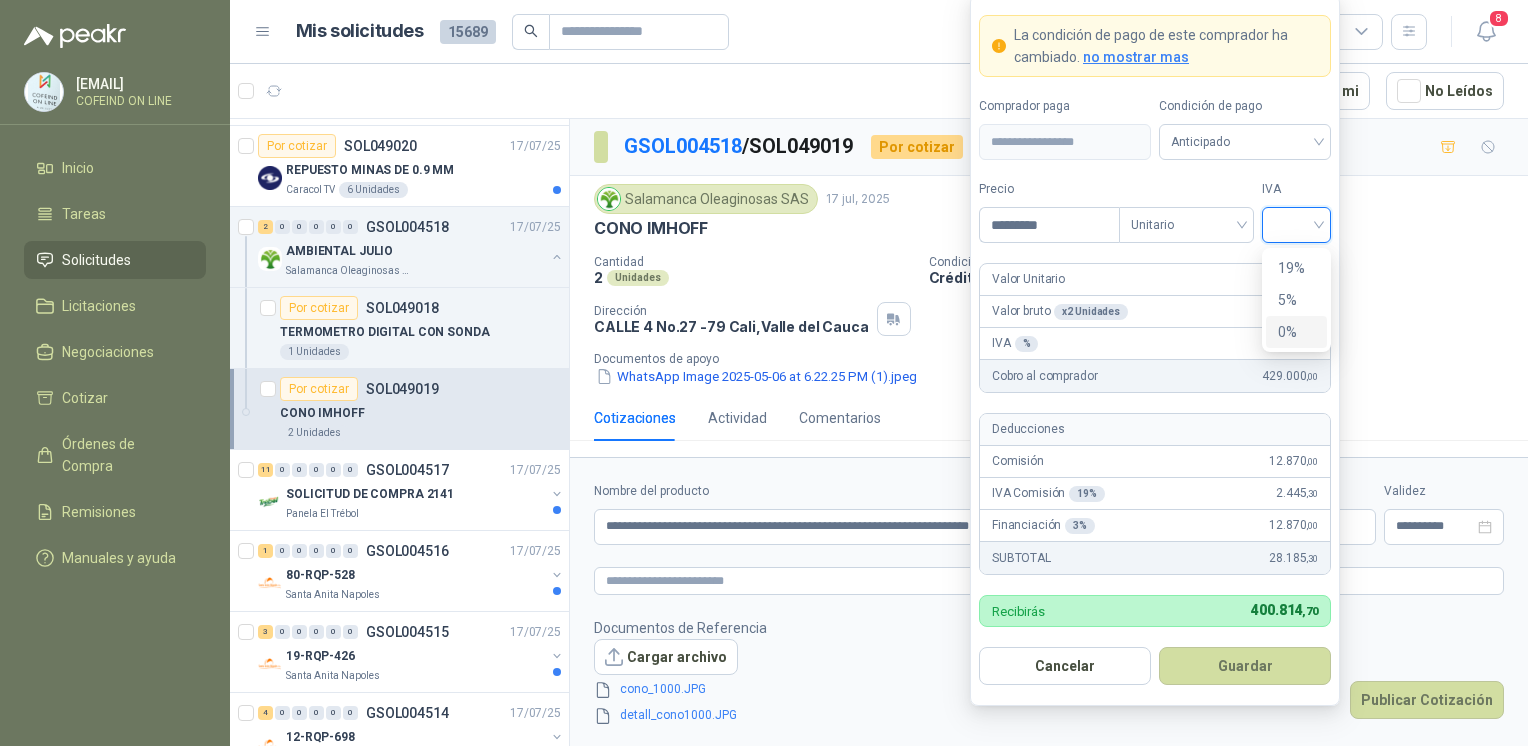 click on "0%" at bounding box center (1296, 332) 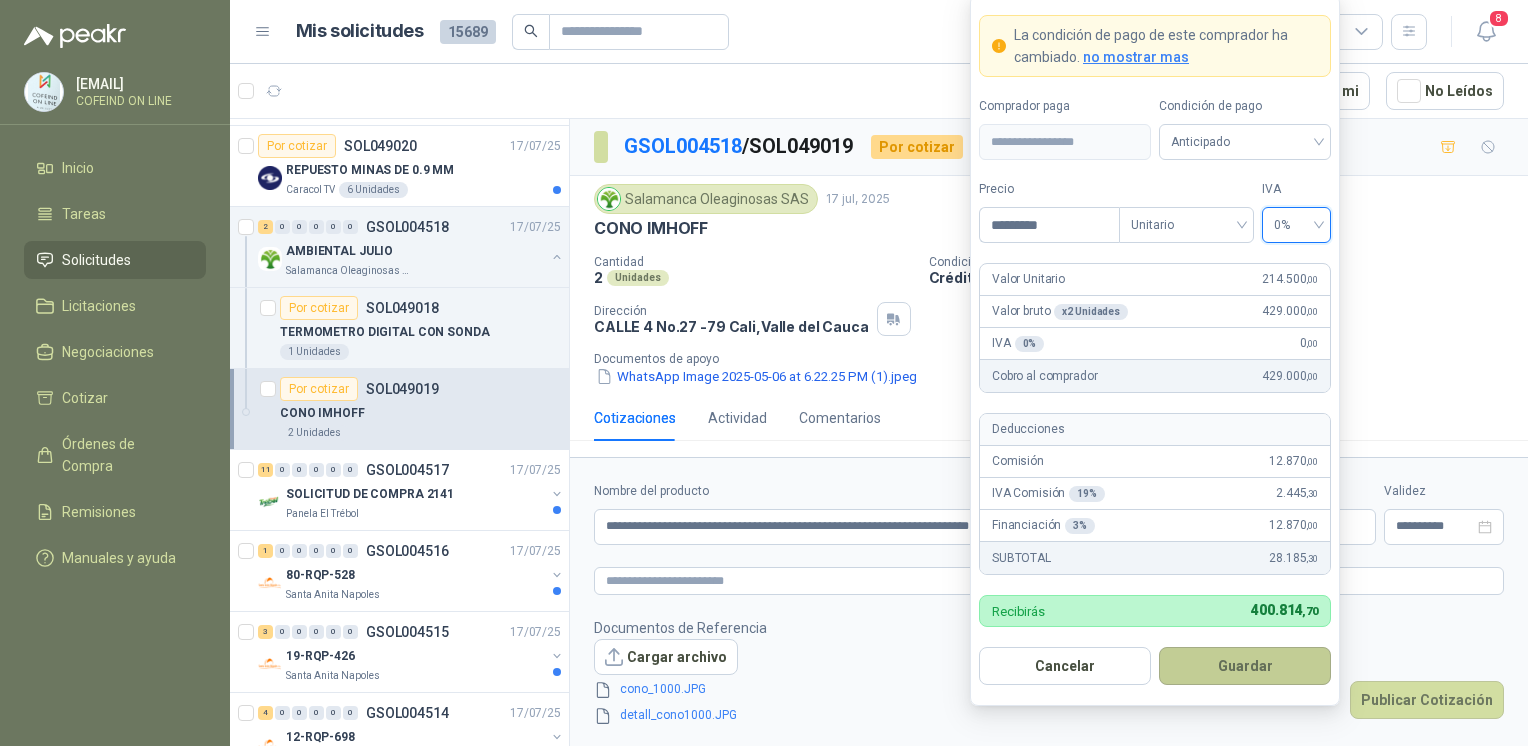 click on "Guardar" at bounding box center [1245, 666] 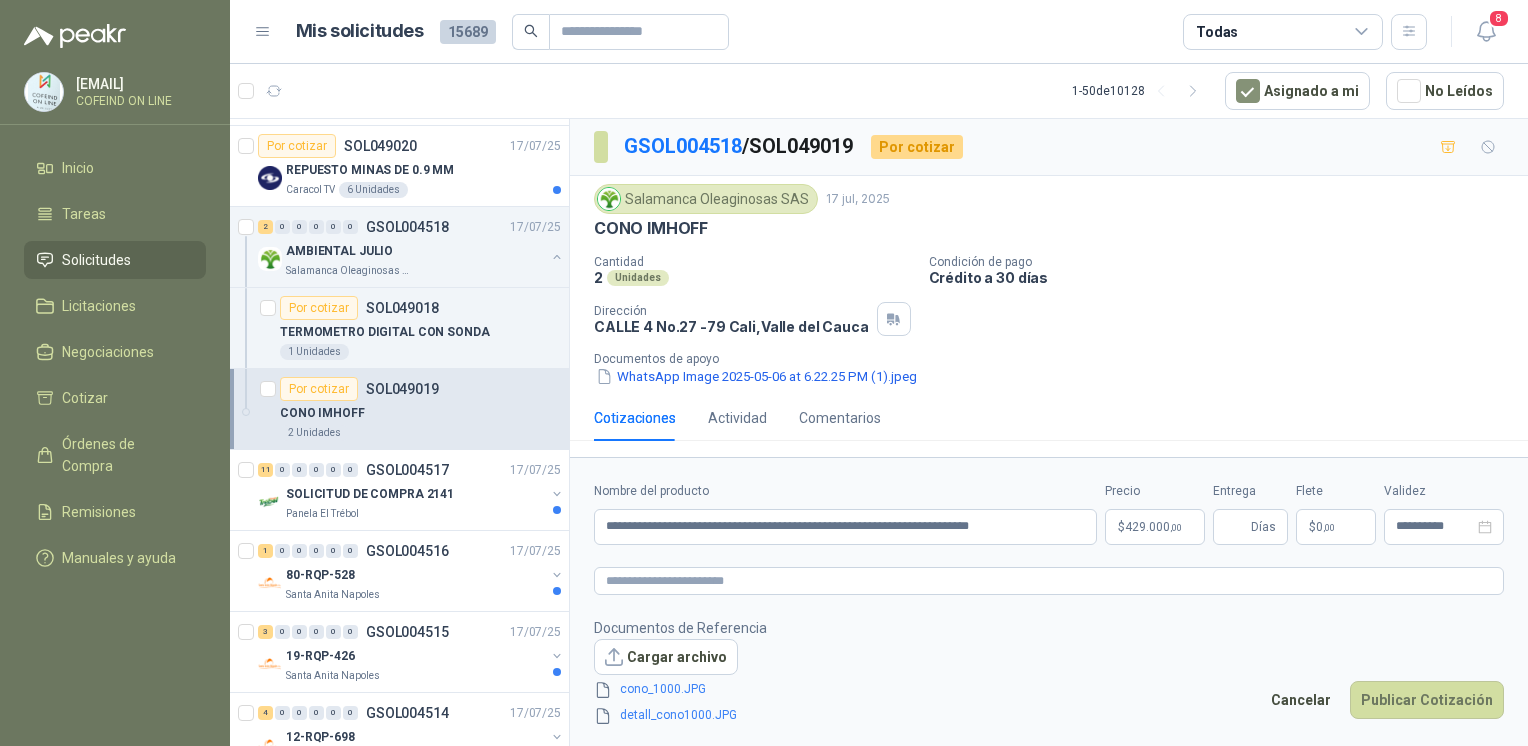 click on "Cotizaciones Actividad Comentarios" at bounding box center [1049, 418] 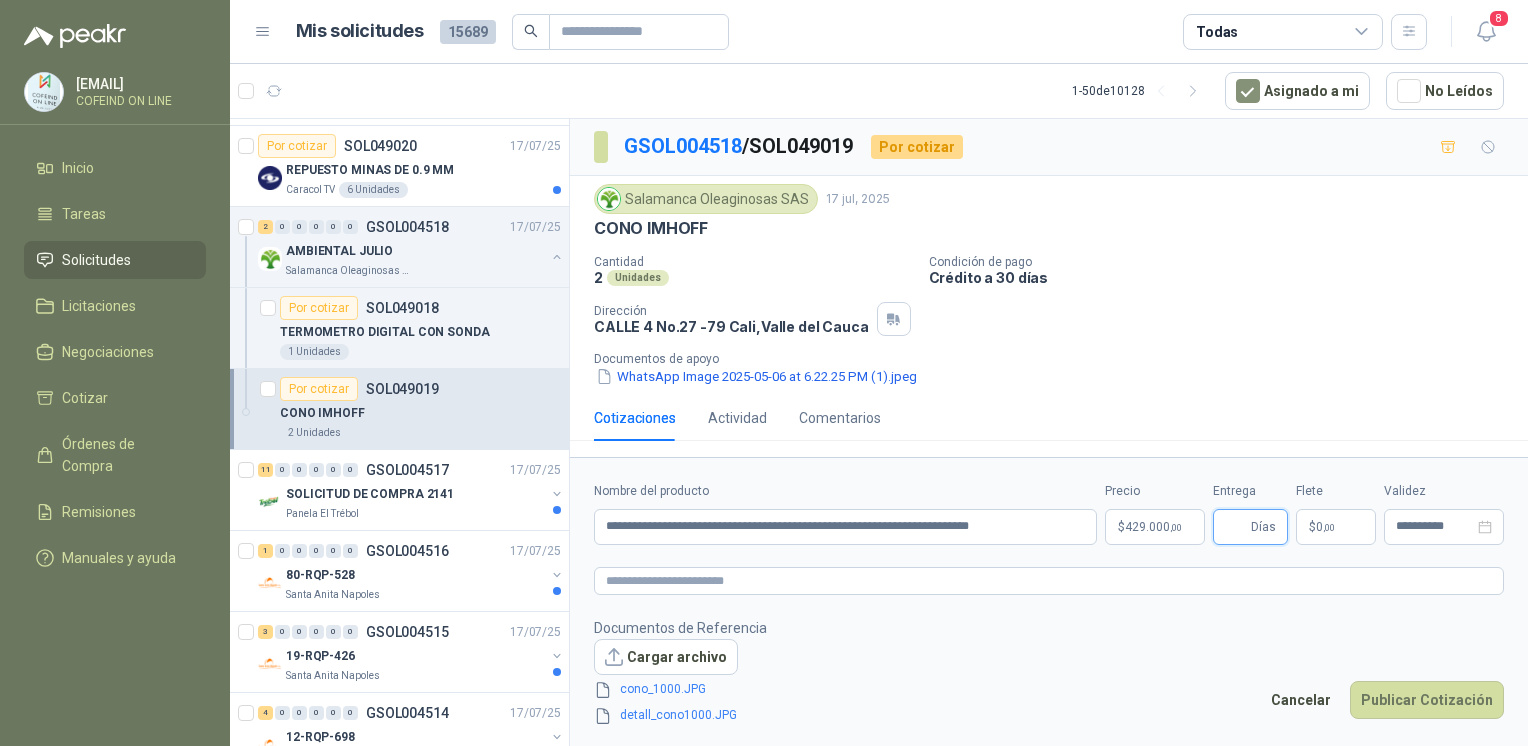 click on "Entrega" at bounding box center (1236, 527) 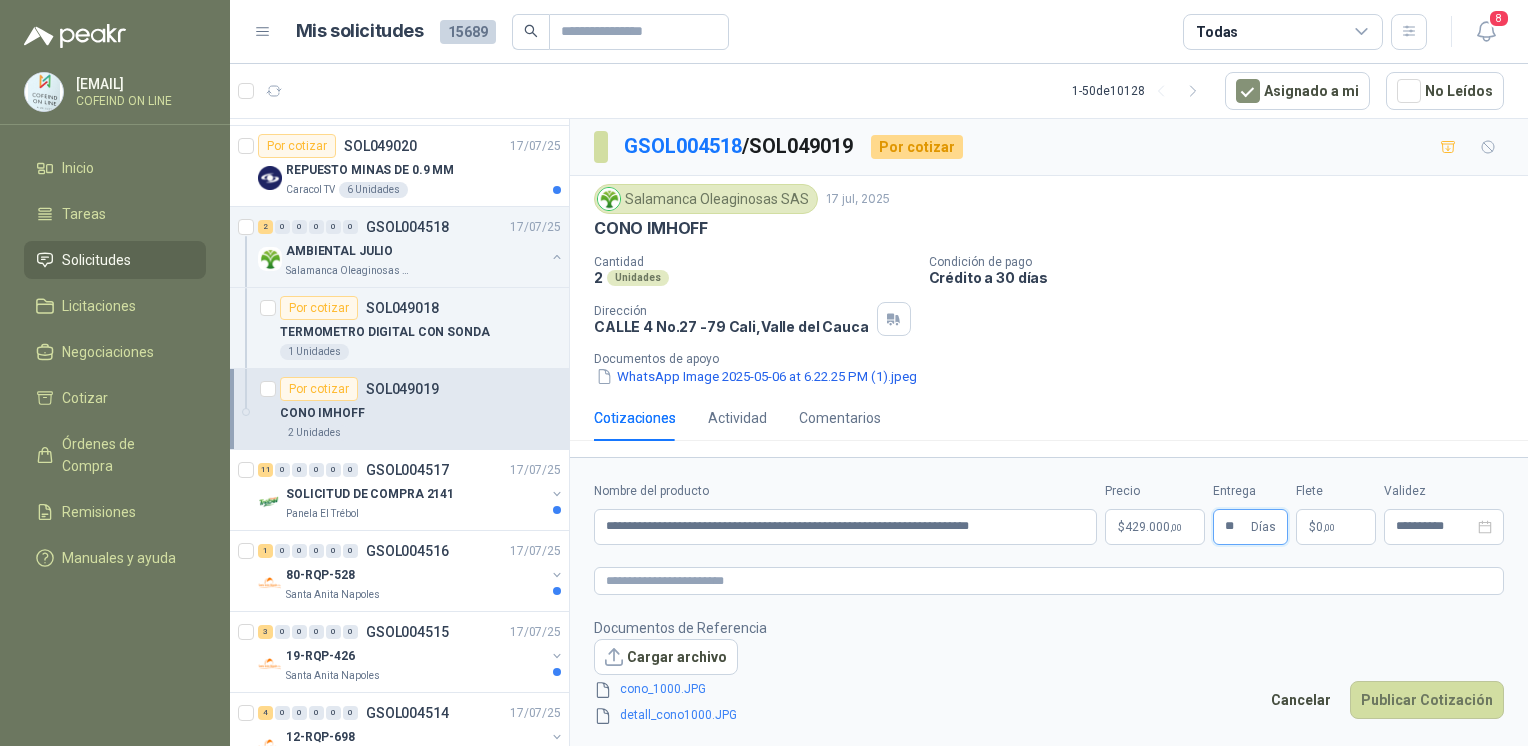type on "**" 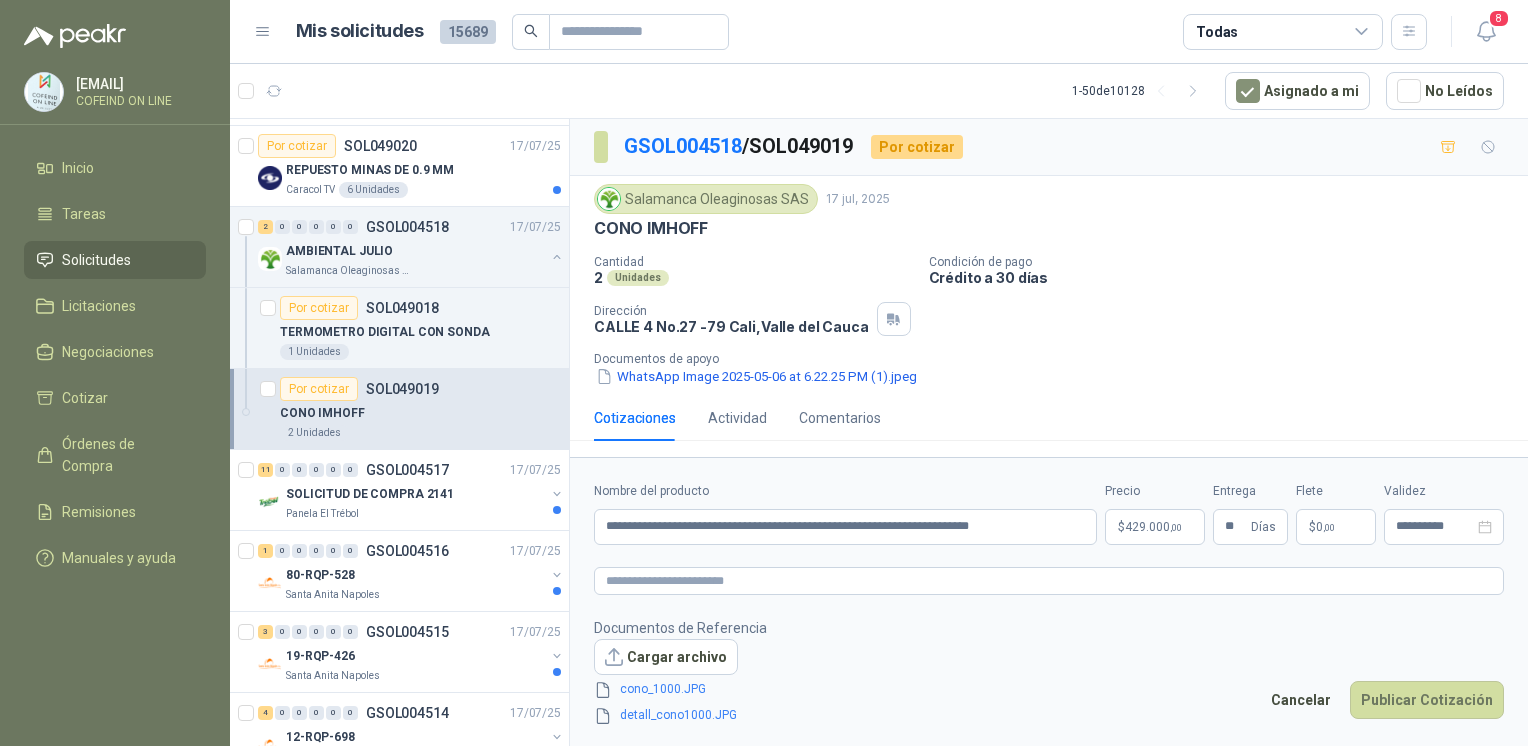 click on "**********" at bounding box center (1049, 604) 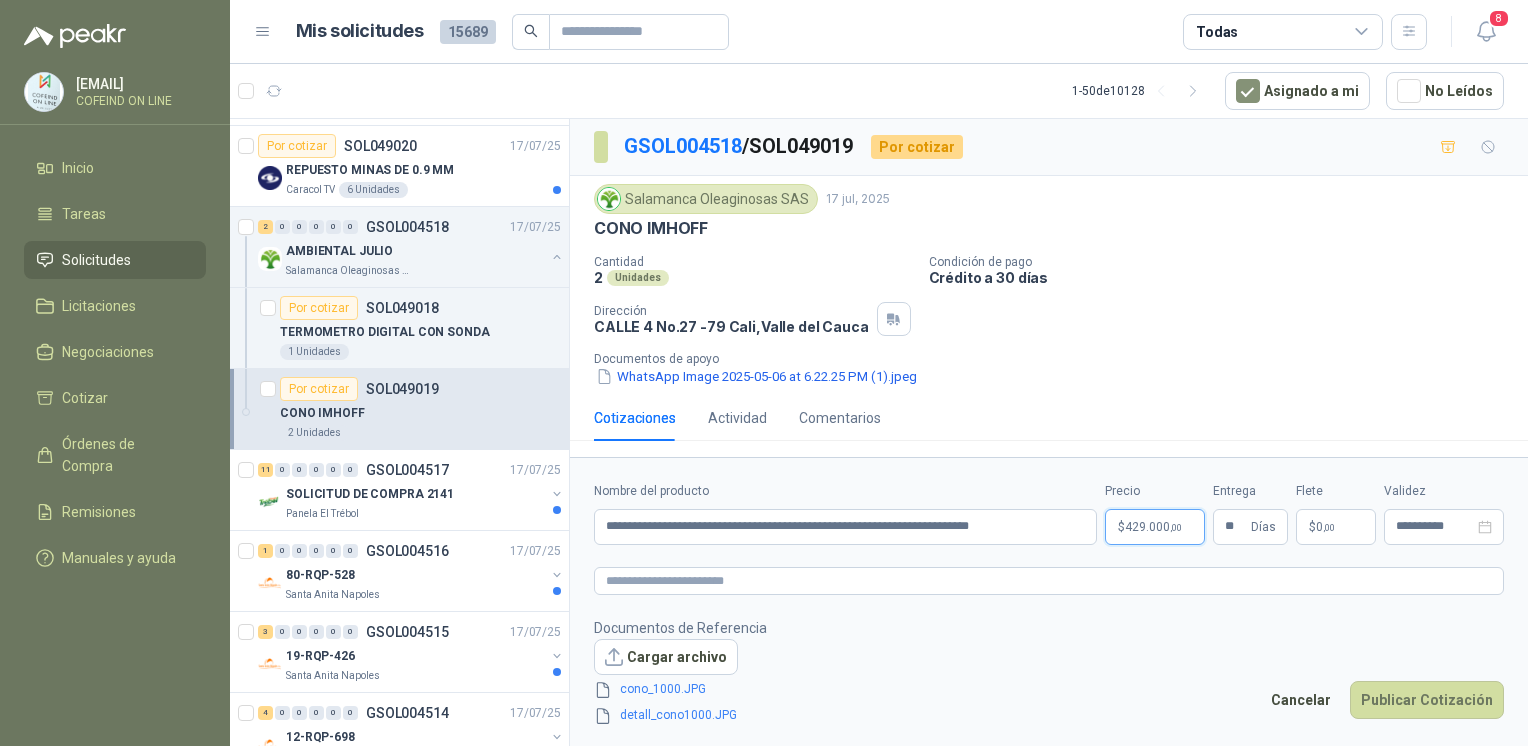 click on "[EMAIL] COFEIND ON LINE Inicio Tareas Solicitudes Licitaciones Negociaciones Cotizar Órdenes de Compra Remisiones Manuales y ayuda Mis solicitudes 15689 Todas 8 1 - 50 de 10128 Asignado a mi No Leídos Por adjudicar SOL049026 17/07/25 kit de bloqueo y etiquetado Almatec 1 Unidades 0 0 0 0 0 0 GSOL004519 17/07/25 PLASTICO DE 4MX100M CAL 4 Almatec Por cotizar SOL049024 17/07/25 Portatil DELL I7 BioCosta Green Energy S.A.S 1 Unidades Por cotizar SOL049023 17/07/25 Portatil DELL I5 BioCosta Green Energy S.A.S 1 Unidades Por cotizar SOL049022 17/07/25 WL-D80-4-24 Industrial 4G Modem Palmagro S.A 1 Unidades Por cotizar SOL049021 17/07/25 PORTAMINAS 0.9 MM Caracol TV 2 Unidades Por cotizar SOL049020 17/07/25 REPUESTO MINAS DE 0.9 MM Caracol TV 6 Unidades 2 0 0 0 0 0 GSOL004518 17/07/25 AMBIENTAL JULIO Salamanca Oleaginosas SAS Por cotizar SOL049018 TERMOMETRO DIGITAL CON SONDA 1 Unidades Por cotizar SOL049019 CONO IMHOFF" at bounding box center (764, 373) 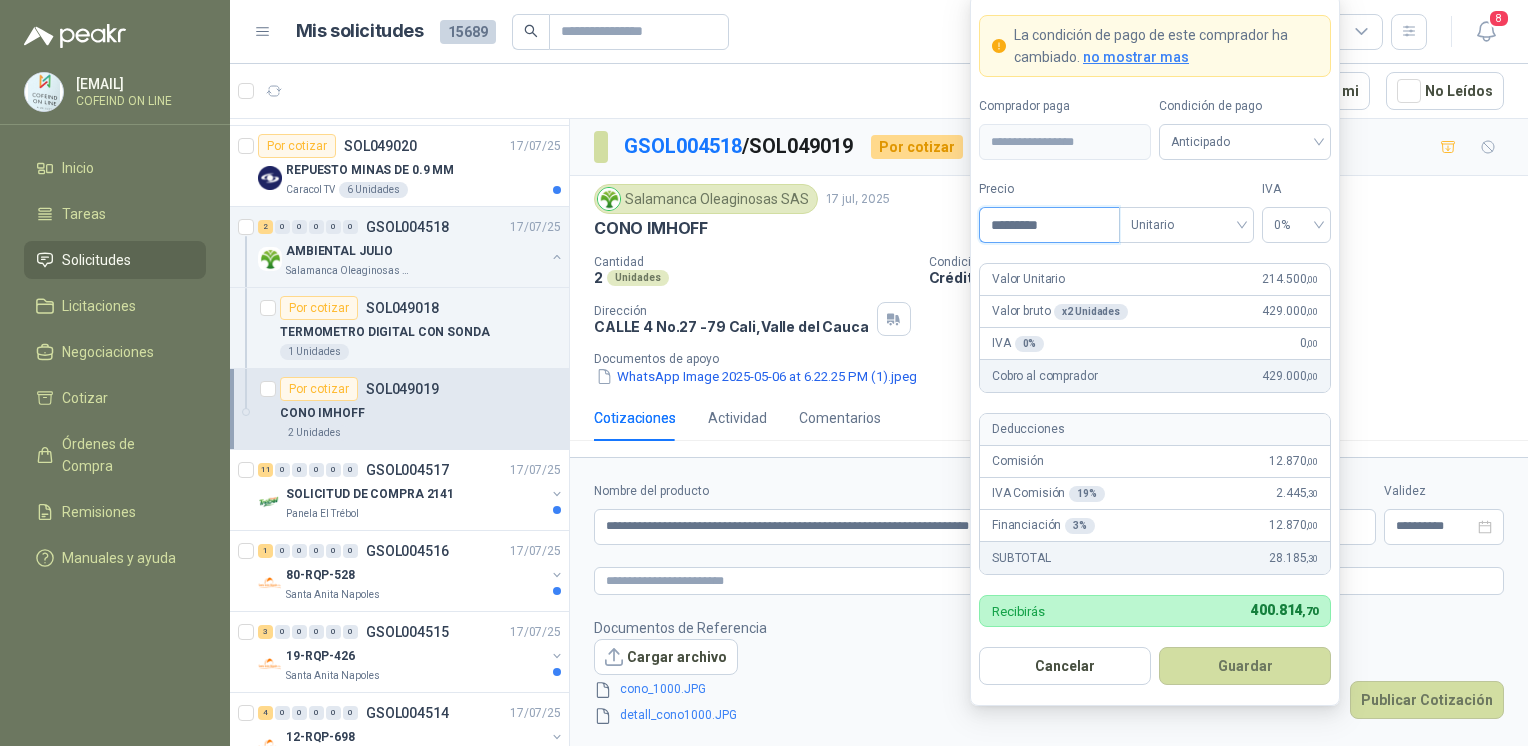 click on "*********" at bounding box center (1049, 225) 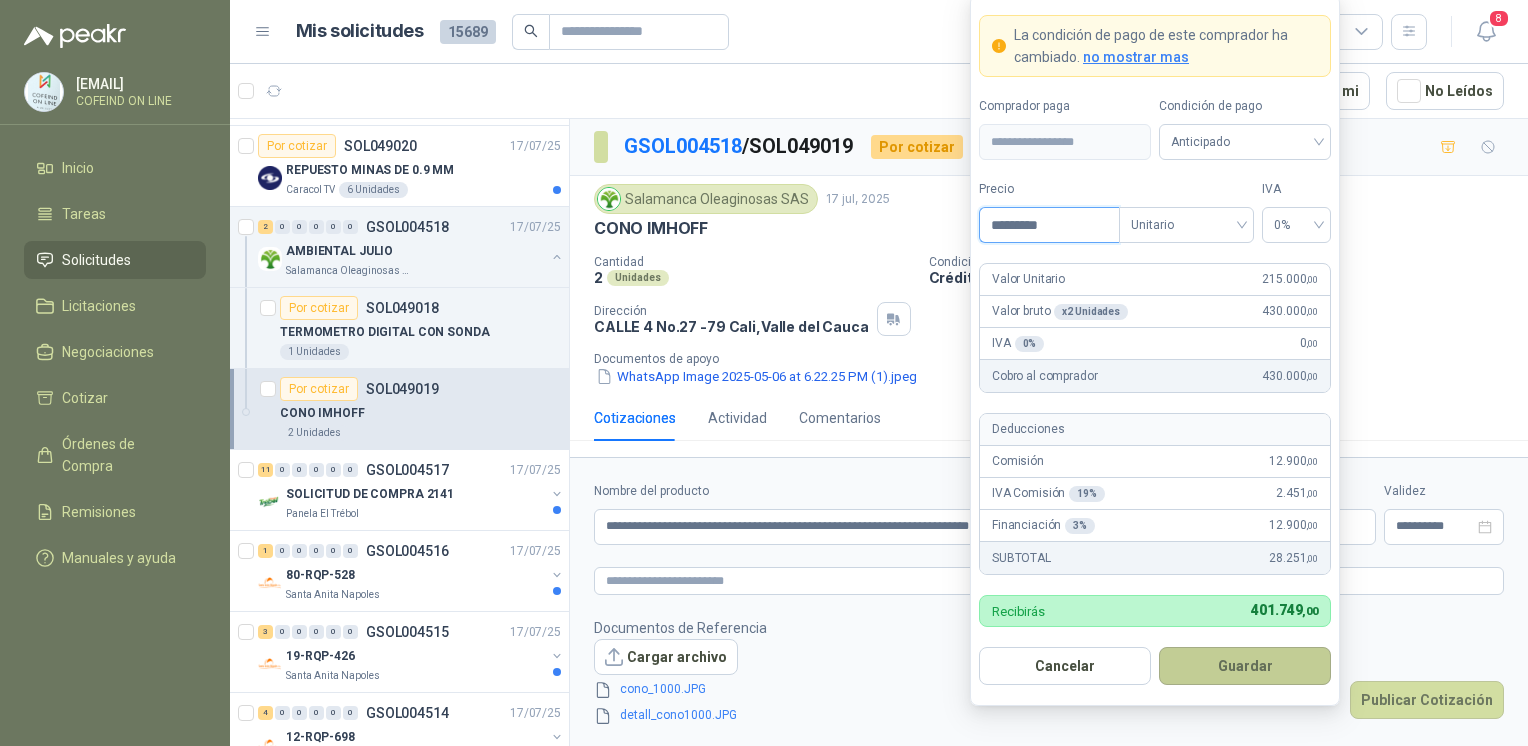 type on "*********" 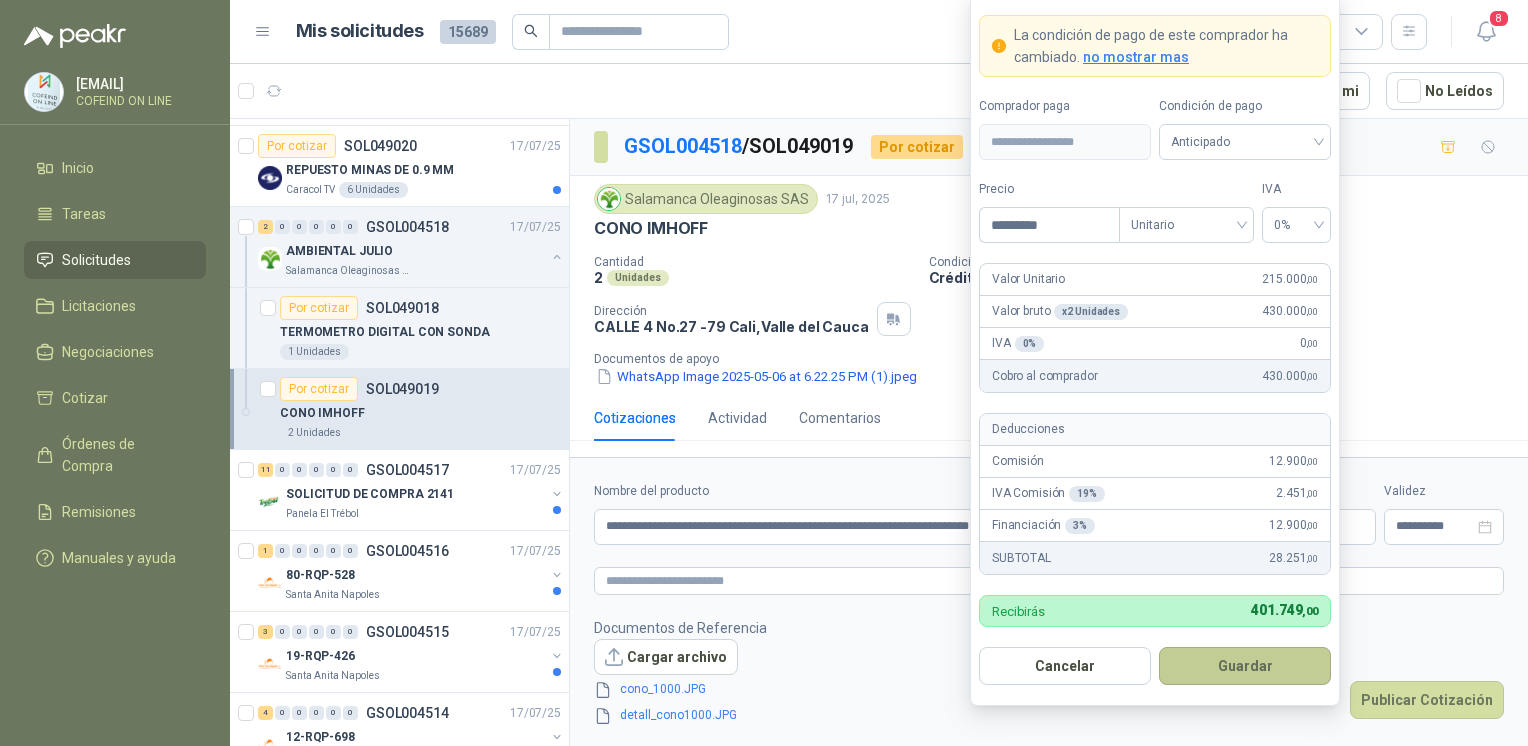click on "Guardar" at bounding box center (1245, 666) 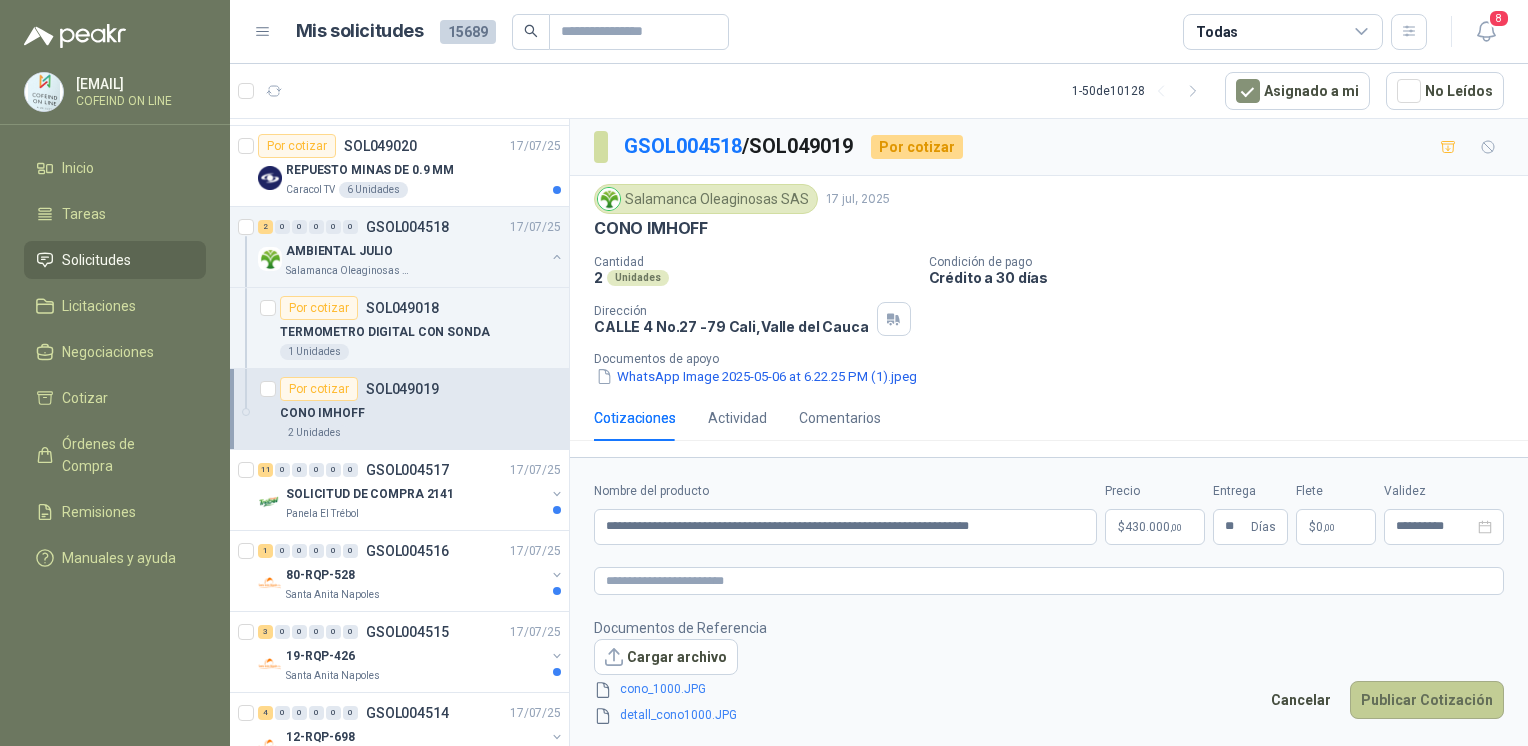 click on "Publicar Cotización" at bounding box center (1427, 700) 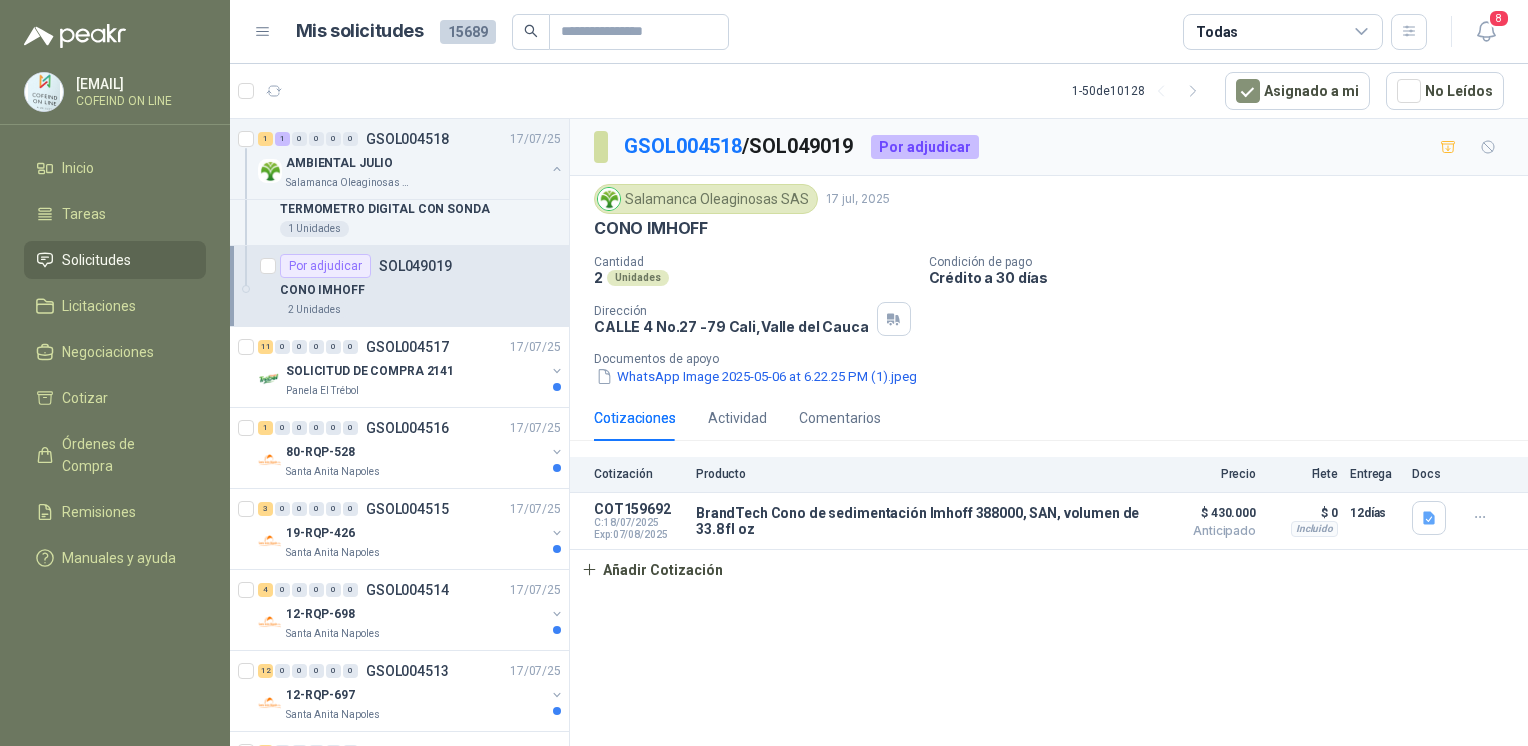 scroll, scrollTop: 608, scrollLeft: 0, axis: vertical 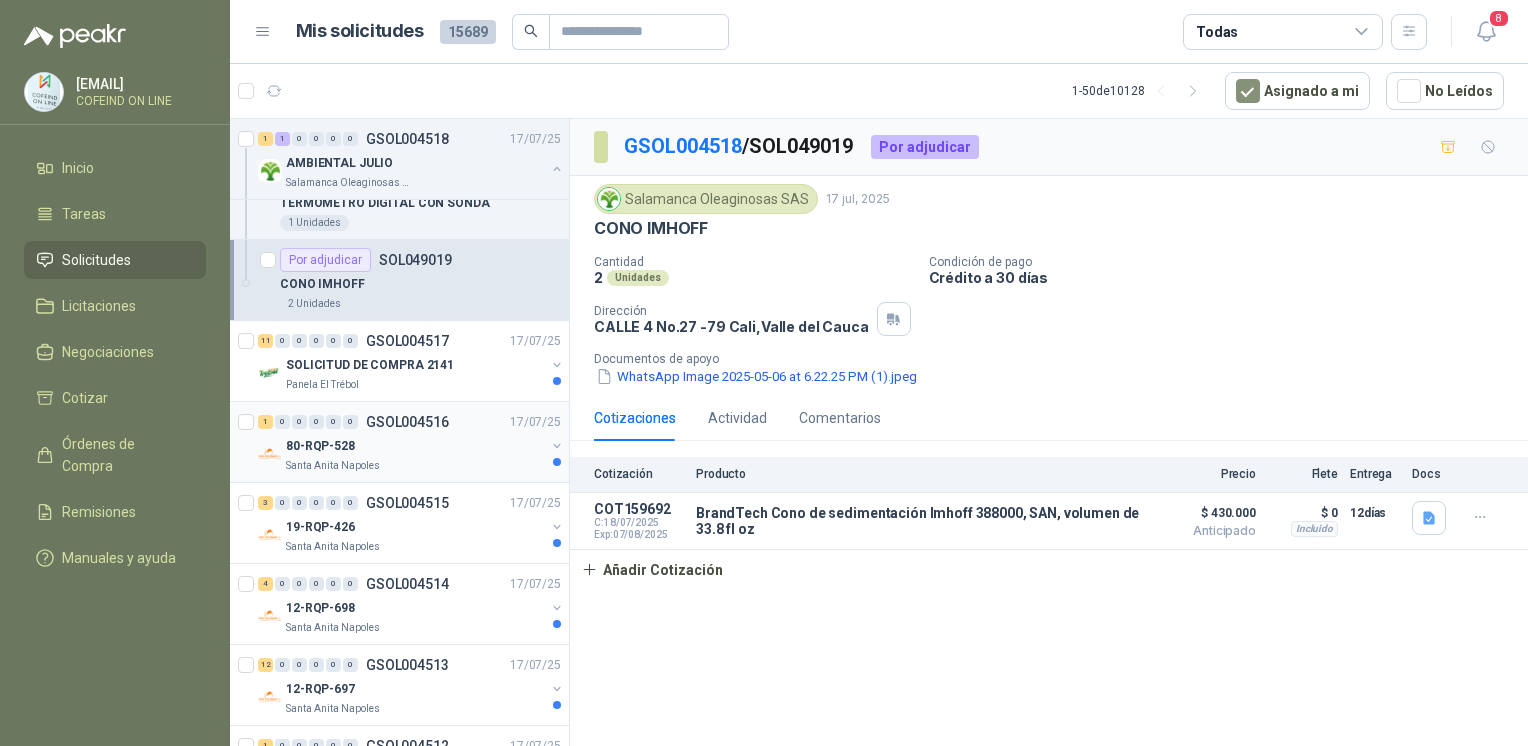 click on "80-RQP-528" at bounding box center (415, 446) 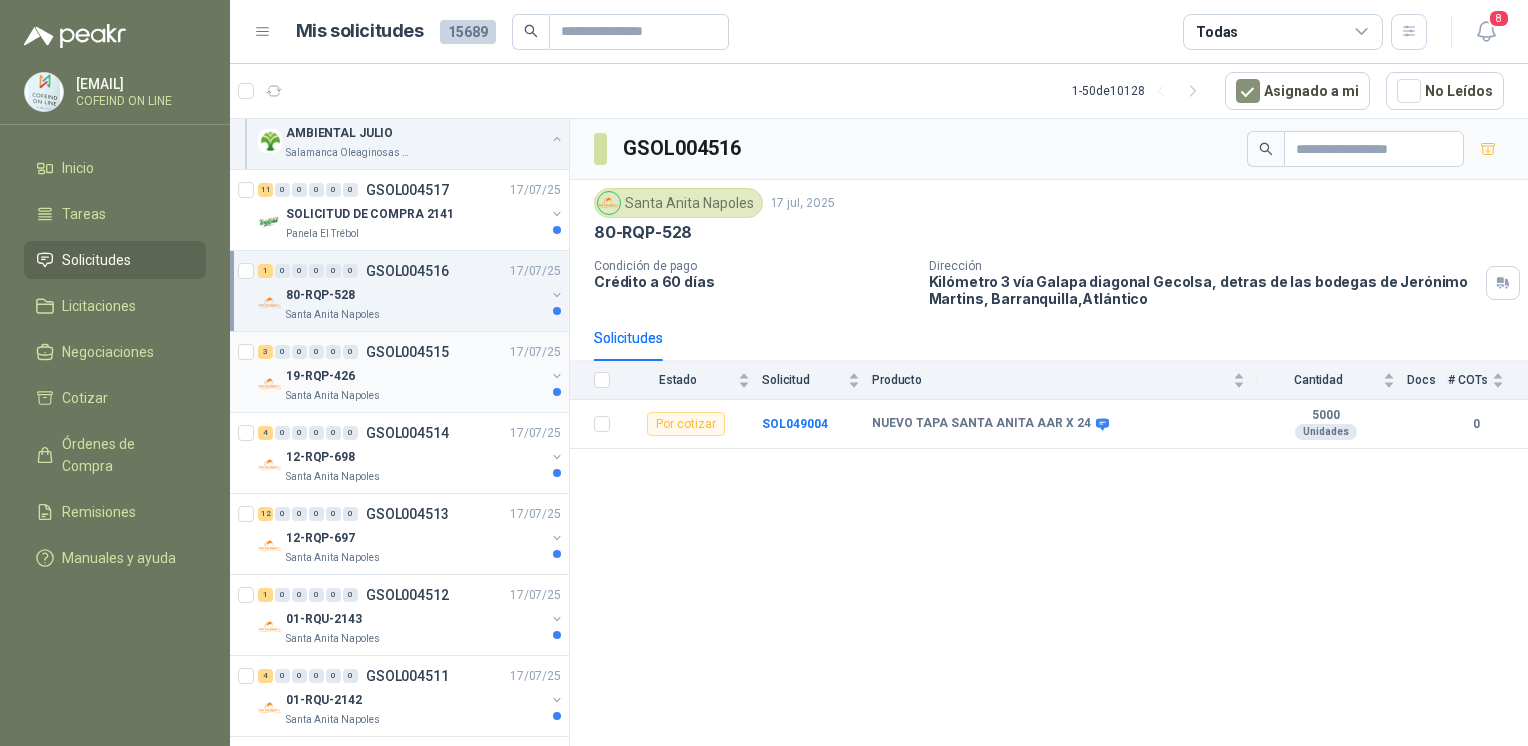 scroll, scrollTop: 760, scrollLeft: 0, axis: vertical 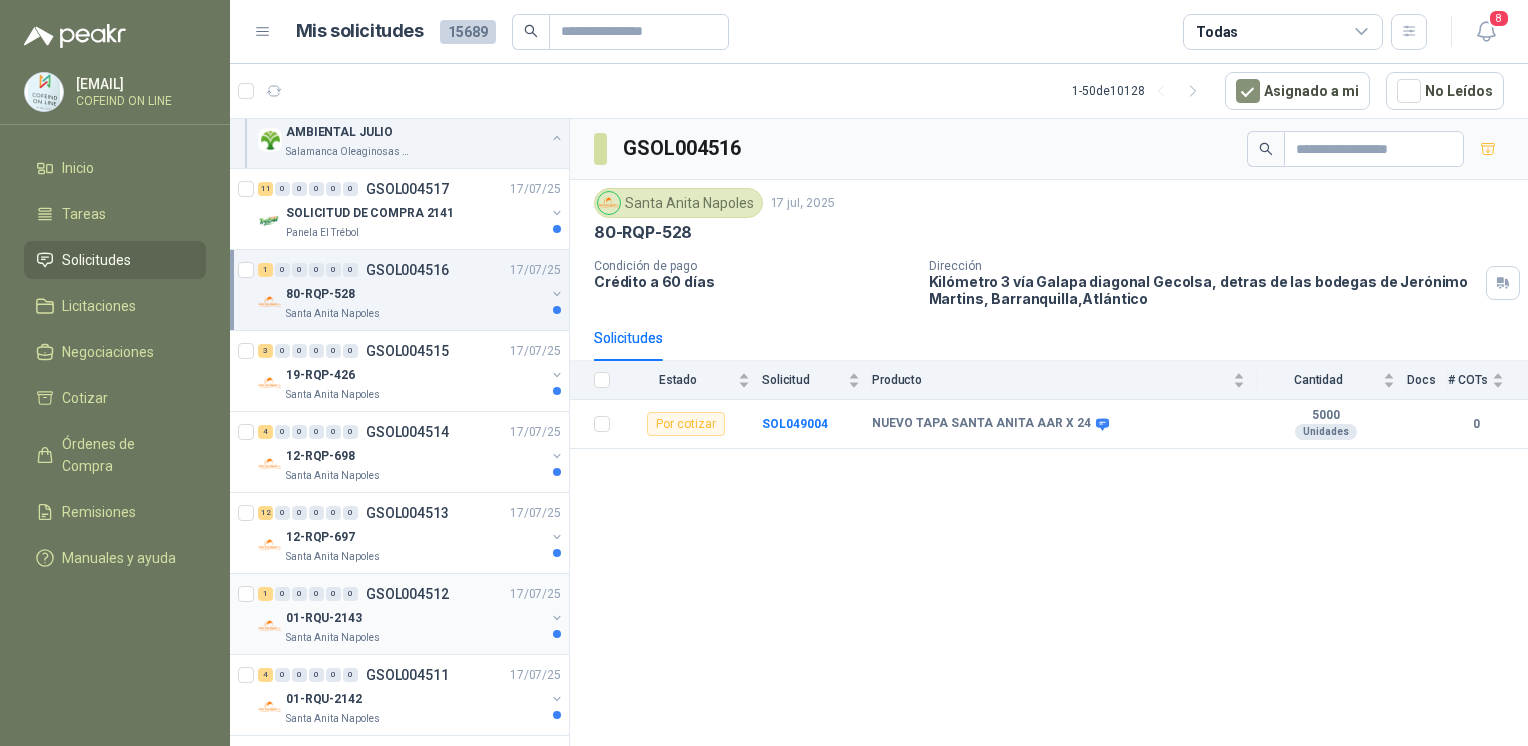 click on "GSOL004512" at bounding box center (407, 594) 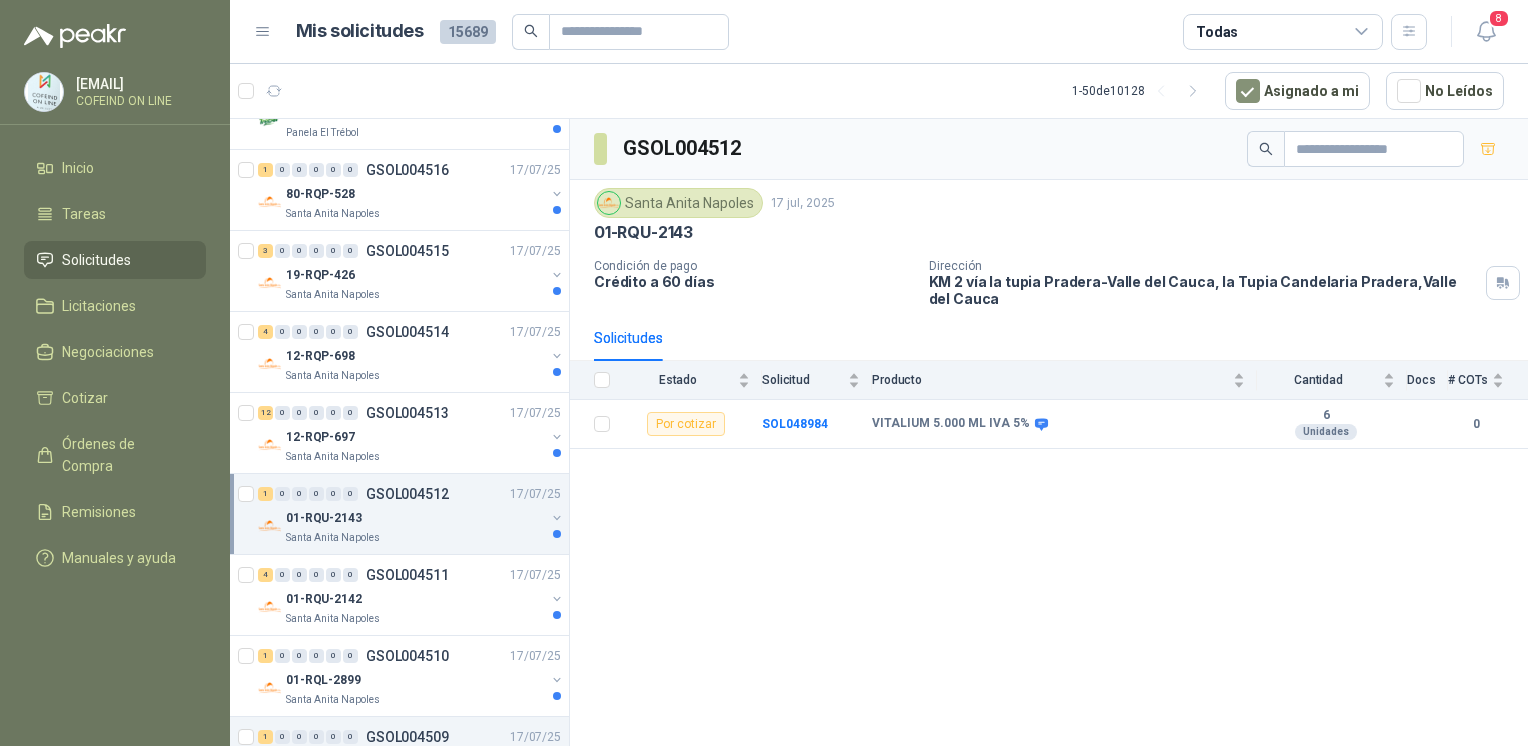 scroll, scrollTop: 900, scrollLeft: 0, axis: vertical 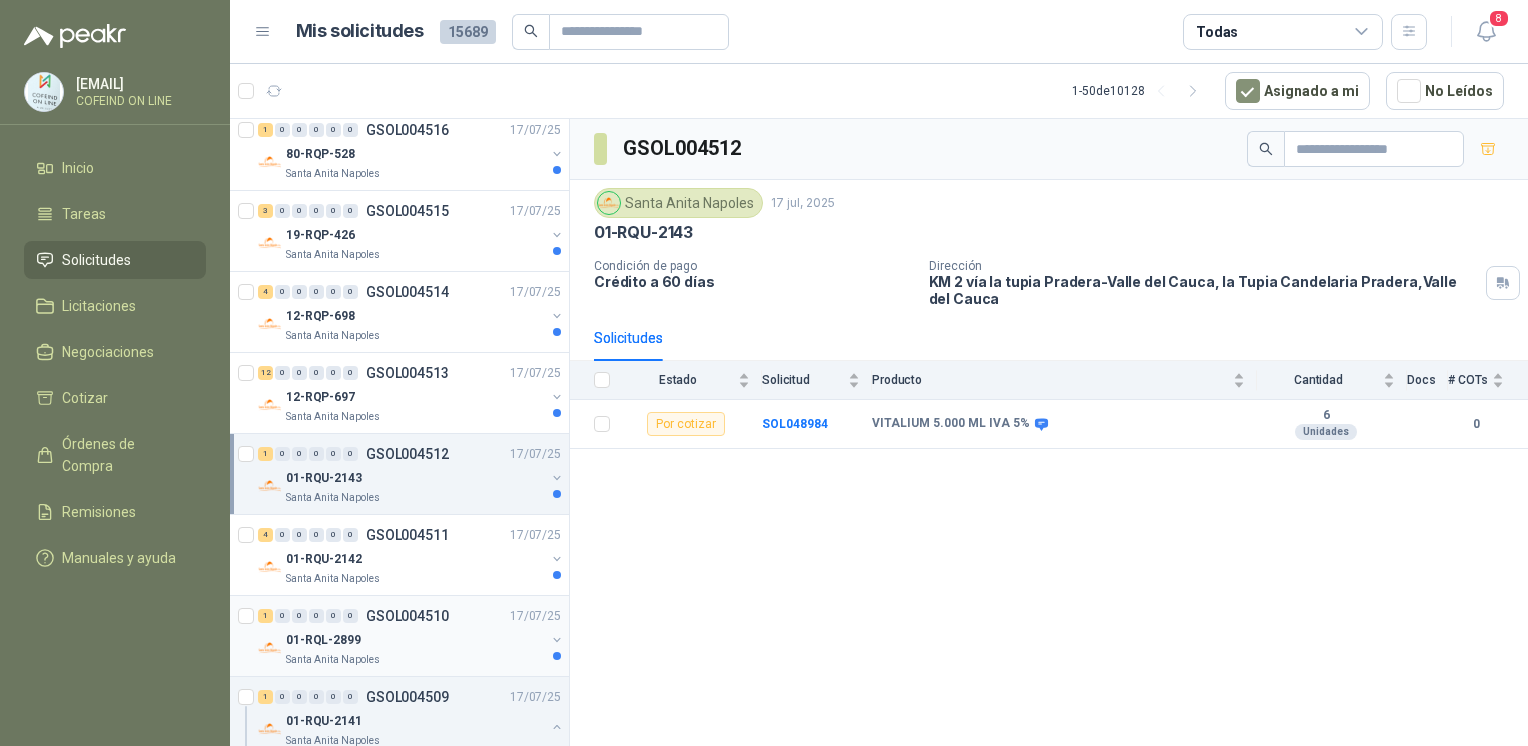 click on "1   0   0   0   0   0   GSOL004510 17/07/25   01-RQL-2899 Santa Anita Napoles" at bounding box center [399, 636] 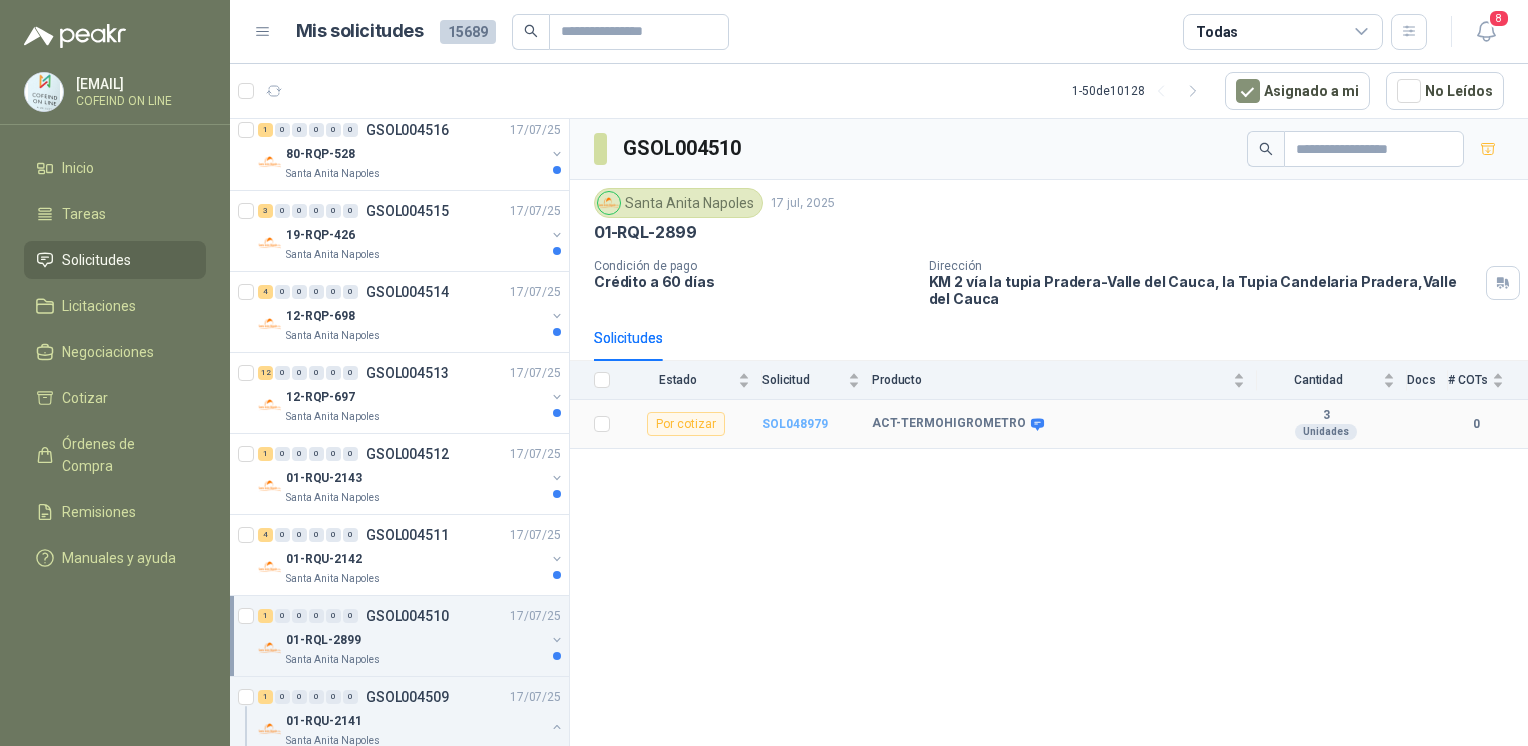 click on "SOL048979" at bounding box center (795, 424) 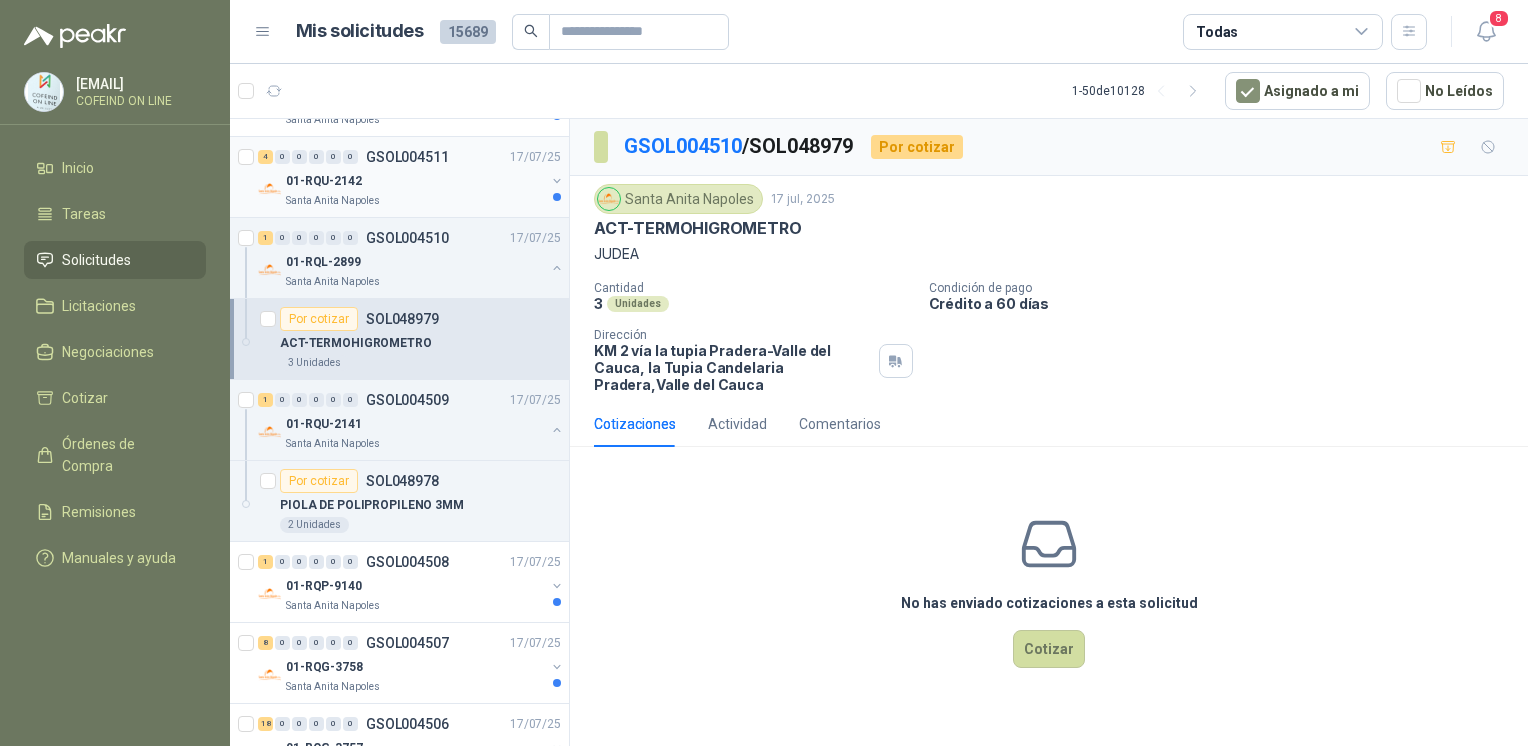 scroll, scrollTop: 1296, scrollLeft: 0, axis: vertical 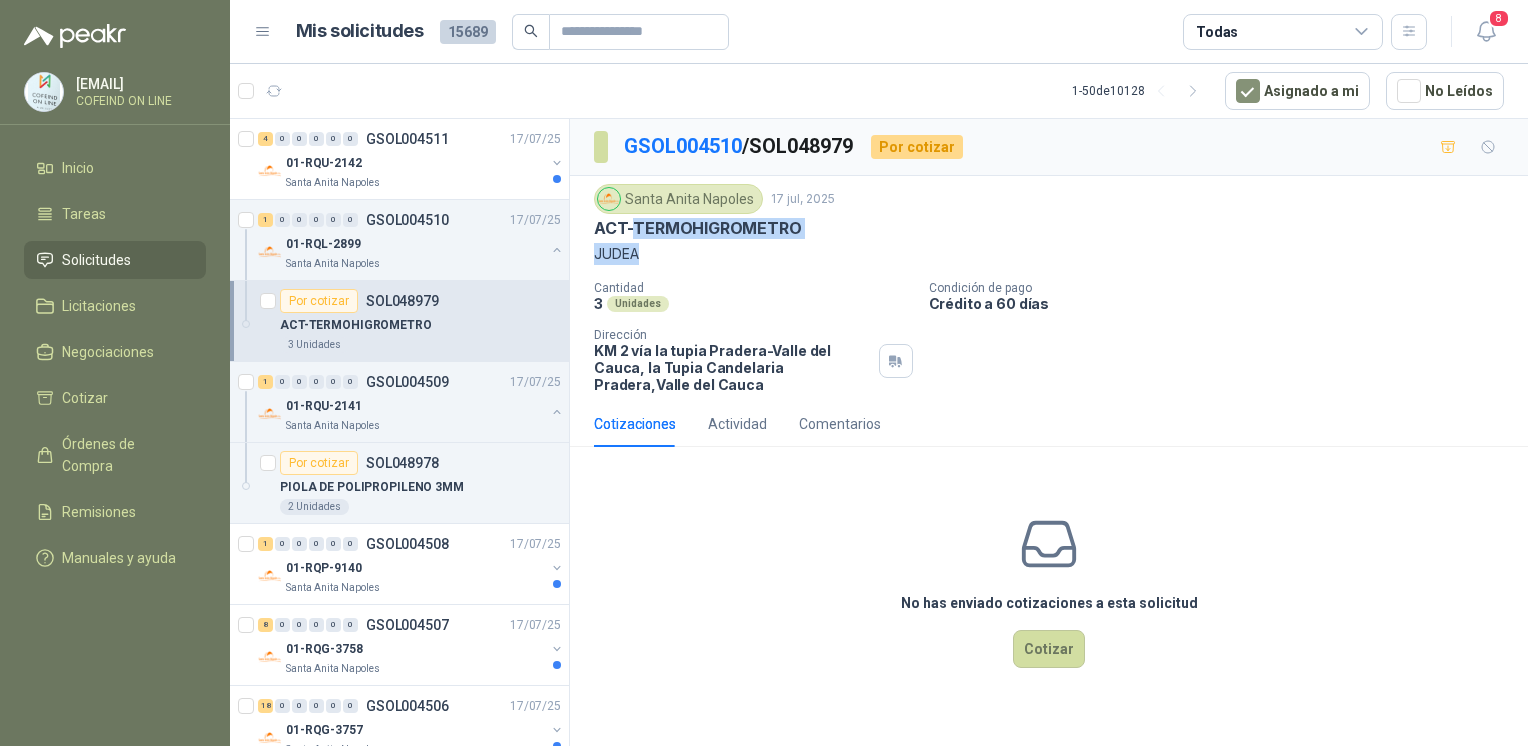 drag, startPoint x: 632, startPoint y: 220, endPoint x: 648, endPoint y: 250, distance: 34 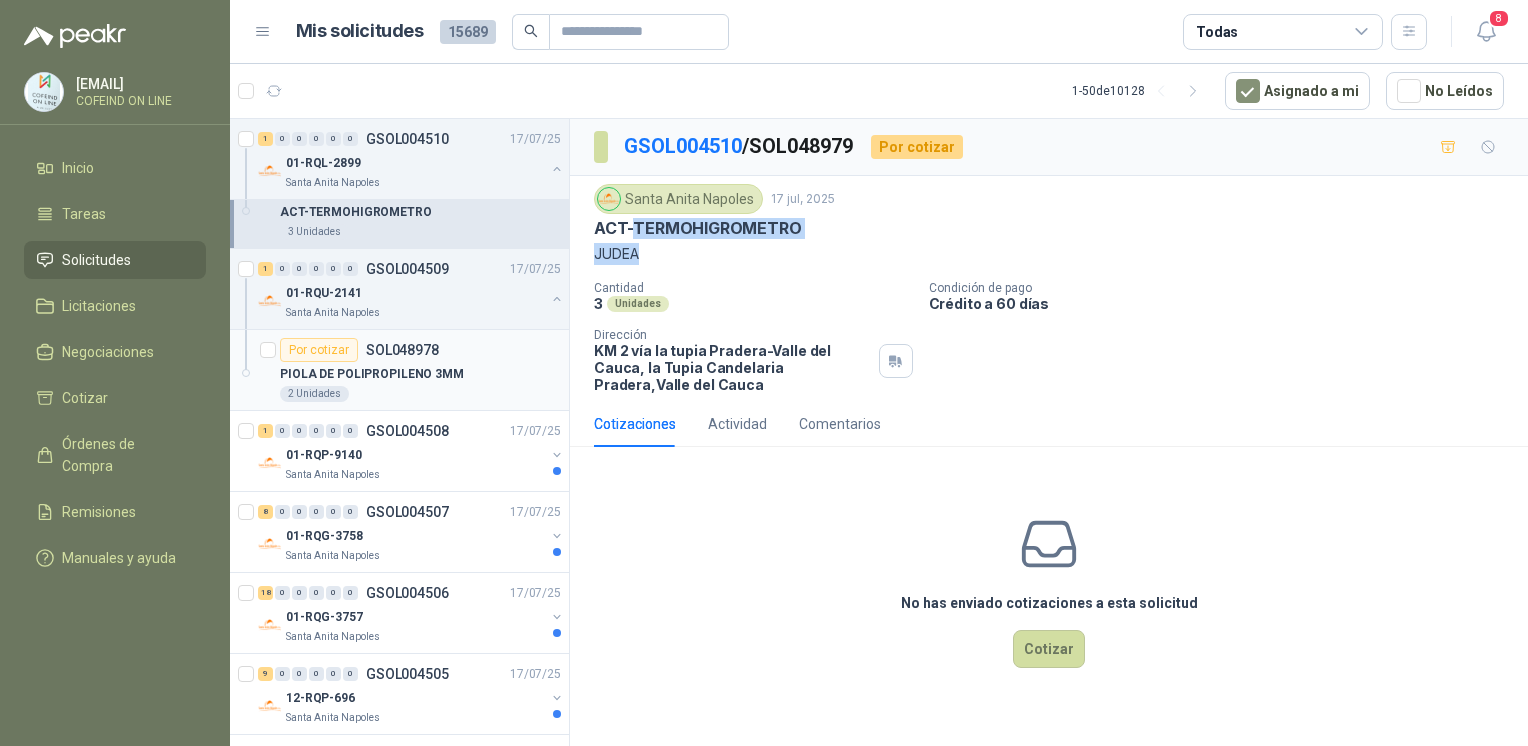 scroll, scrollTop: 1410, scrollLeft: 0, axis: vertical 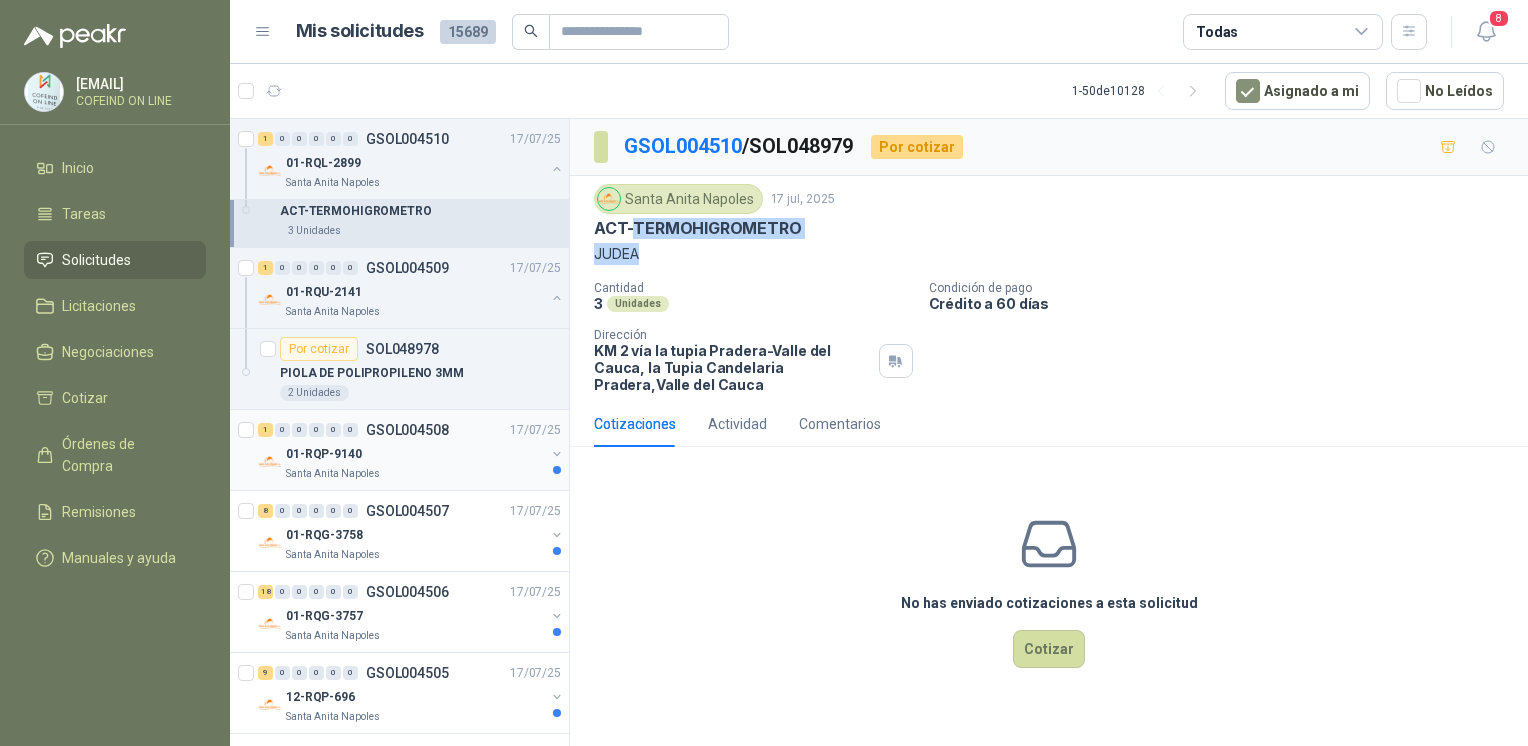 click on "01-RQP-9140" at bounding box center (415, 454) 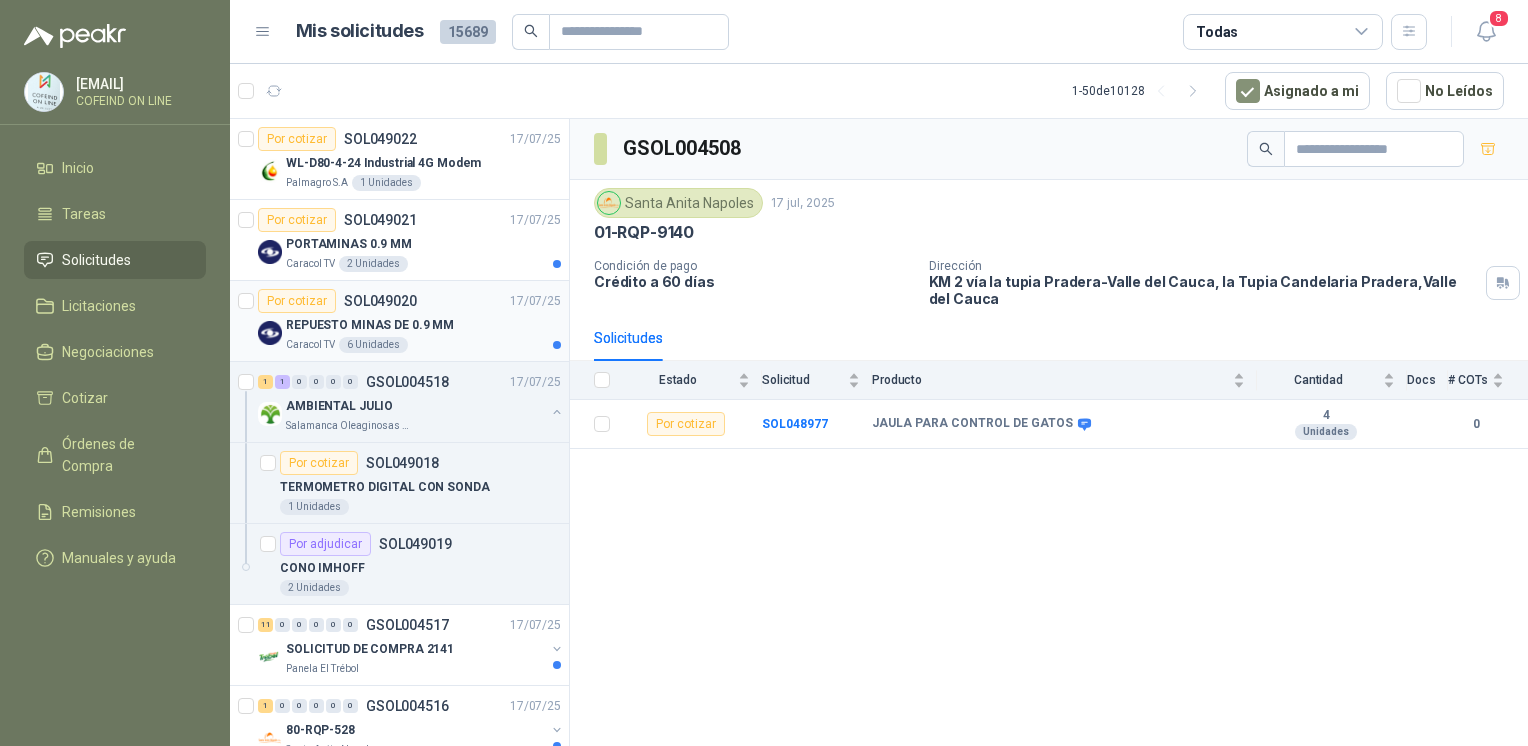scroll, scrollTop: 384, scrollLeft: 0, axis: vertical 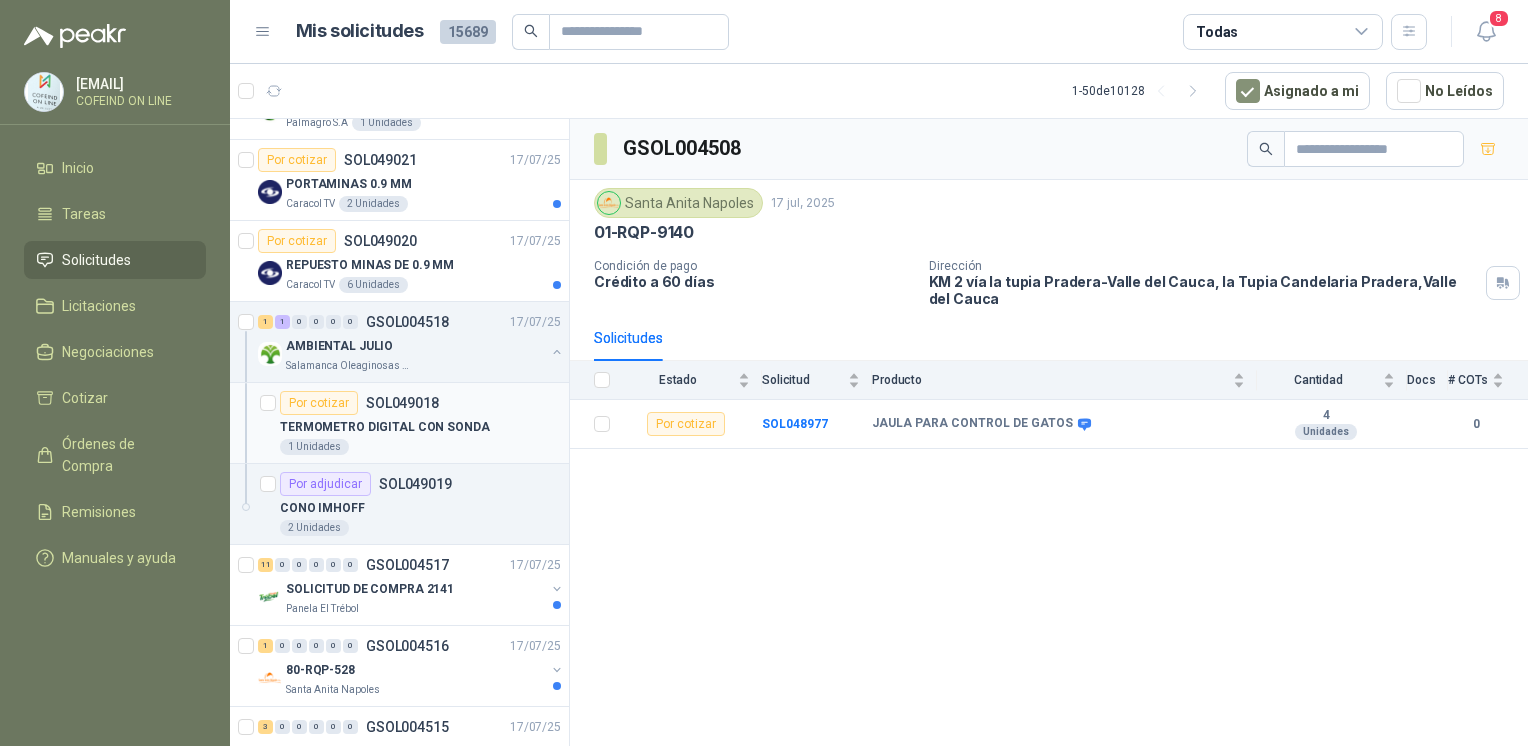 click on "TERMOMETRO DIGITAL CON SONDA" at bounding box center (385, 427) 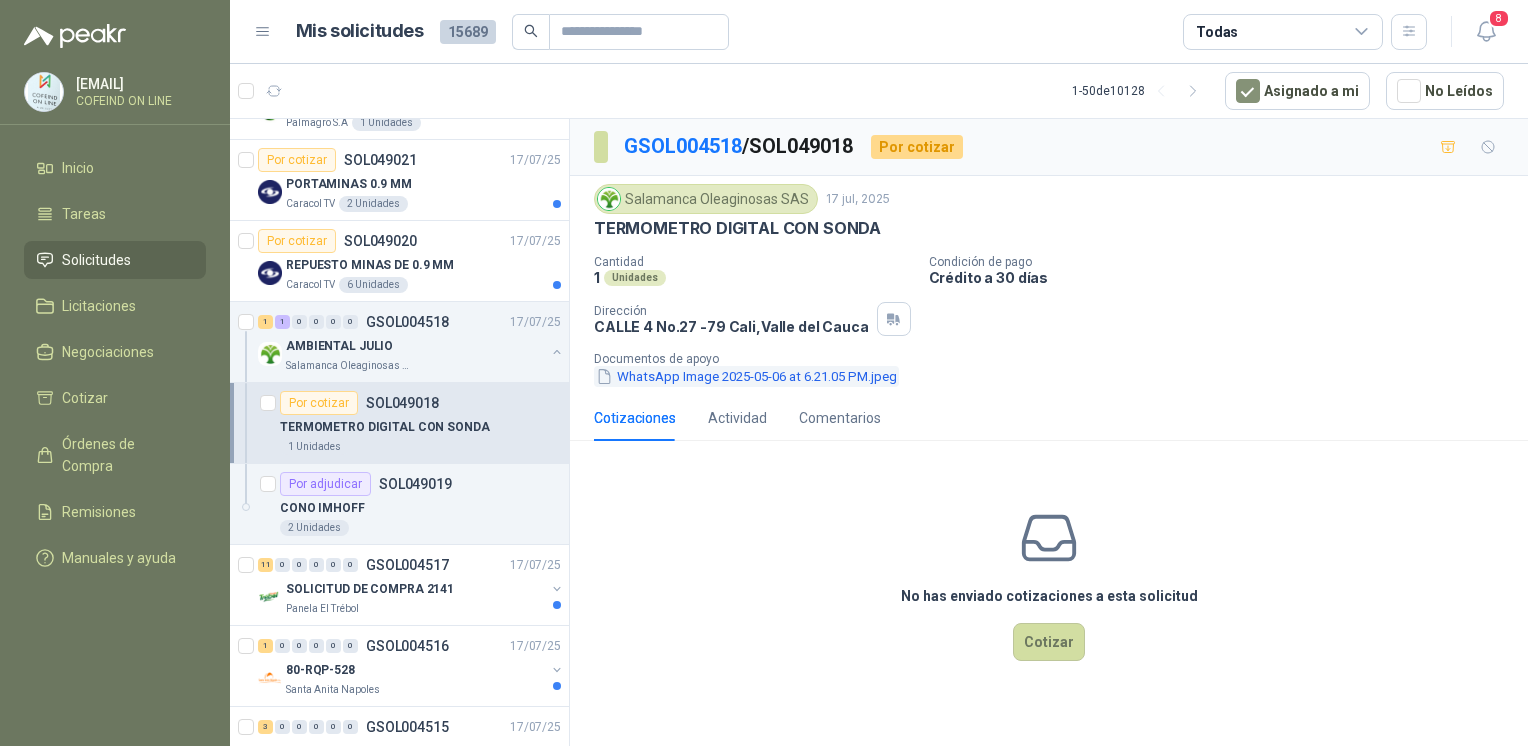 click on "WhatsApp Image 2025-05-06 at 6.21.05 PM.jpeg" at bounding box center [746, 376] 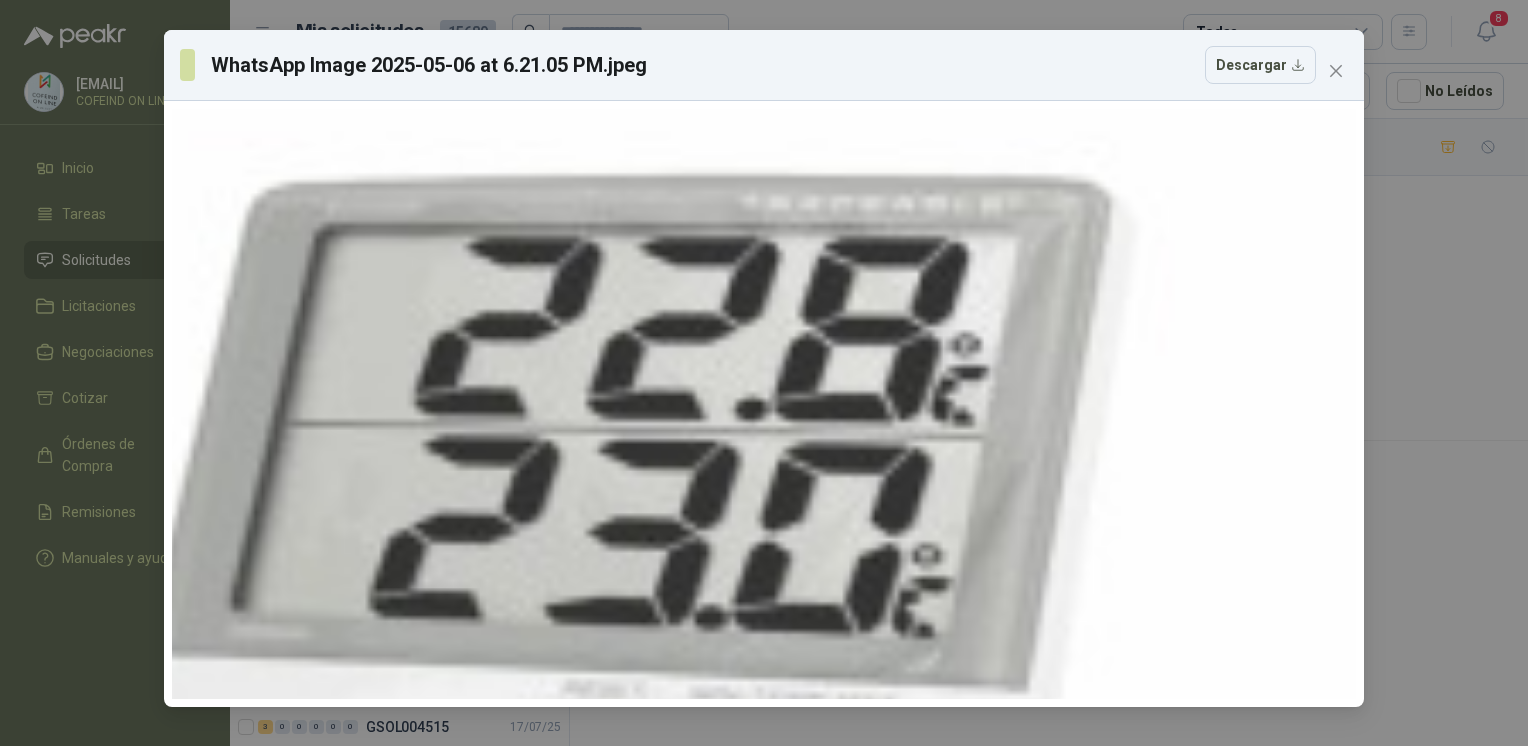 click on "WhatsApp Image 2025-05-06 at 6.21.05 PM.jpeg   Descargar" at bounding box center [764, 373] 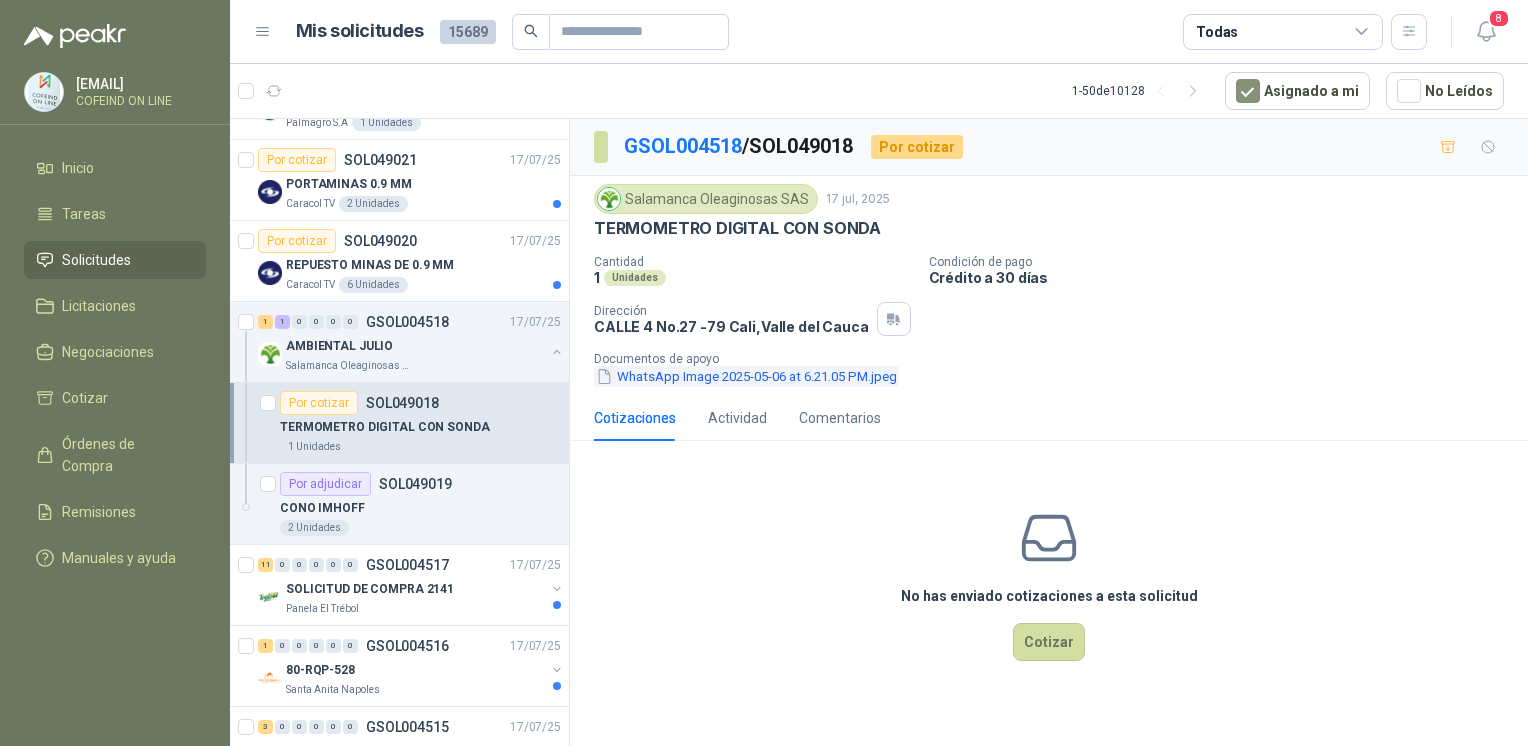 click on "WhatsApp Image 2025-05-06 at 6.21.05 PM.jpeg" at bounding box center [746, 376] 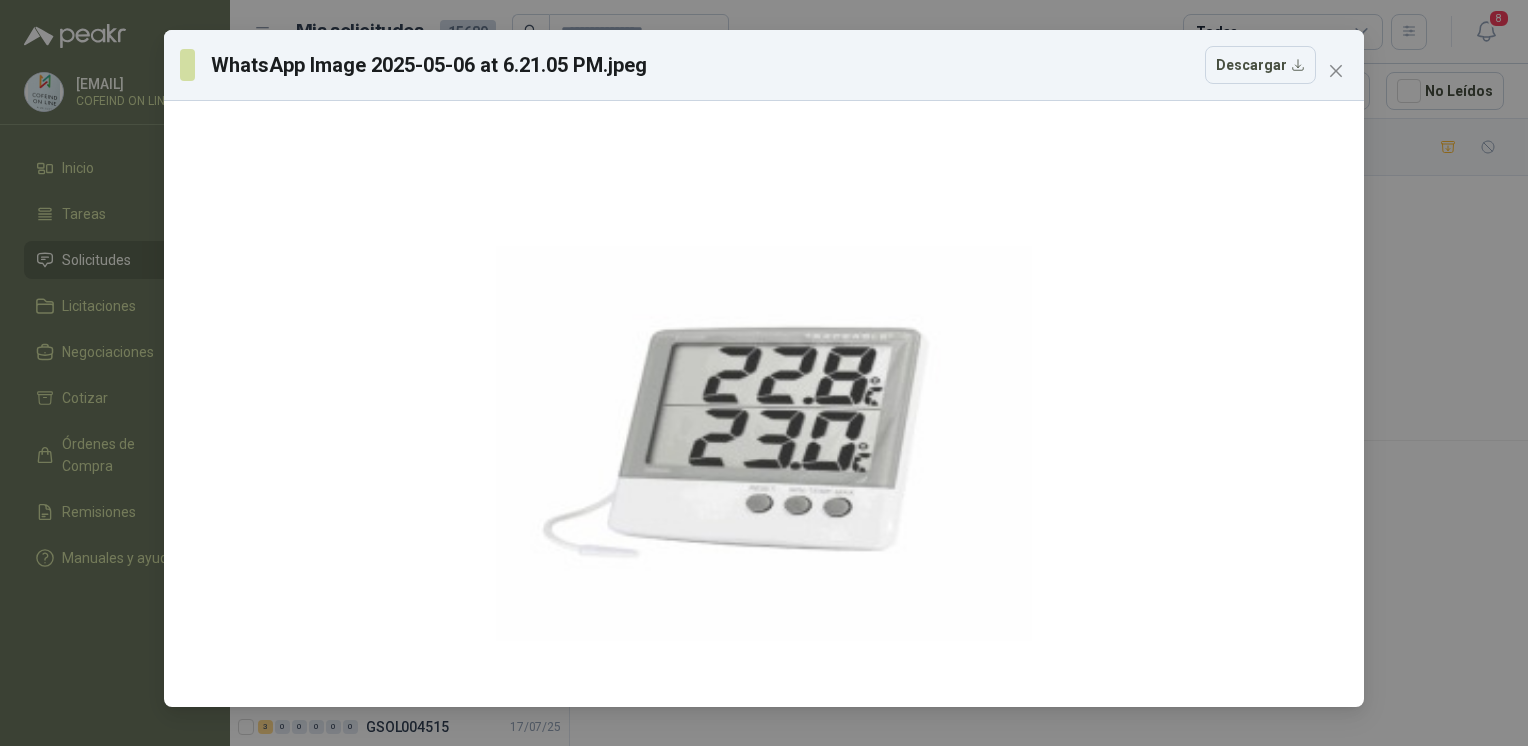 click on "WhatsApp Image 2025-05-06 at 6.21.05 PM.jpeg   Descargar" at bounding box center [764, 373] 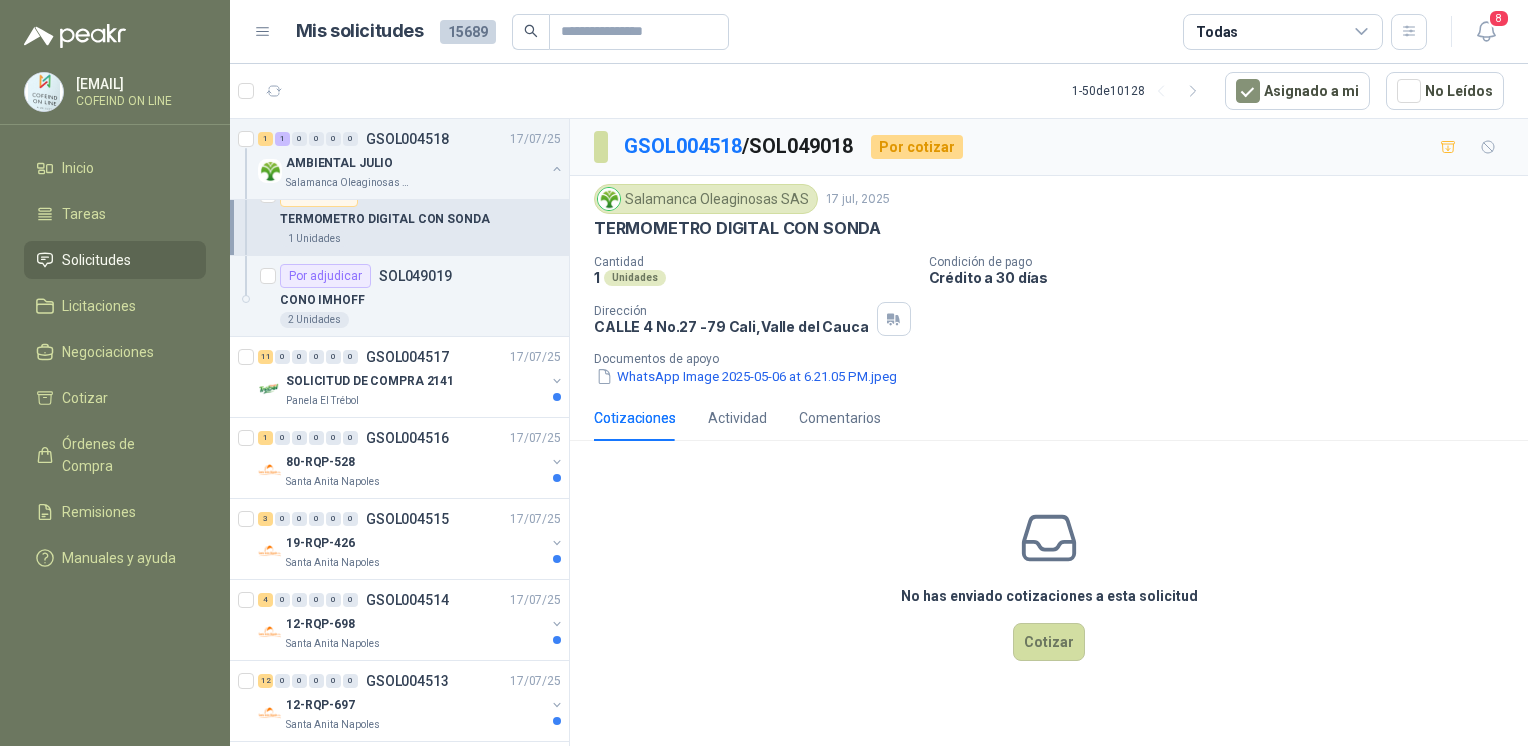 scroll, scrollTop: 593, scrollLeft: 0, axis: vertical 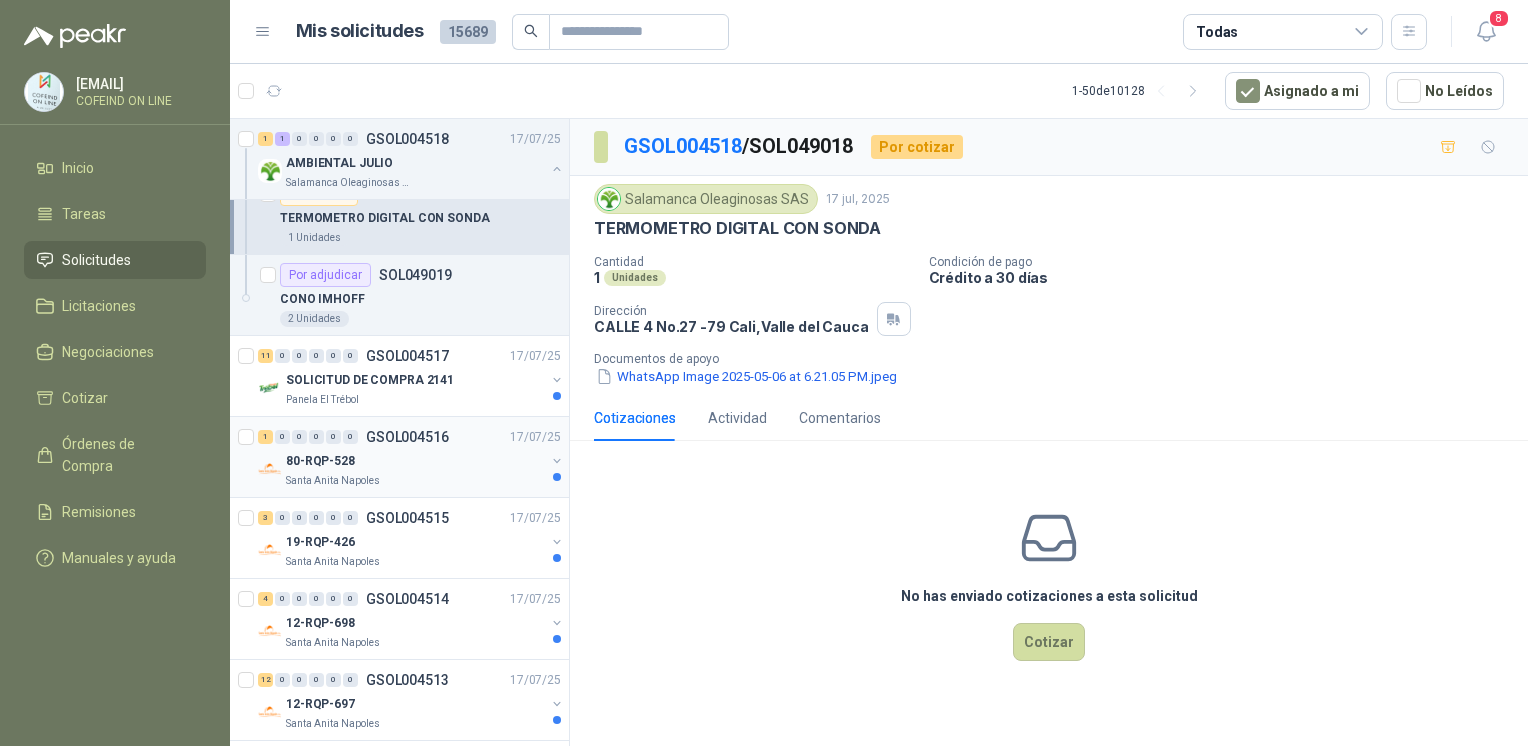 click on "17/07/25" at bounding box center [535, 437] 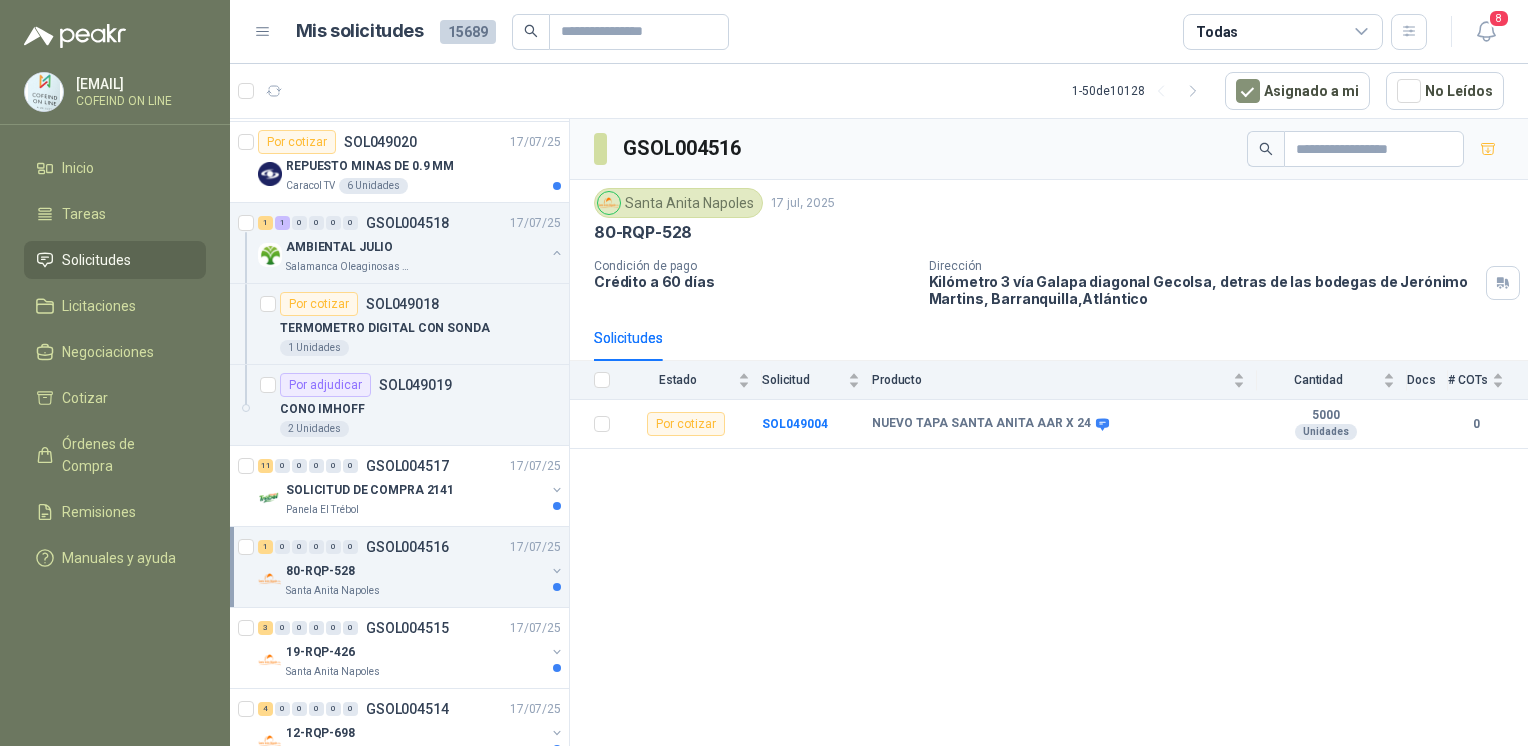 scroll, scrollTop: 0, scrollLeft: 0, axis: both 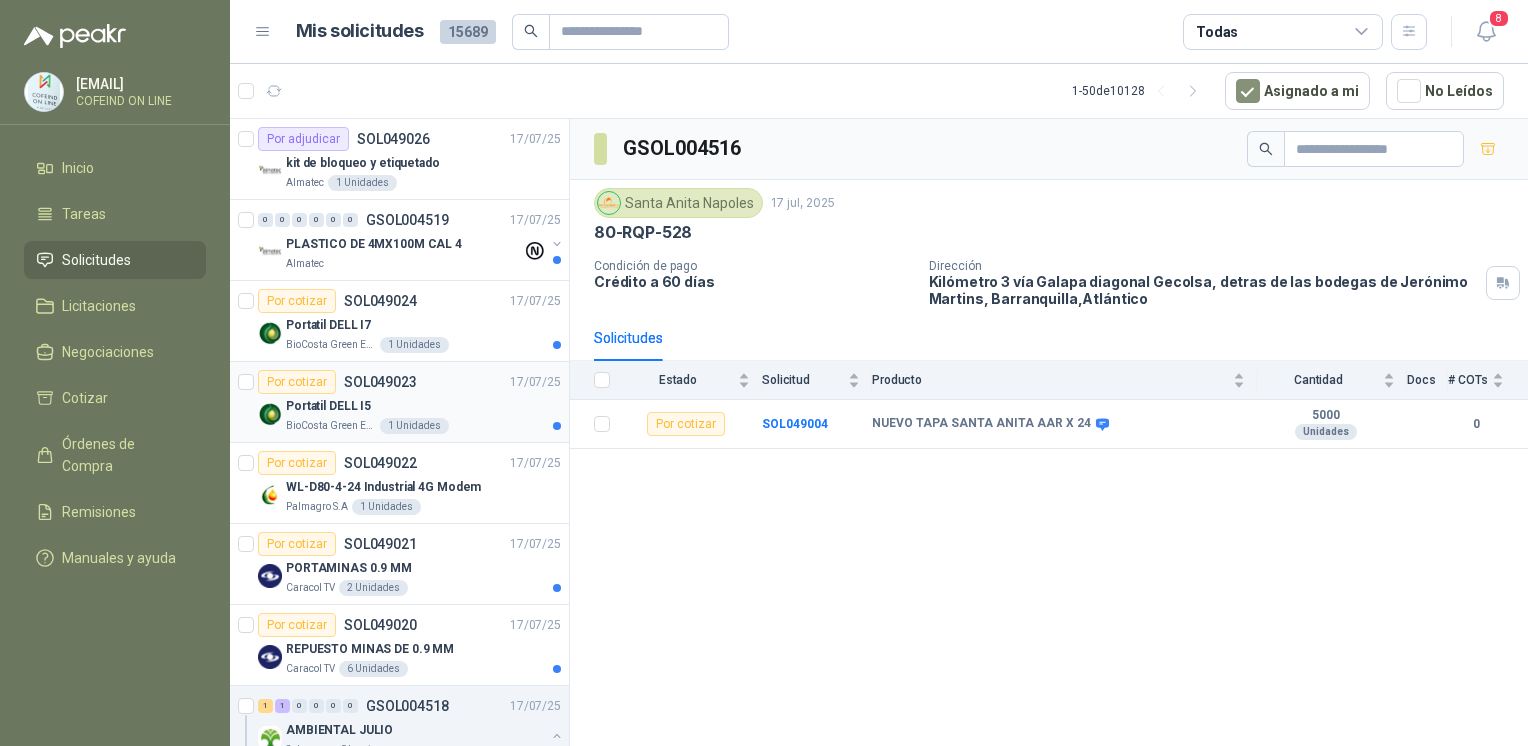 click on "Portatil DELL I5" at bounding box center [423, 406] 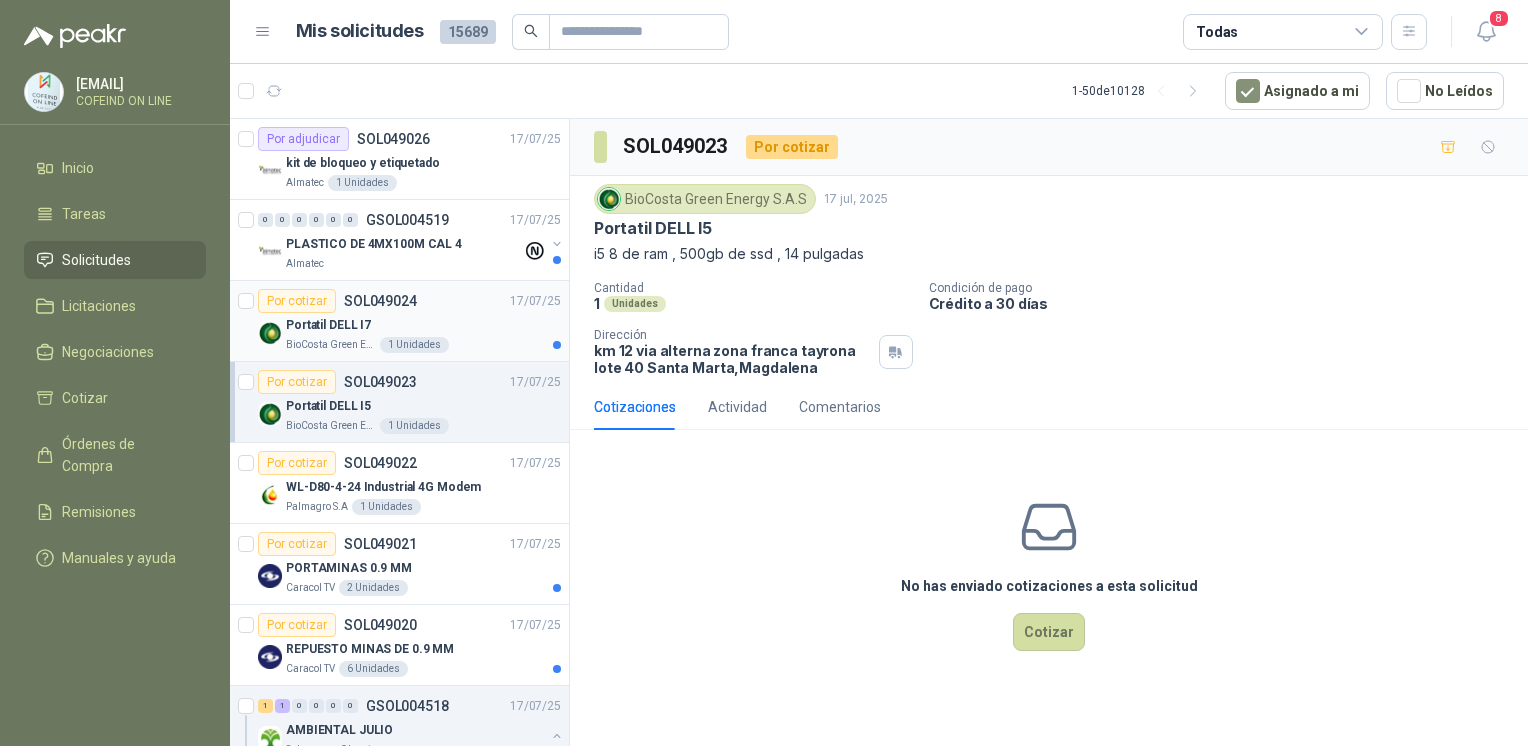 click on "Portatil DELL I7" at bounding box center (423, 325) 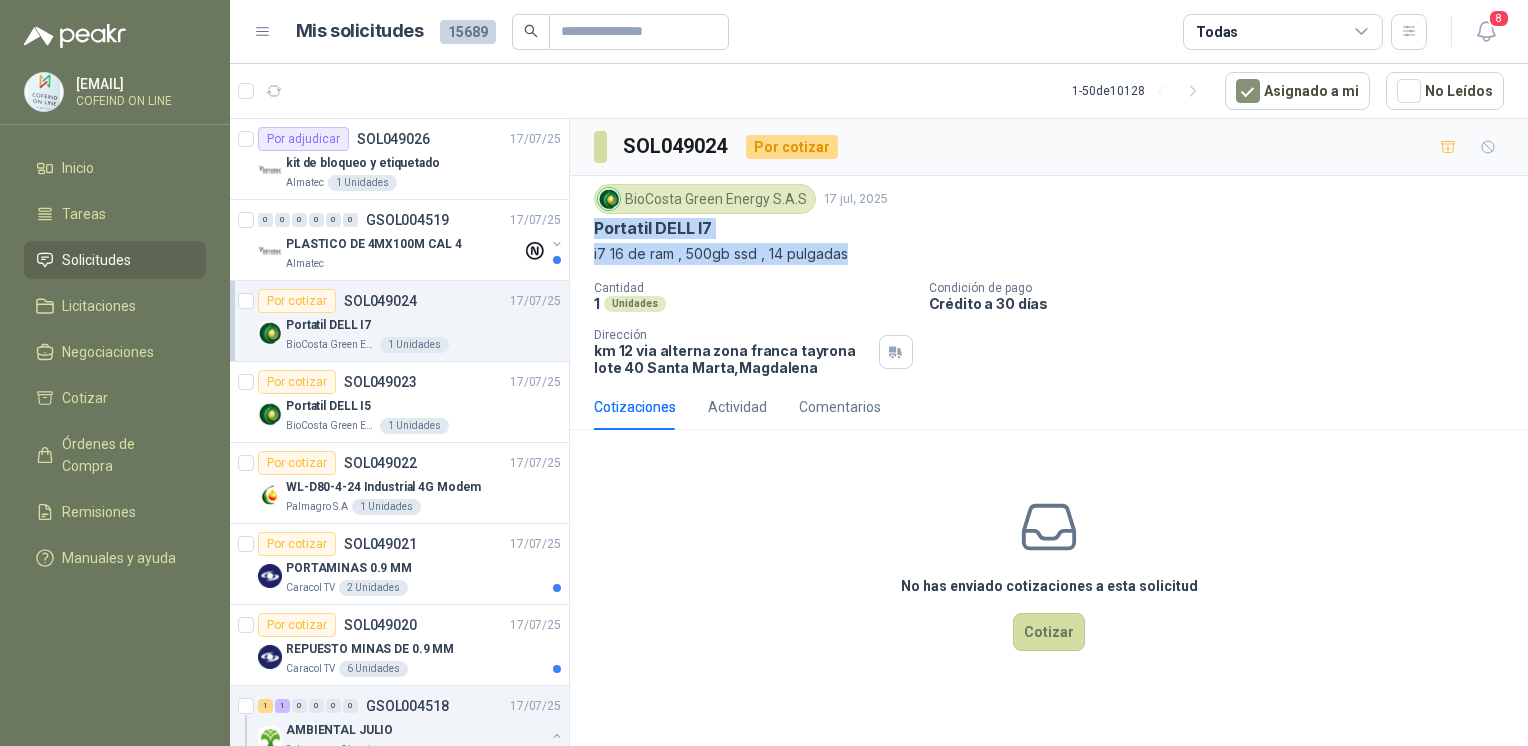 drag, startPoint x: 587, startPoint y: 227, endPoint x: 868, endPoint y: 251, distance: 282.02304 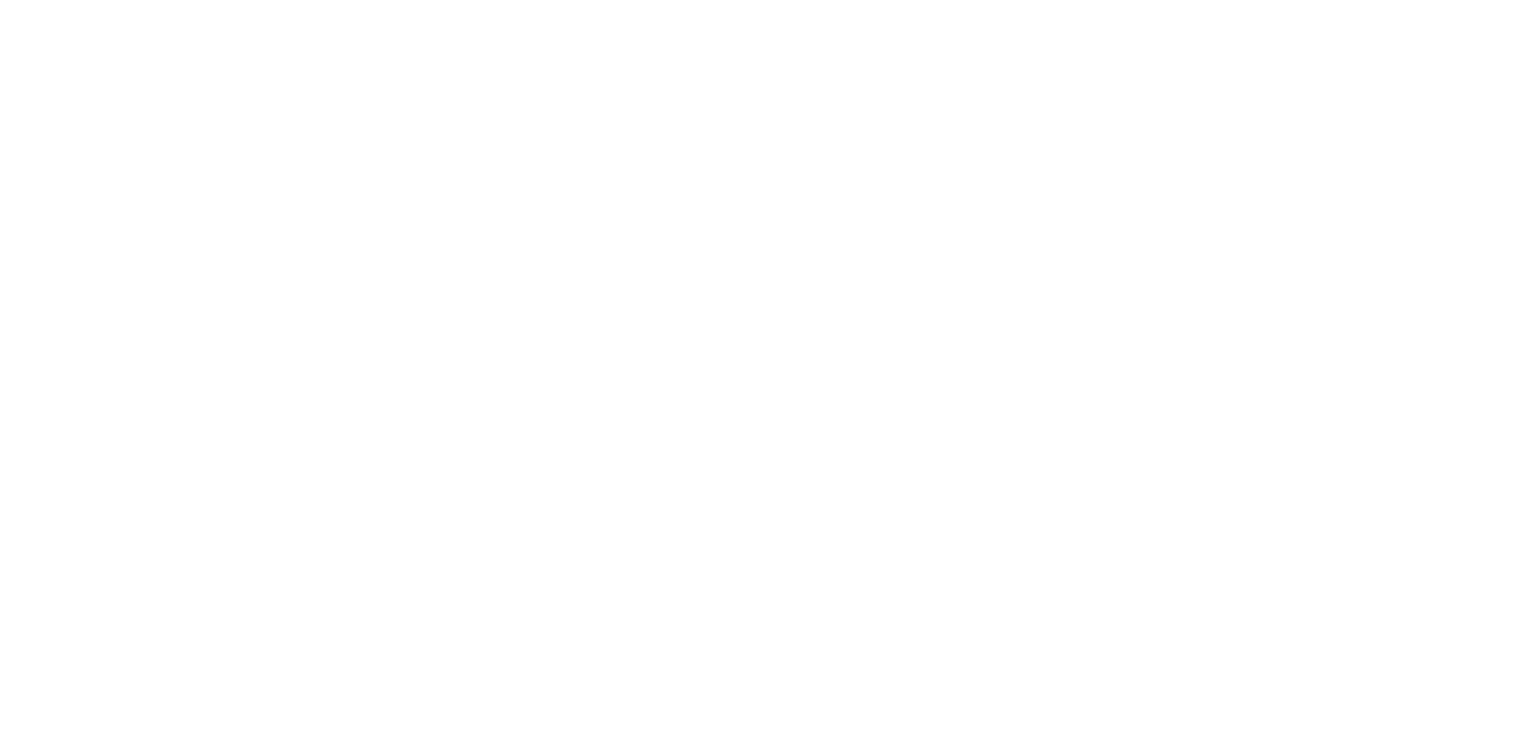 scroll, scrollTop: 0, scrollLeft: 0, axis: both 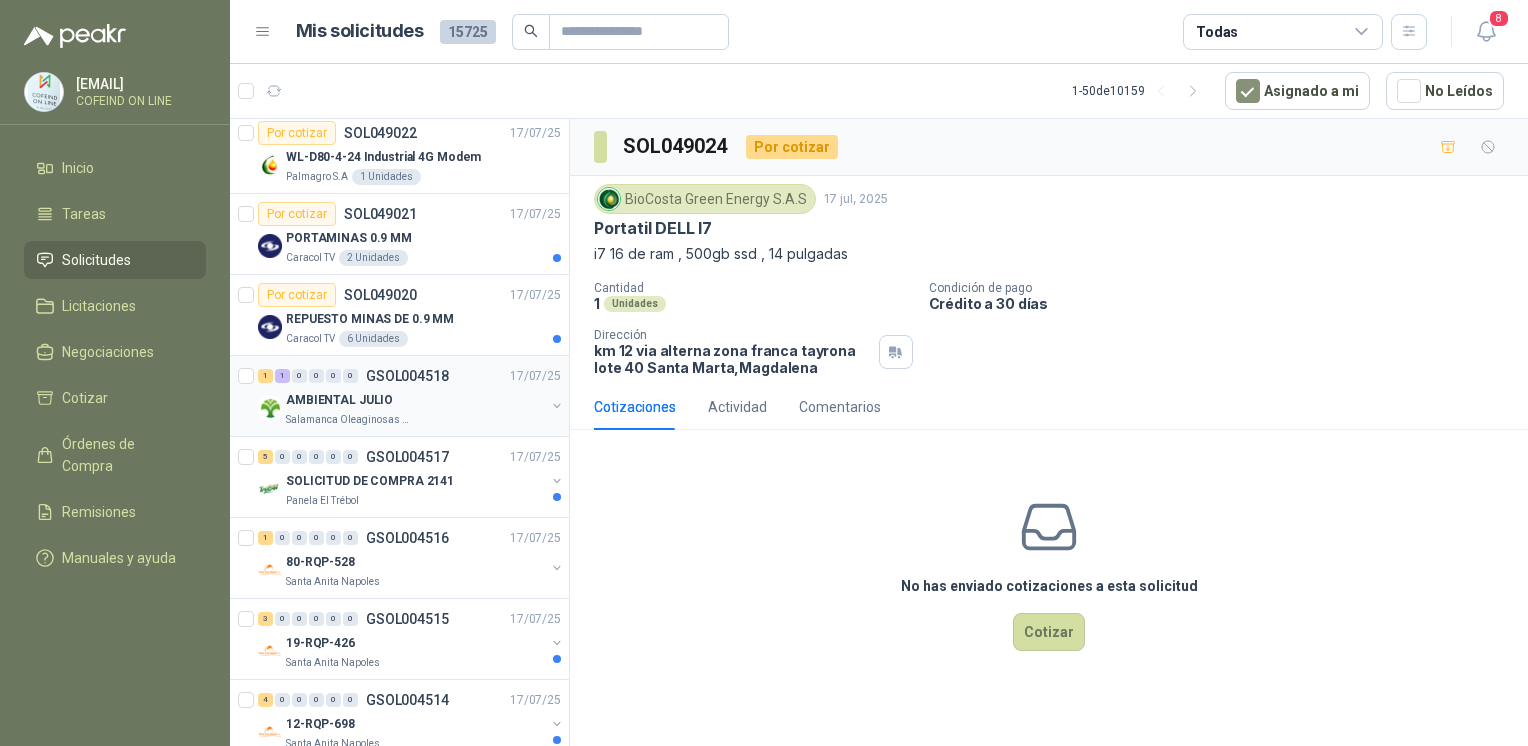 click on "AMBIENTAL JULIO" at bounding box center (415, 400) 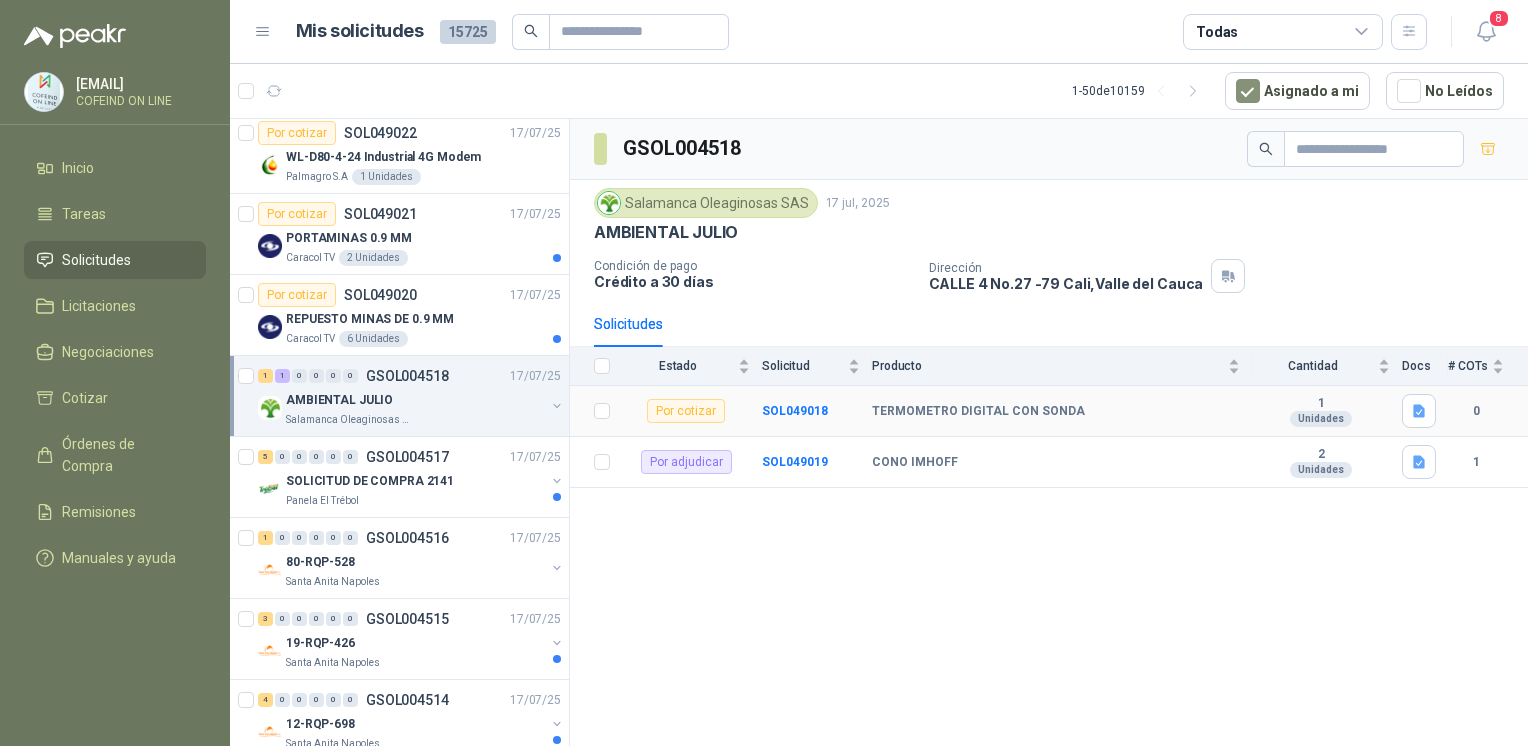 click on "SOL049018" at bounding box center (817, 411) 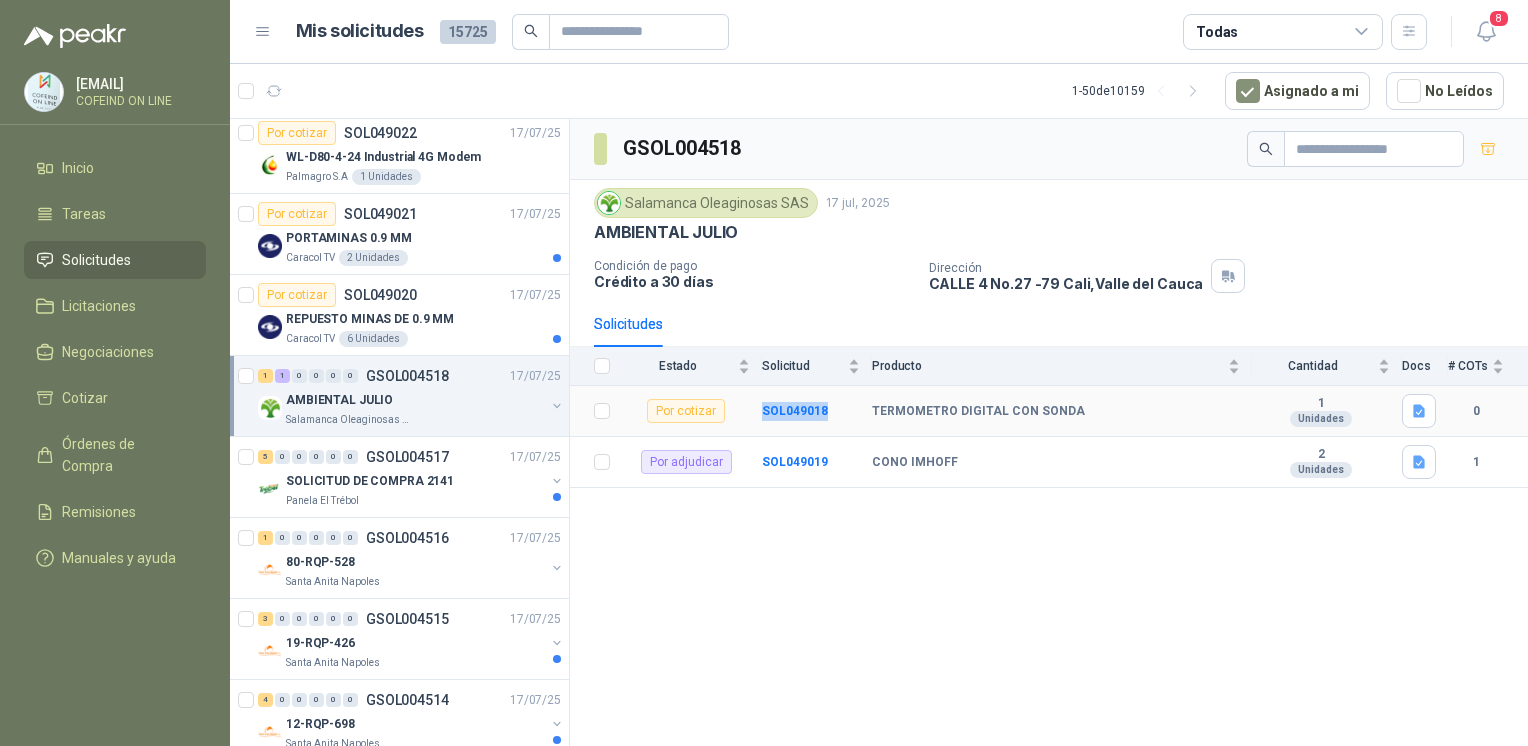 click on "SOL049018" at bounding box center [817, 411] 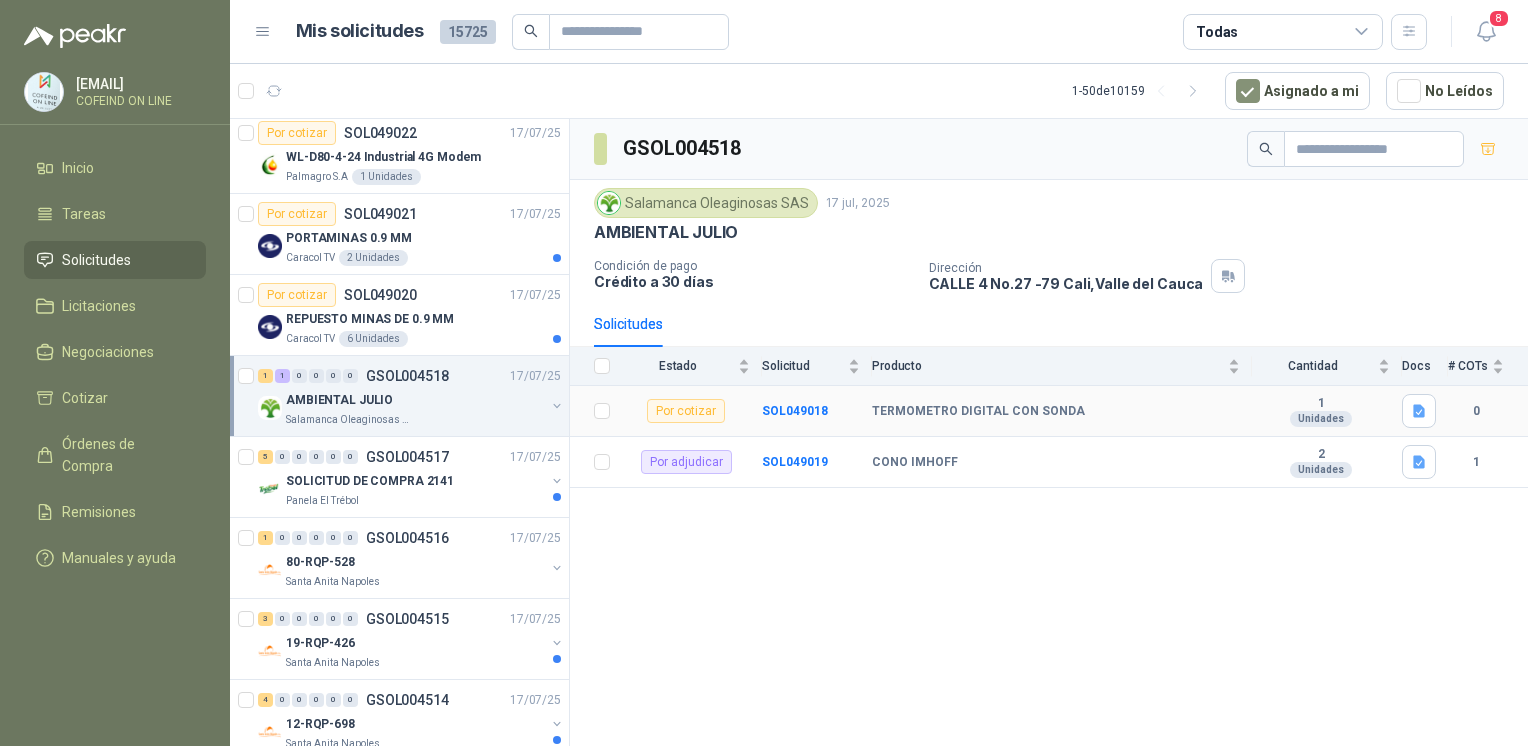 drag, startPoint x: 781, startPoint y: 416, endPoint x: 688, endPoint y: 418, distance: 93.0215 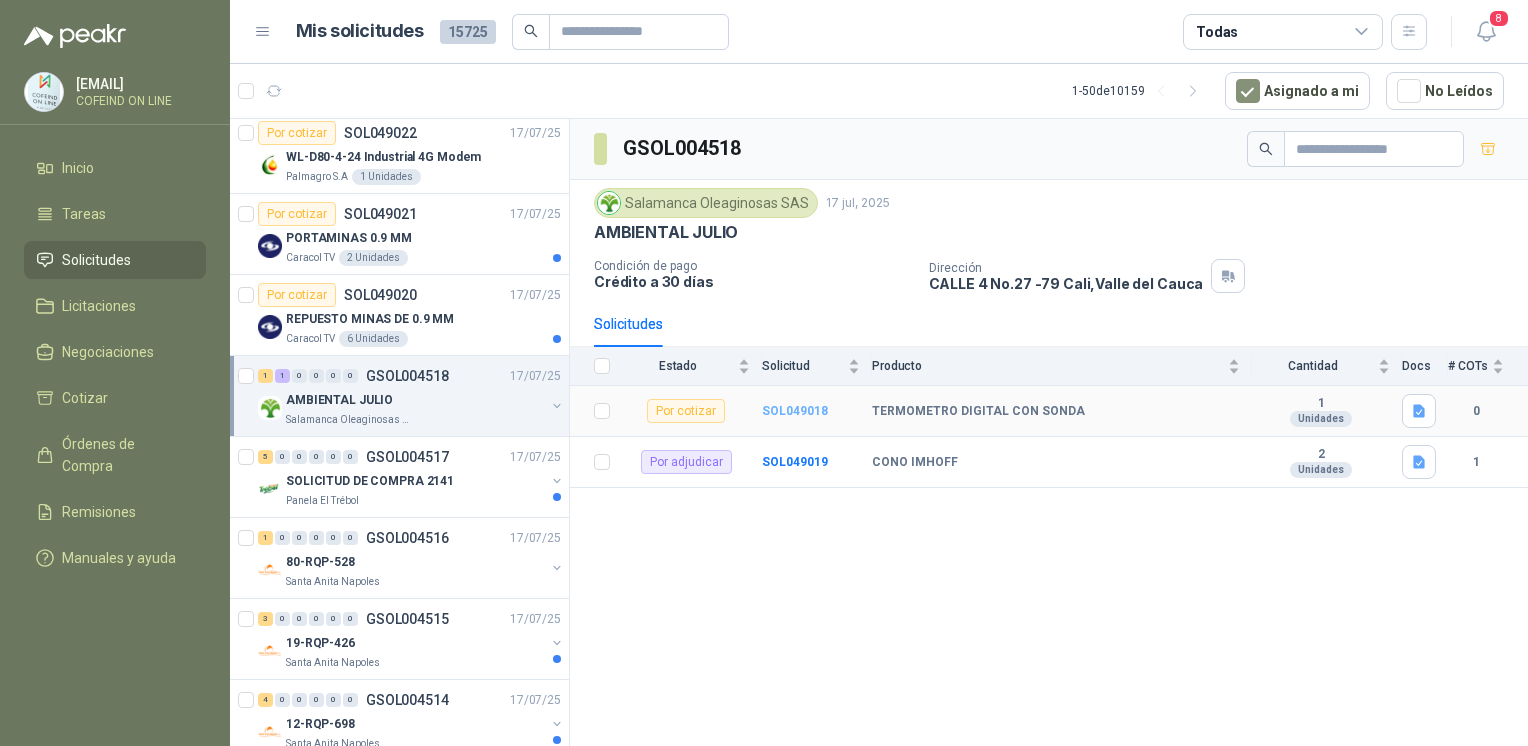 click on "SOL049018" at bounding box center [795, 411] 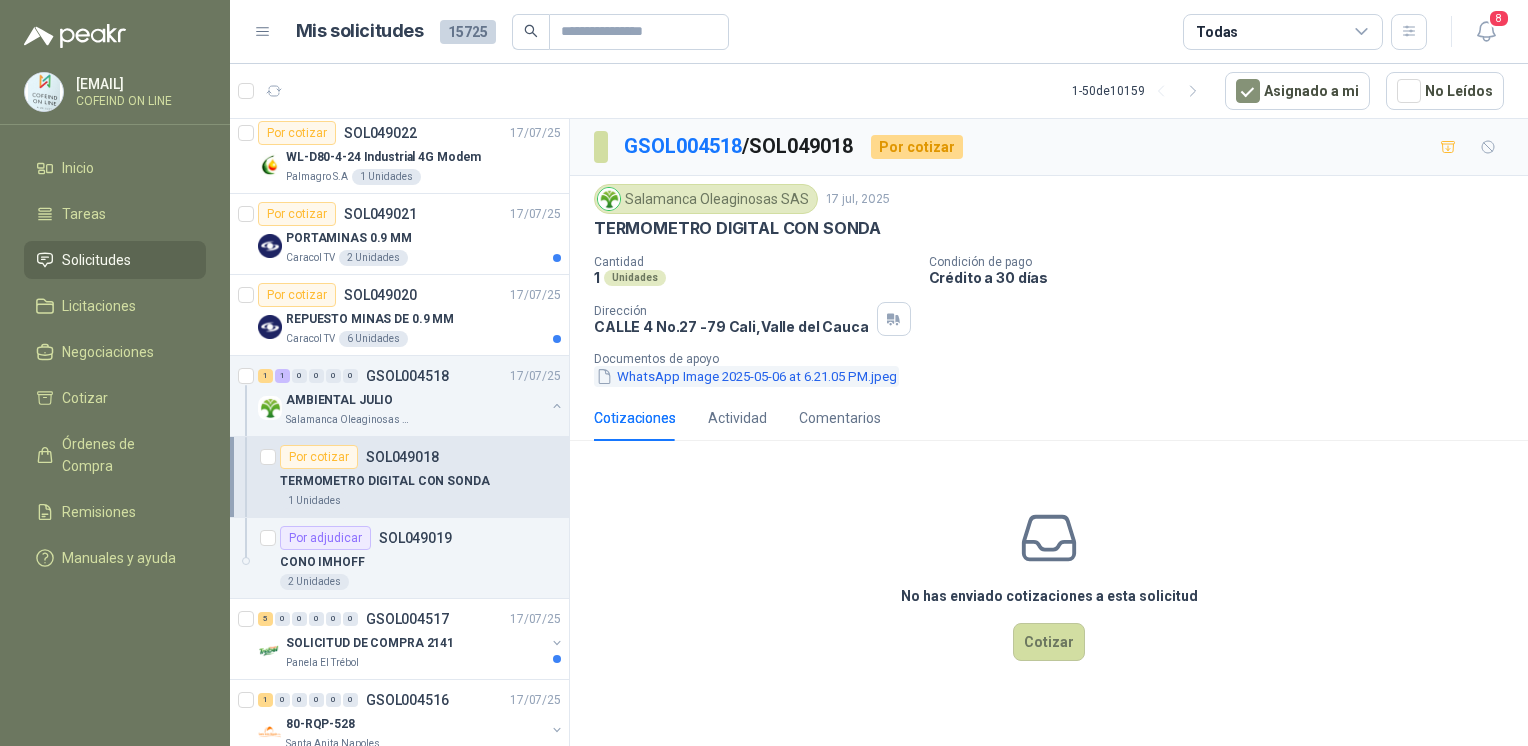 click on "WhatsApp Image 2025-05-06 at 6.21.05 PM.jpeg" at bounding box center (746, 376) 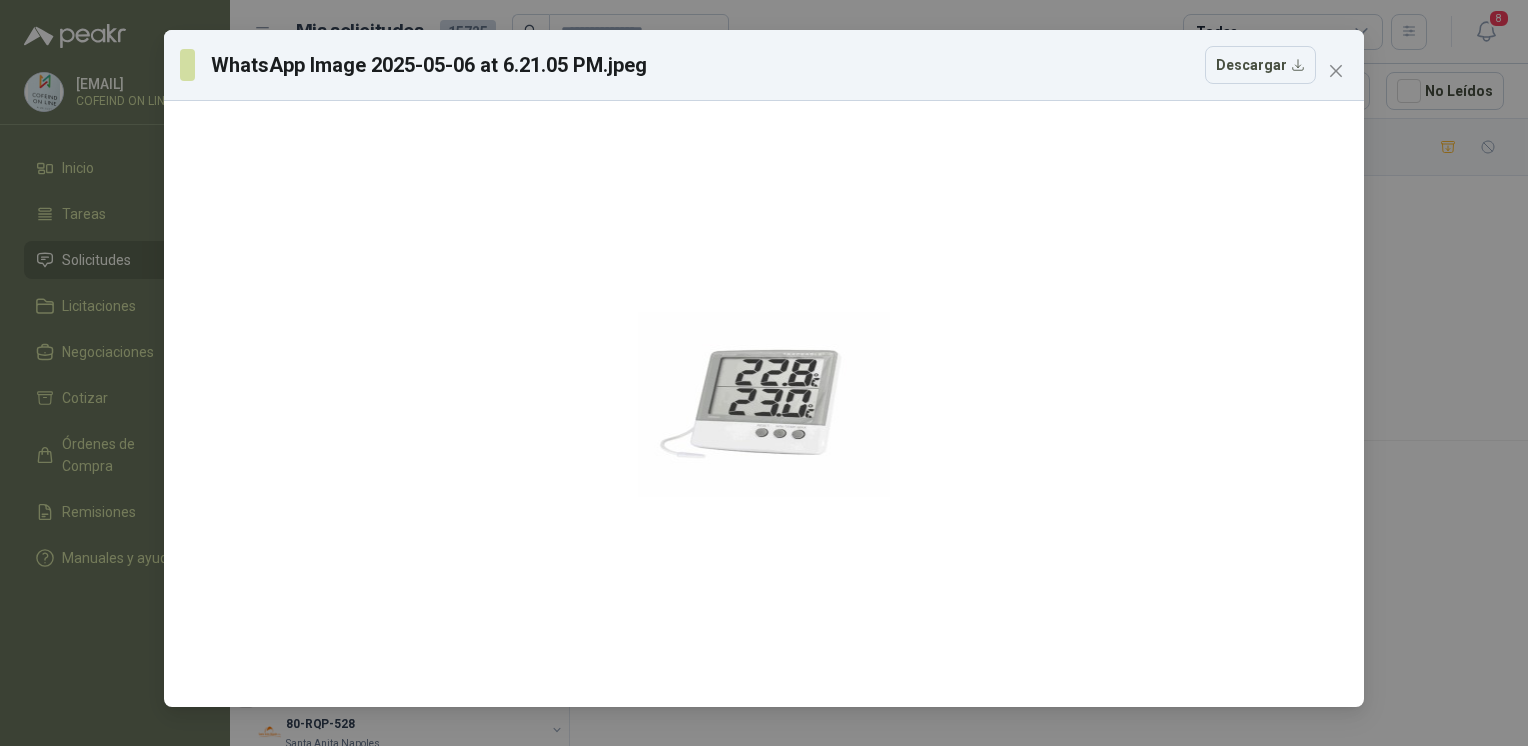 click on "WhatsApp Image 2025-05-06 at 6.21.05 PM.jpeg   Descargar" at bounding box center [764, 373] 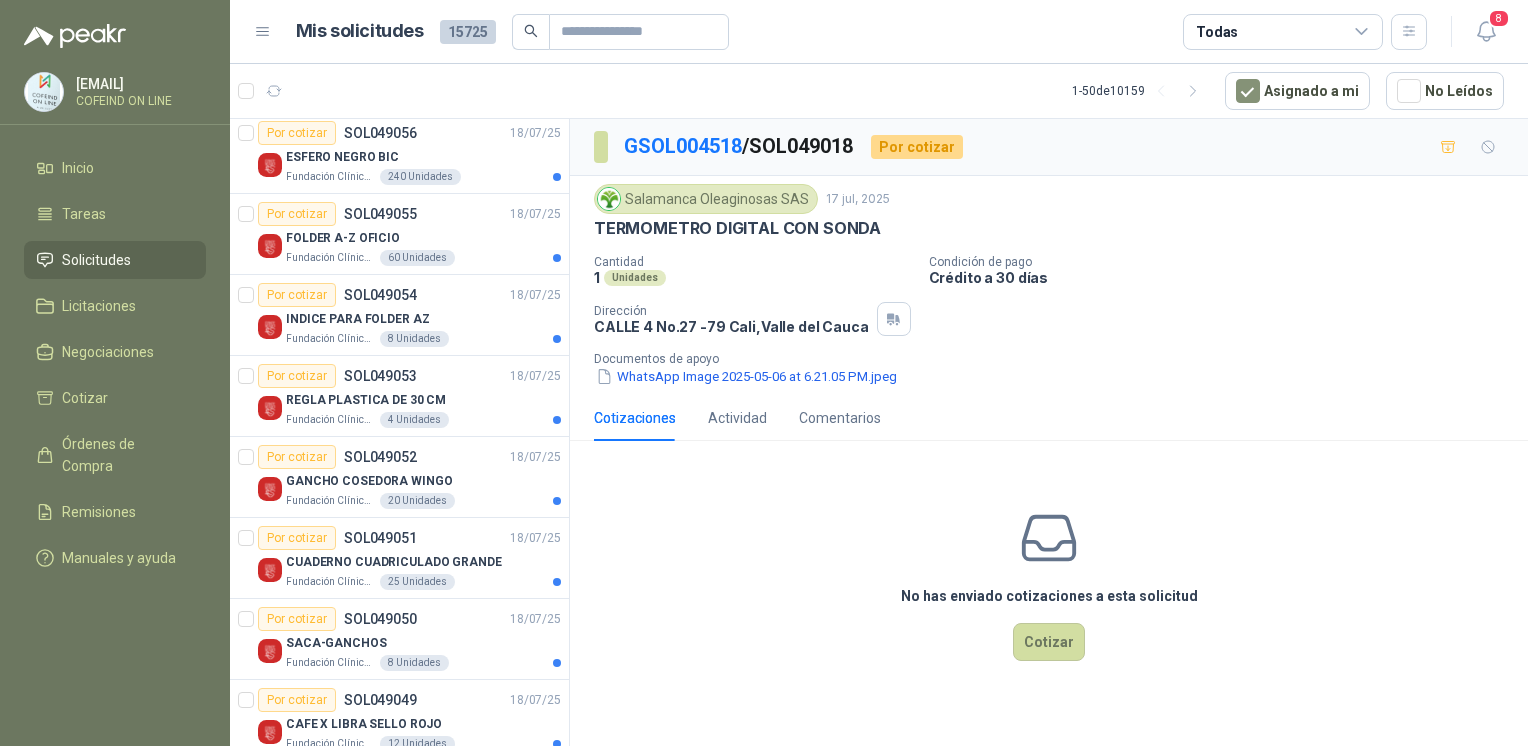 scroll, scrollTop: 0, scrollLeft: 0, axis: both 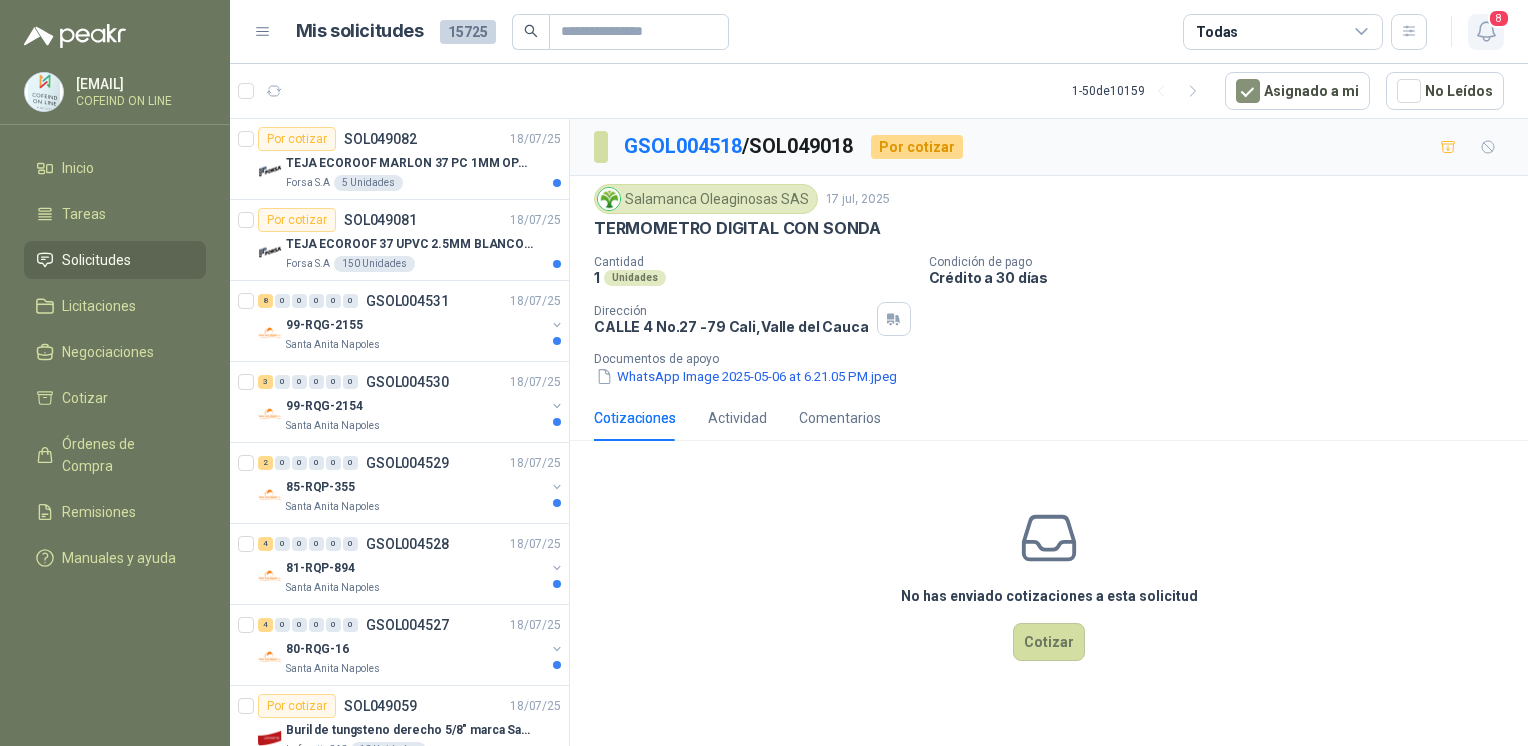 click 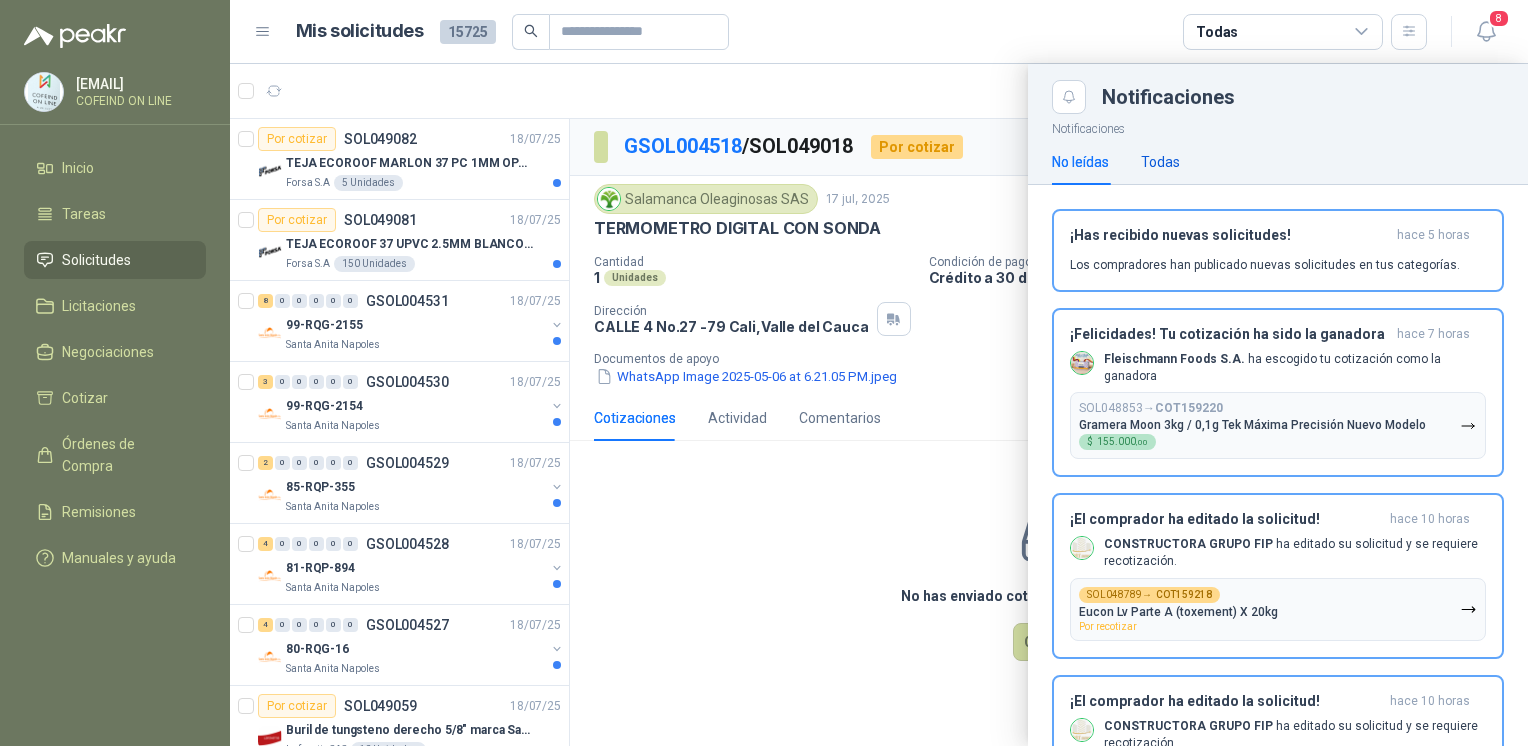 click on "Todas" at bounding box center [1160, 162] 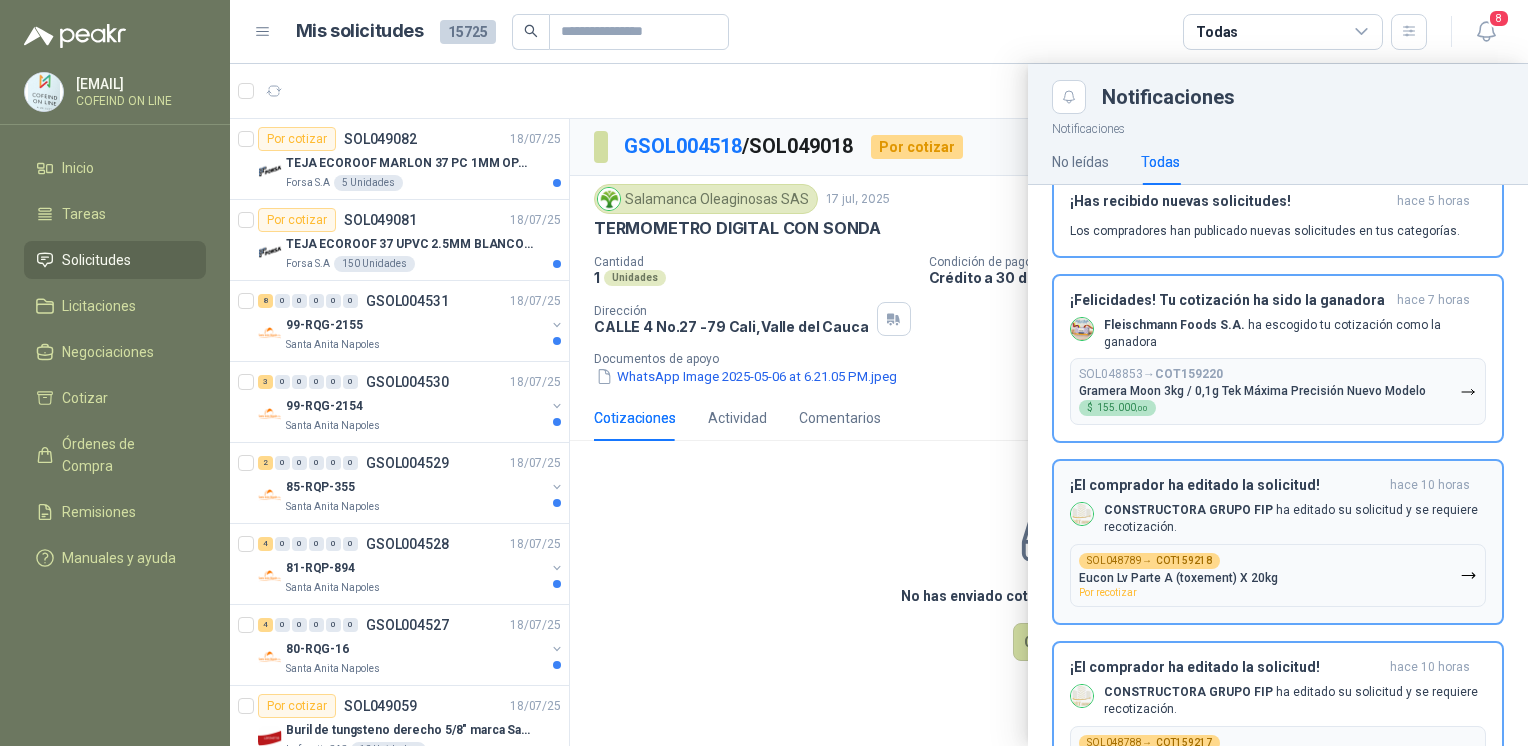 scroll, scrollTop: 33, scrollLeft: 0, axis: vertical 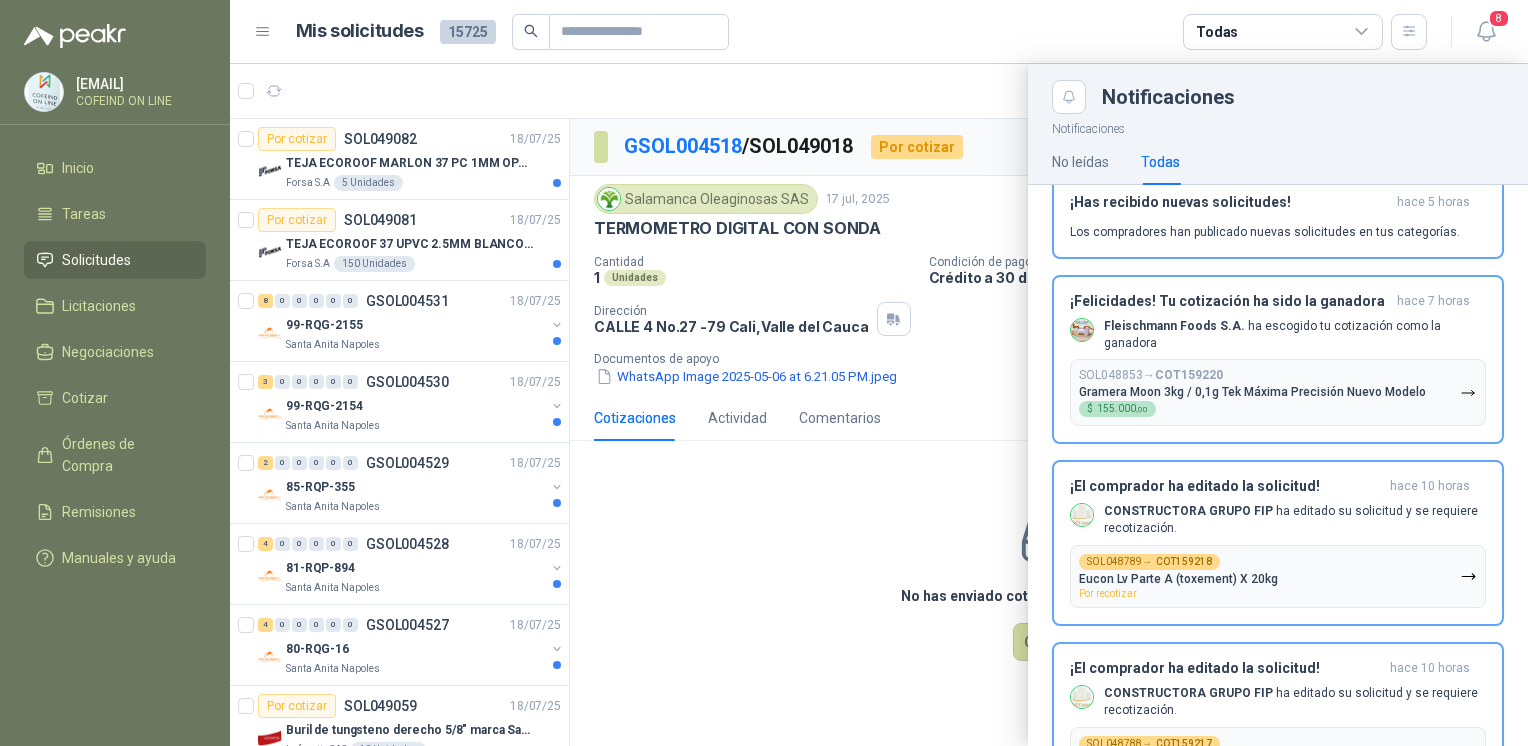 click at bounding box center (879, 405) 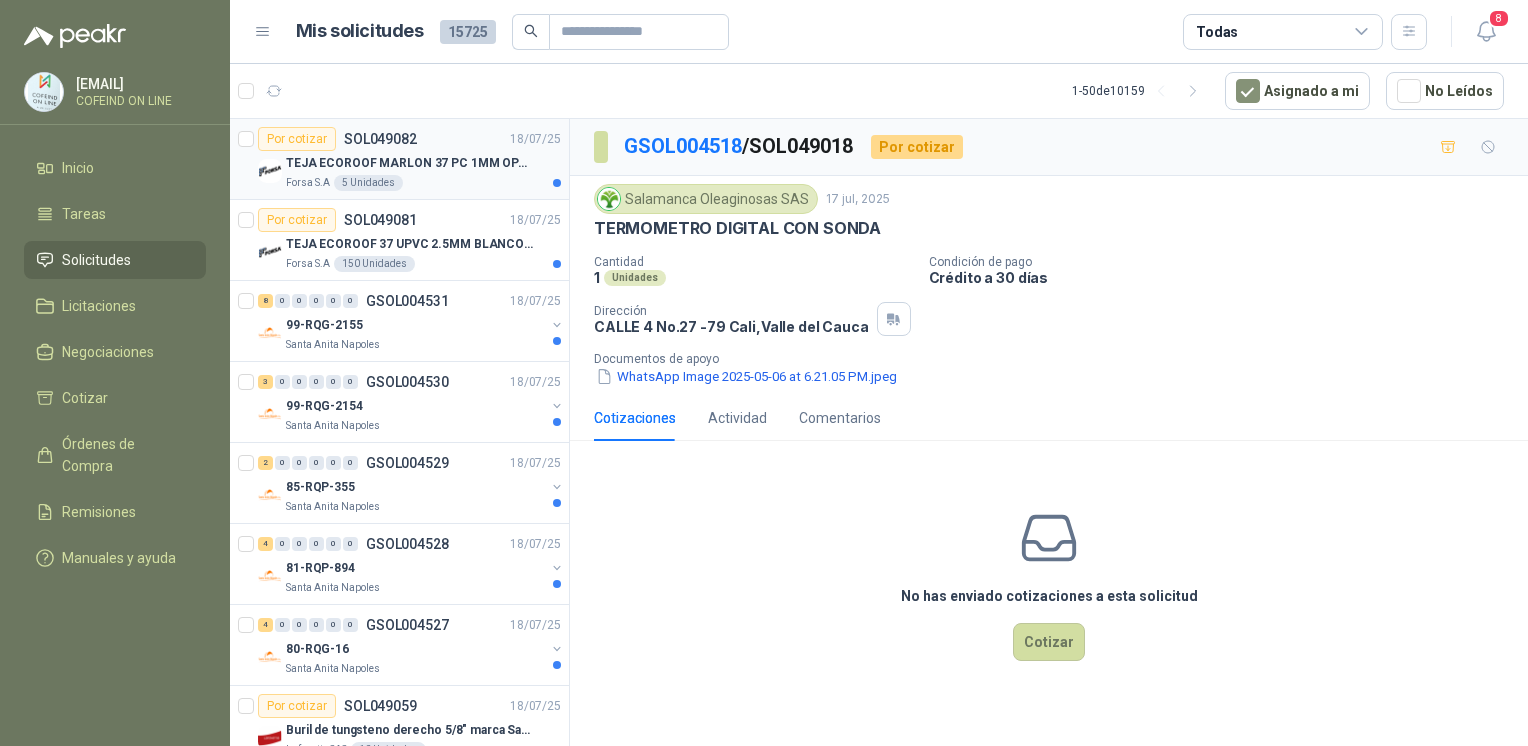 click on "TEJA ECOROOF MARLON 37 PC 1MM OPAL 1.07M X 11.80M BTR" at bounding box center [410, 163] 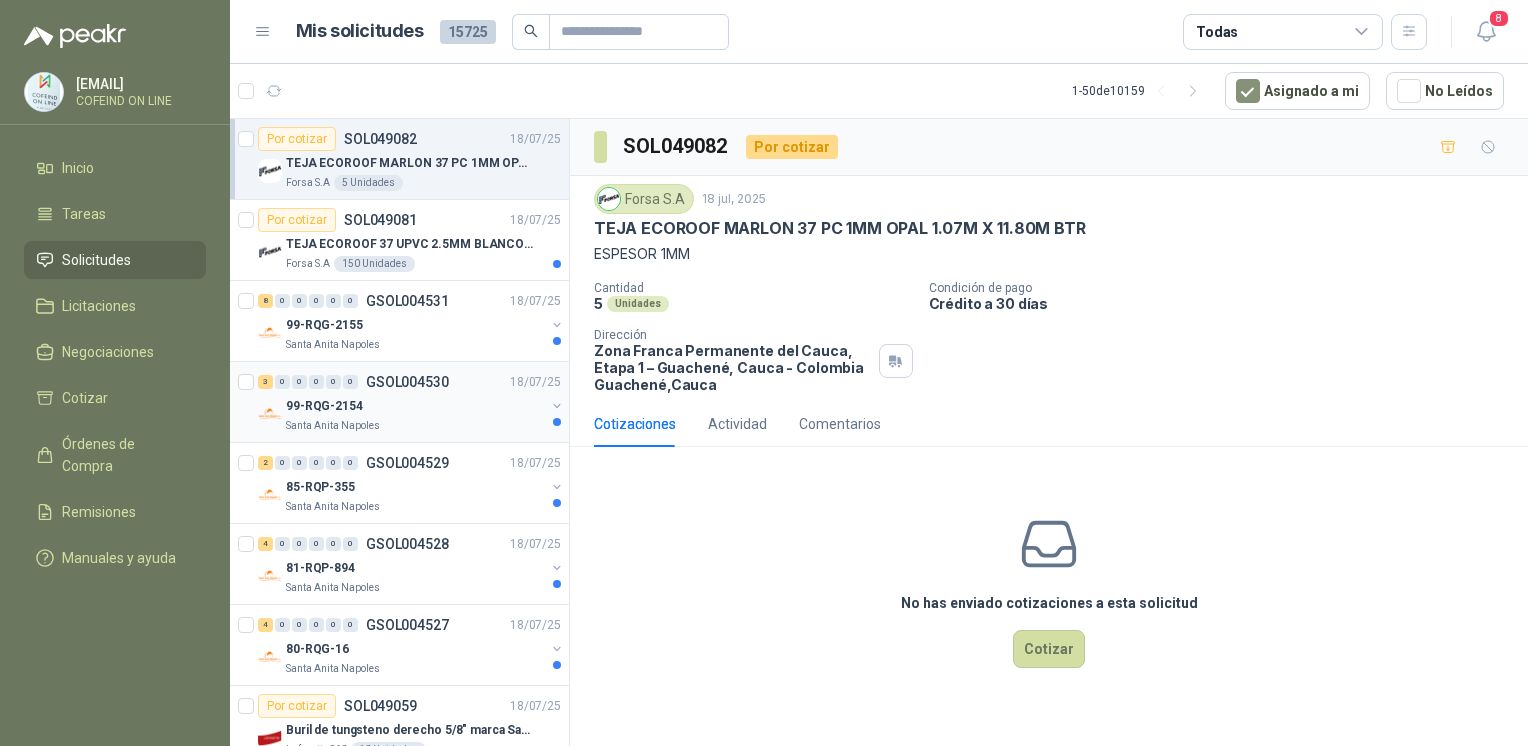 click on "3   0   0   0   0   0   GSOL004530 18/07/25" at bounding box center [411, 382] 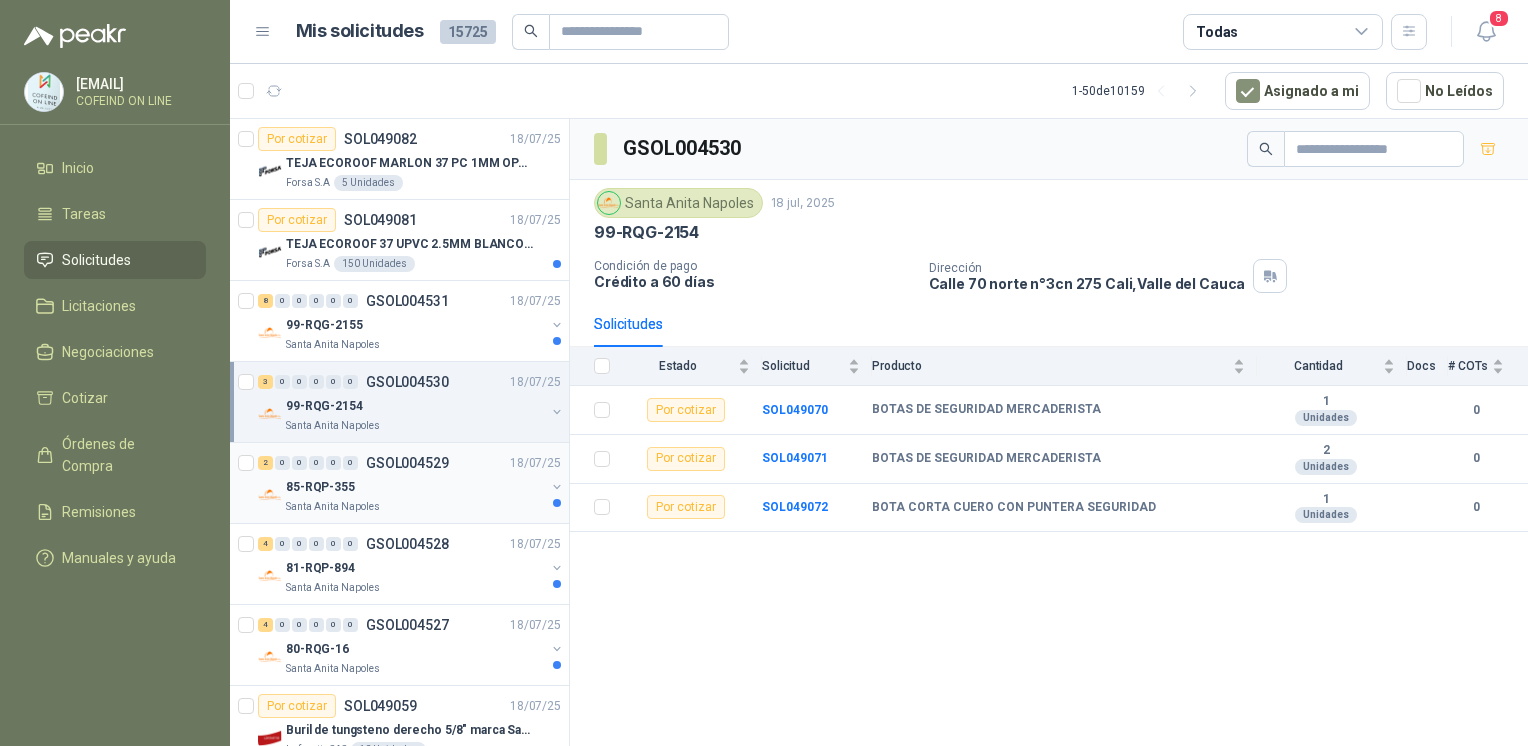 click on "85-RQP-355" at bounding box center [415, 487] 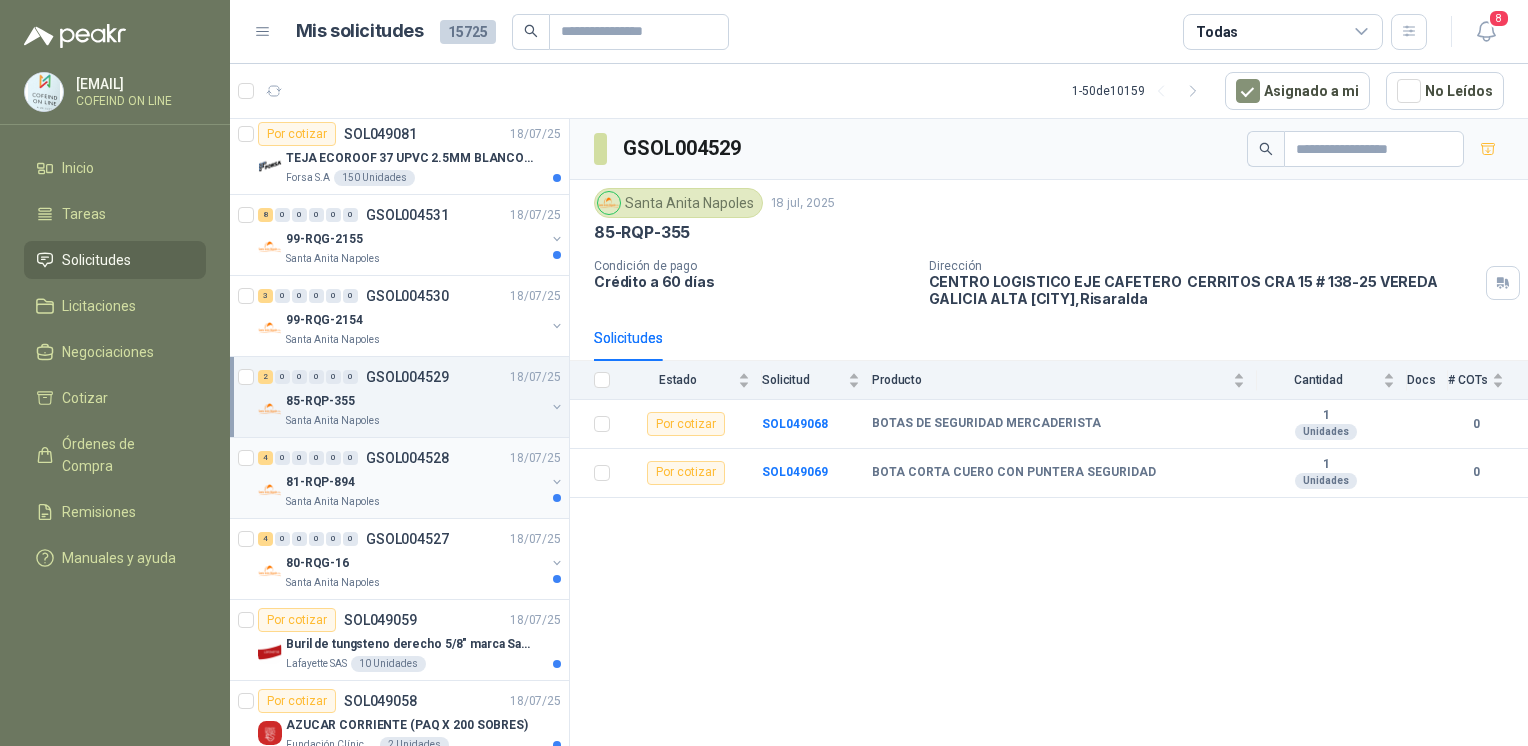 scroll, scrollTop: 144, scrollLeft: 0, axis: vertical 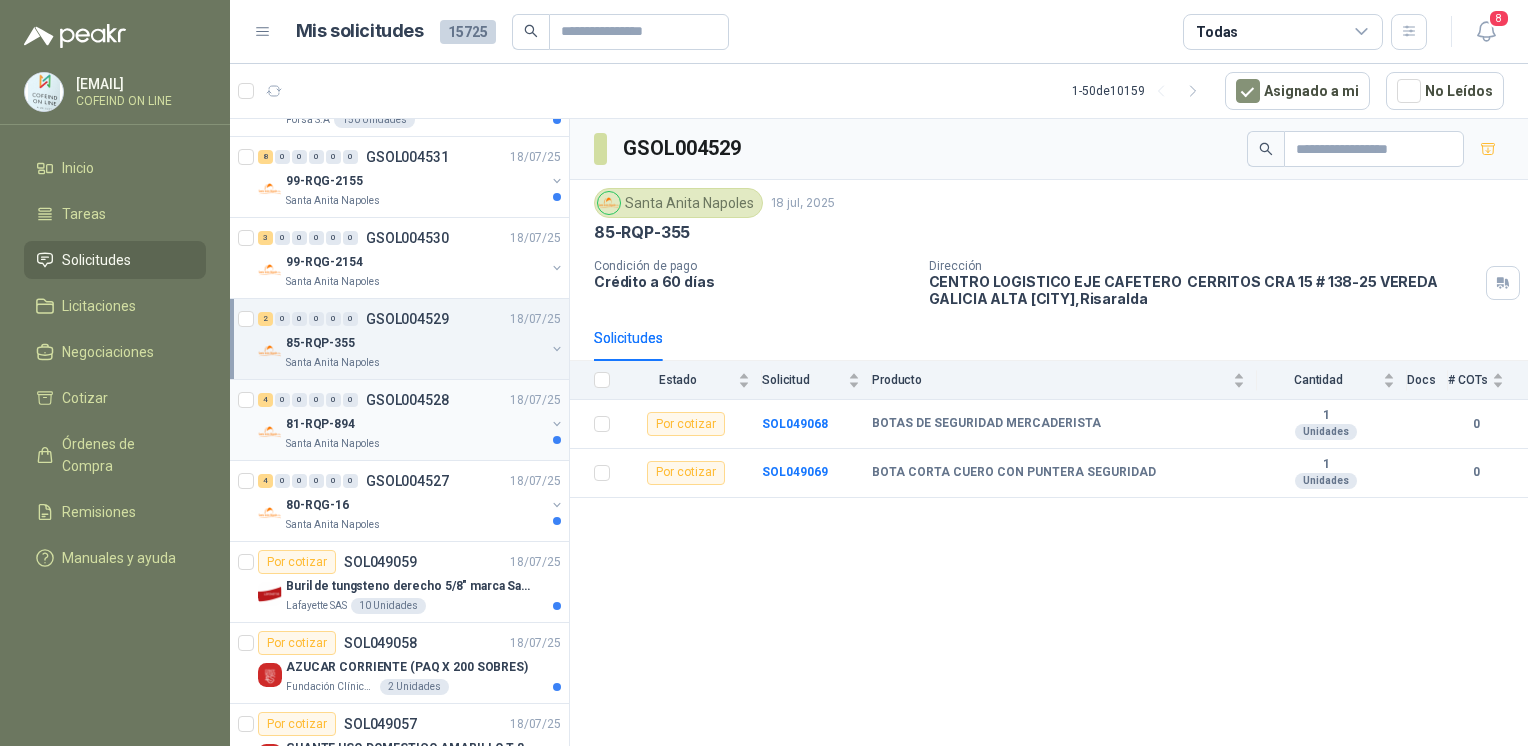 click on "81-RQP-894" at bounding box center (415, 424) 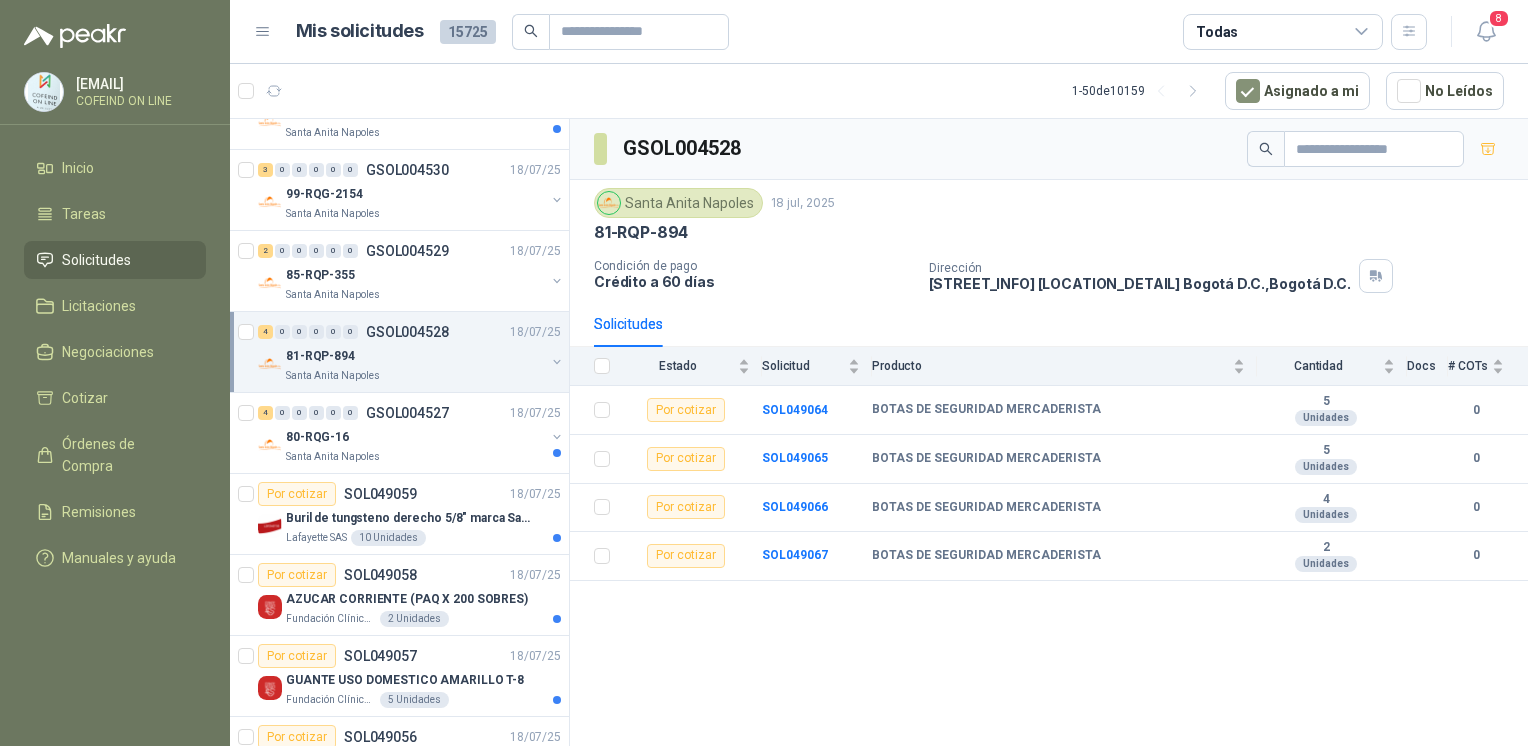 scroll, scrollTop: 212, scrollLeft: 0, axis: vertical 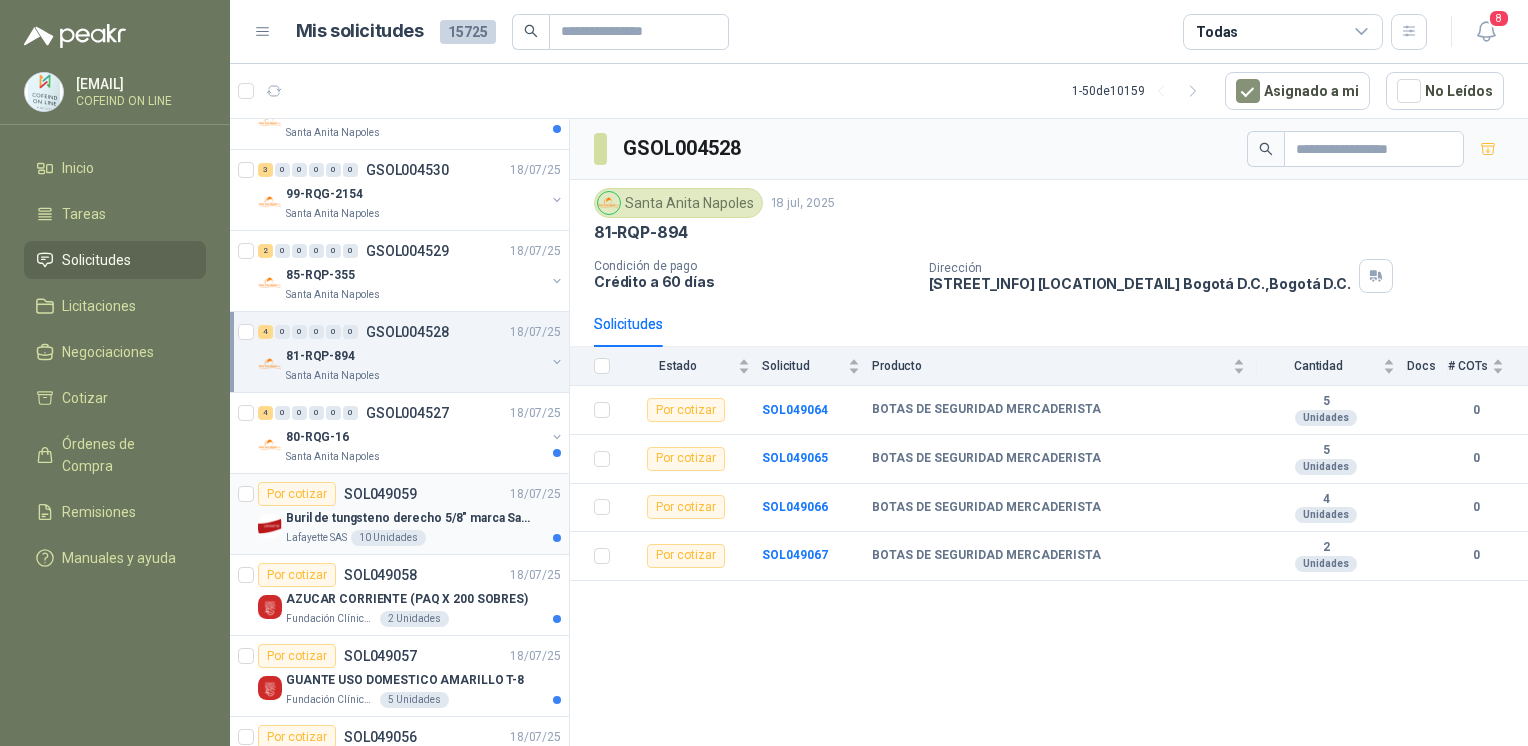 click on "Lafayette SAS 10   Unidades" at bounding box center [423, 538] 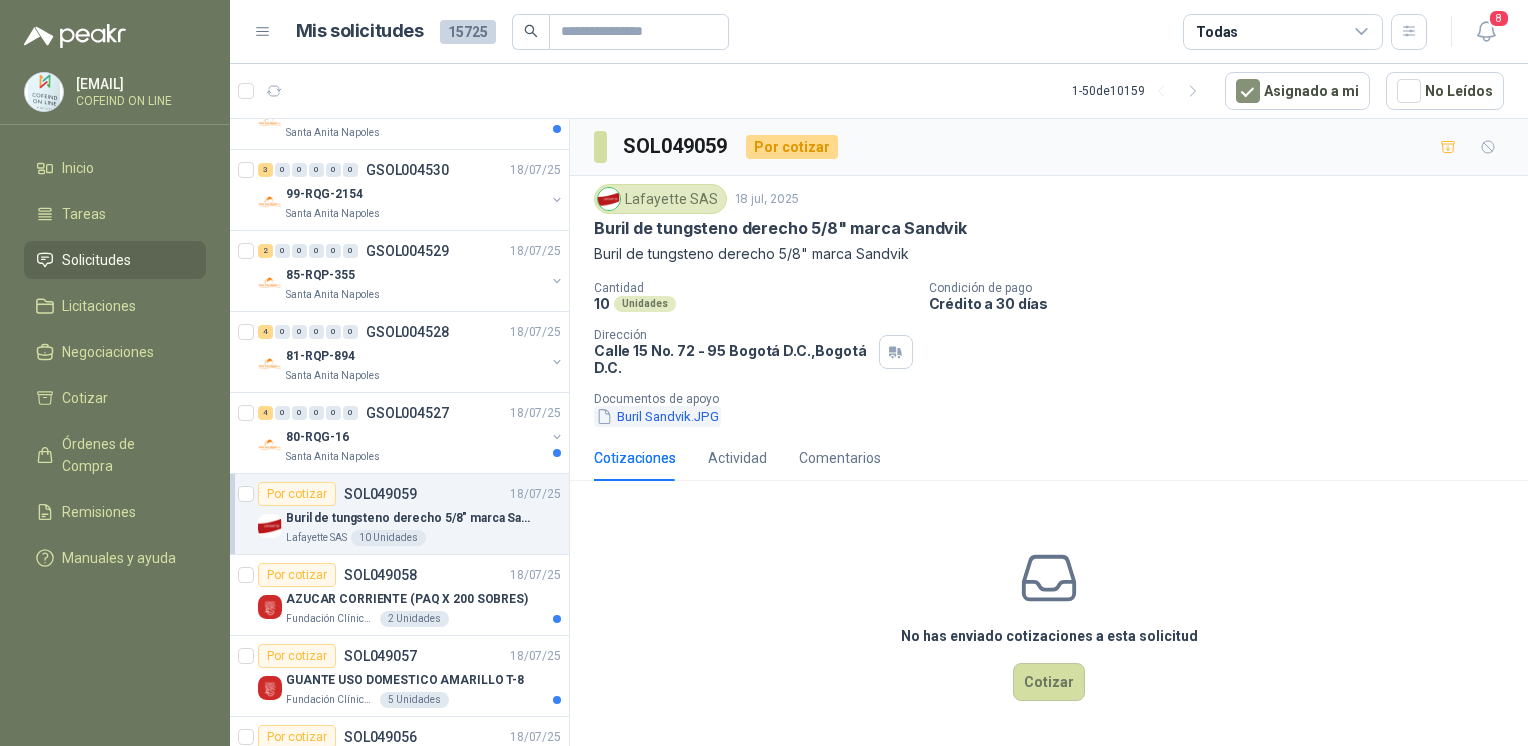 click on "Buril Sandvik.JPG" at bounding box center [657, 416] 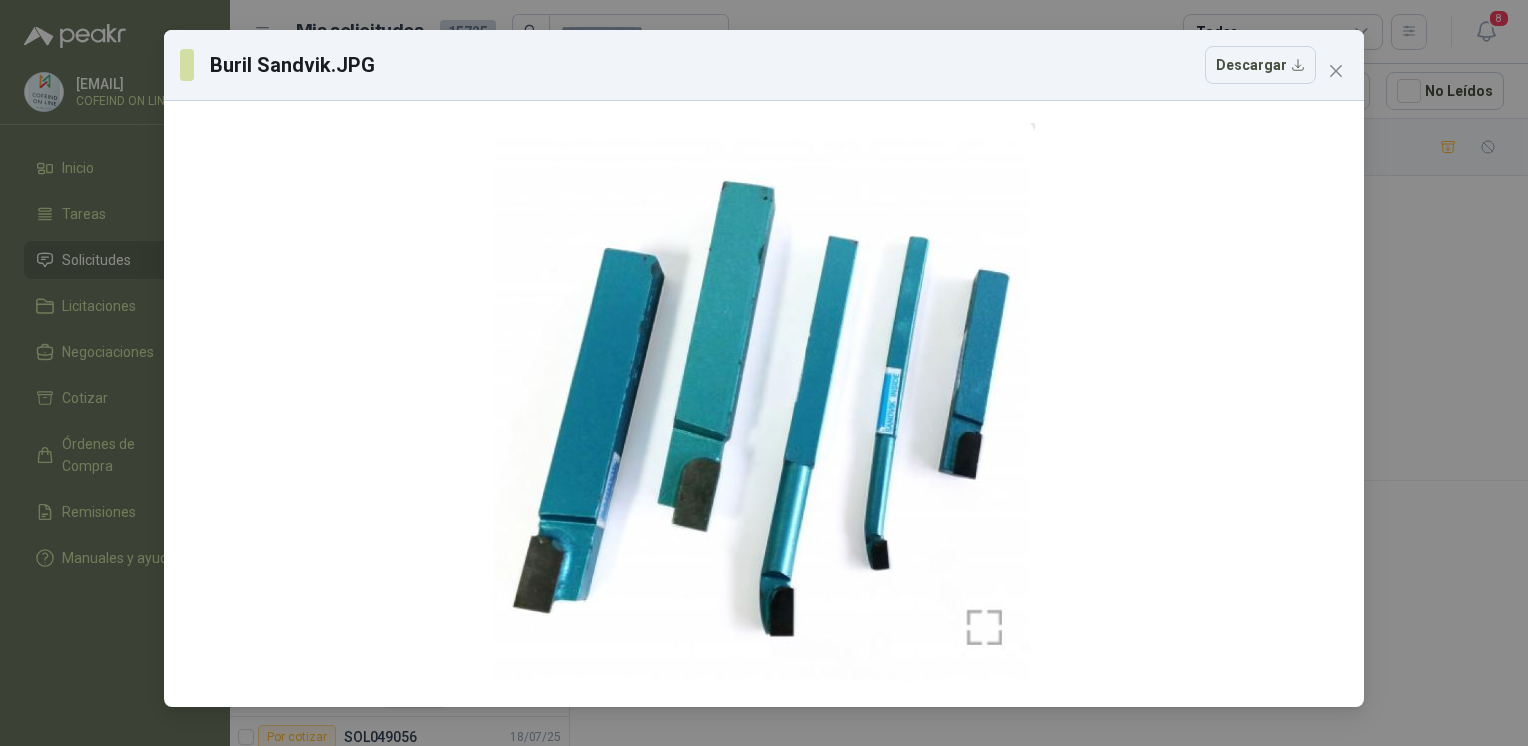 click on "Buril Sandvik.JPG   Descargar" at bounding box center (764, 373) 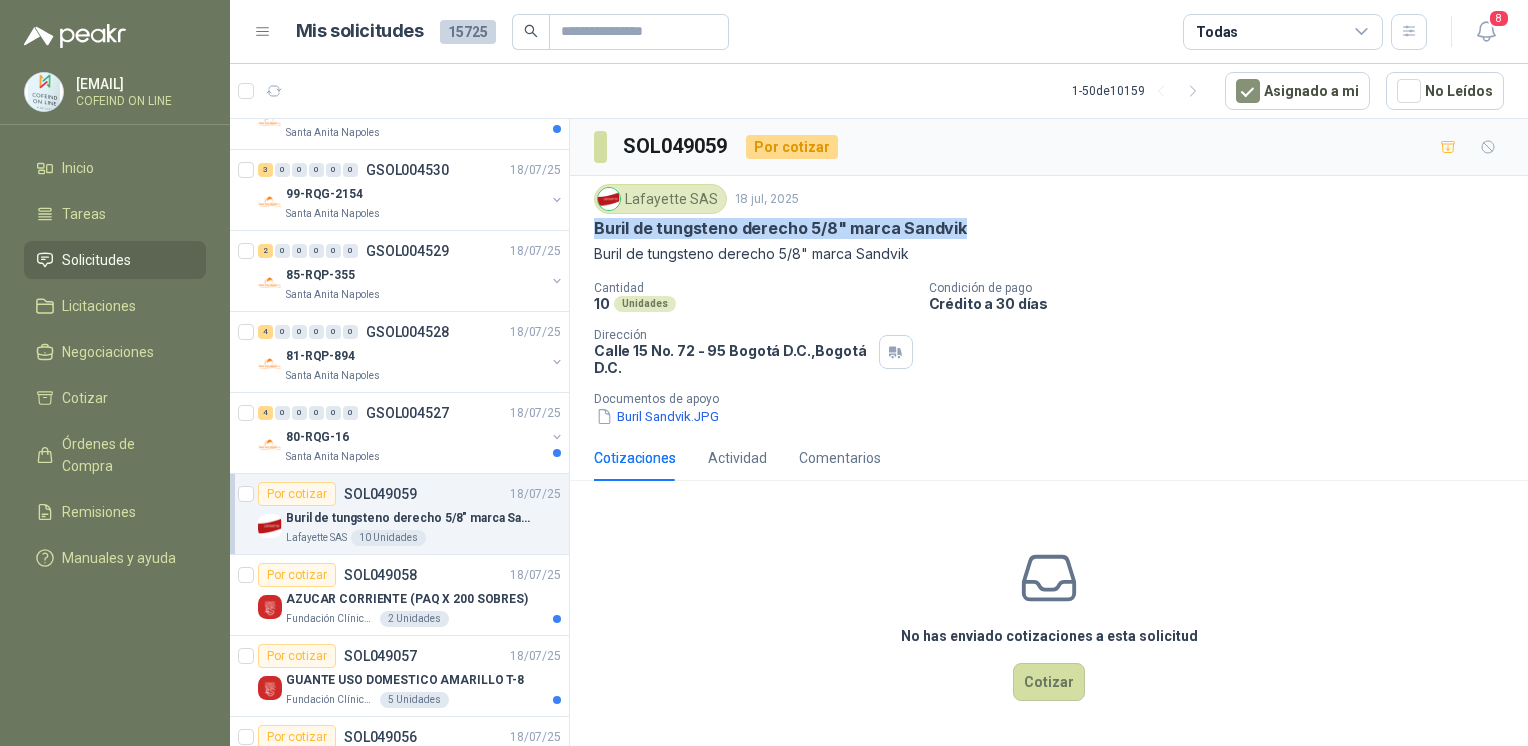 drag, startPoint x: 591, startPoint y: 230, endPoint x: 984, endPoint y: 226, distance: 393.02036 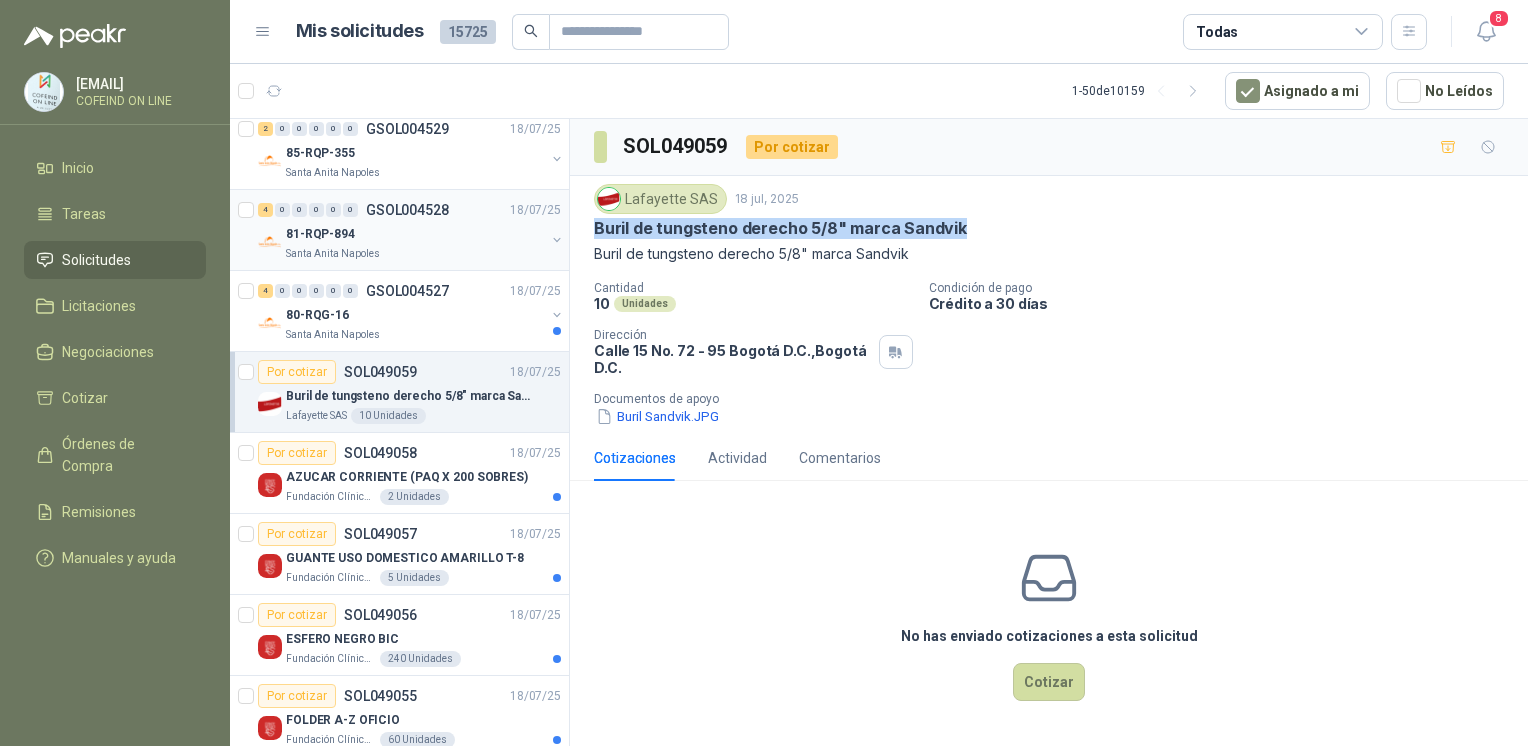 scroll, scrollTop: 335, scrollLeft: 0, axis: vertical 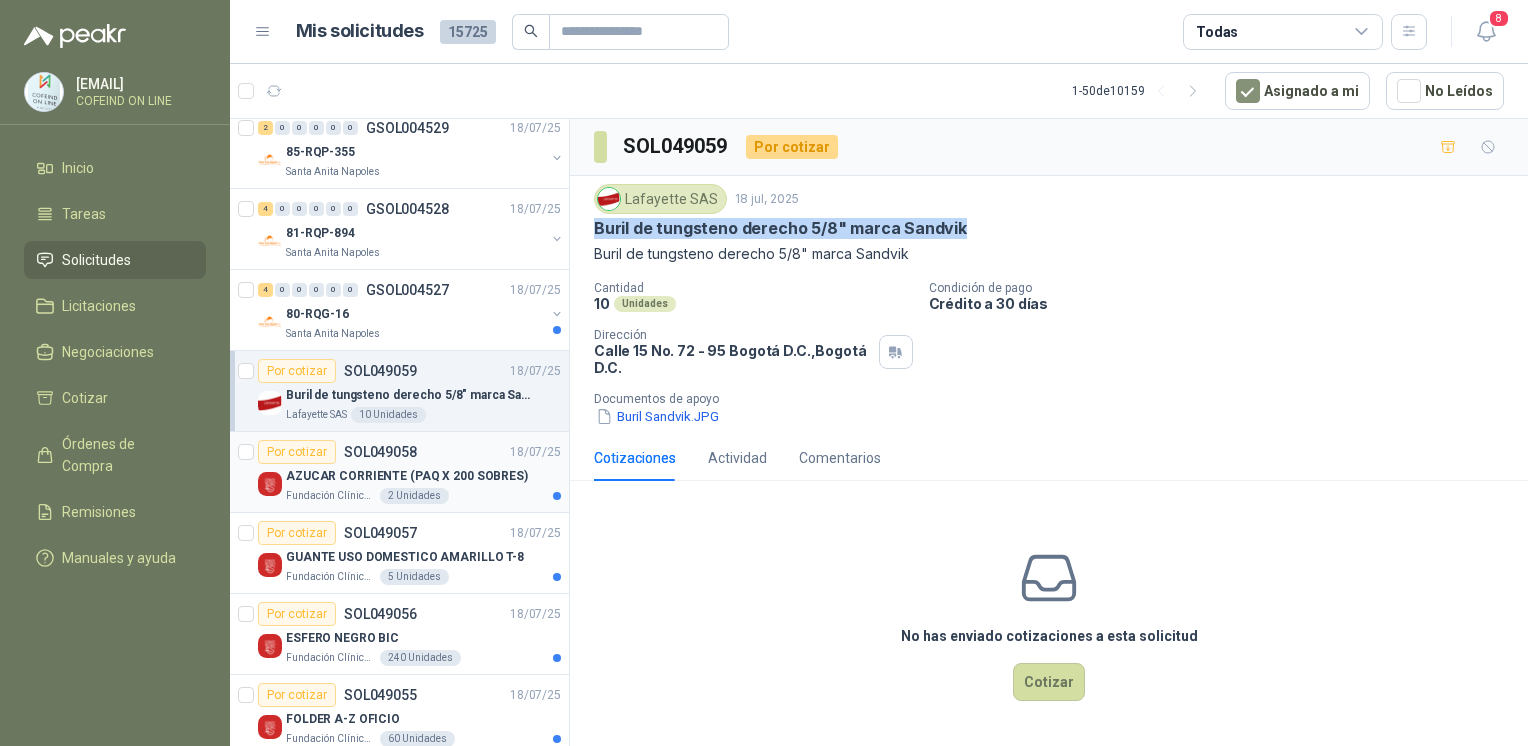 click on "Por cotizar SOL049058 18/07/25   AZUCAR CORRIENTE (PAQ X 200 SOBRES) Fundación Clínica Shaio 2   Unidades" at bounding box center [399, 472] 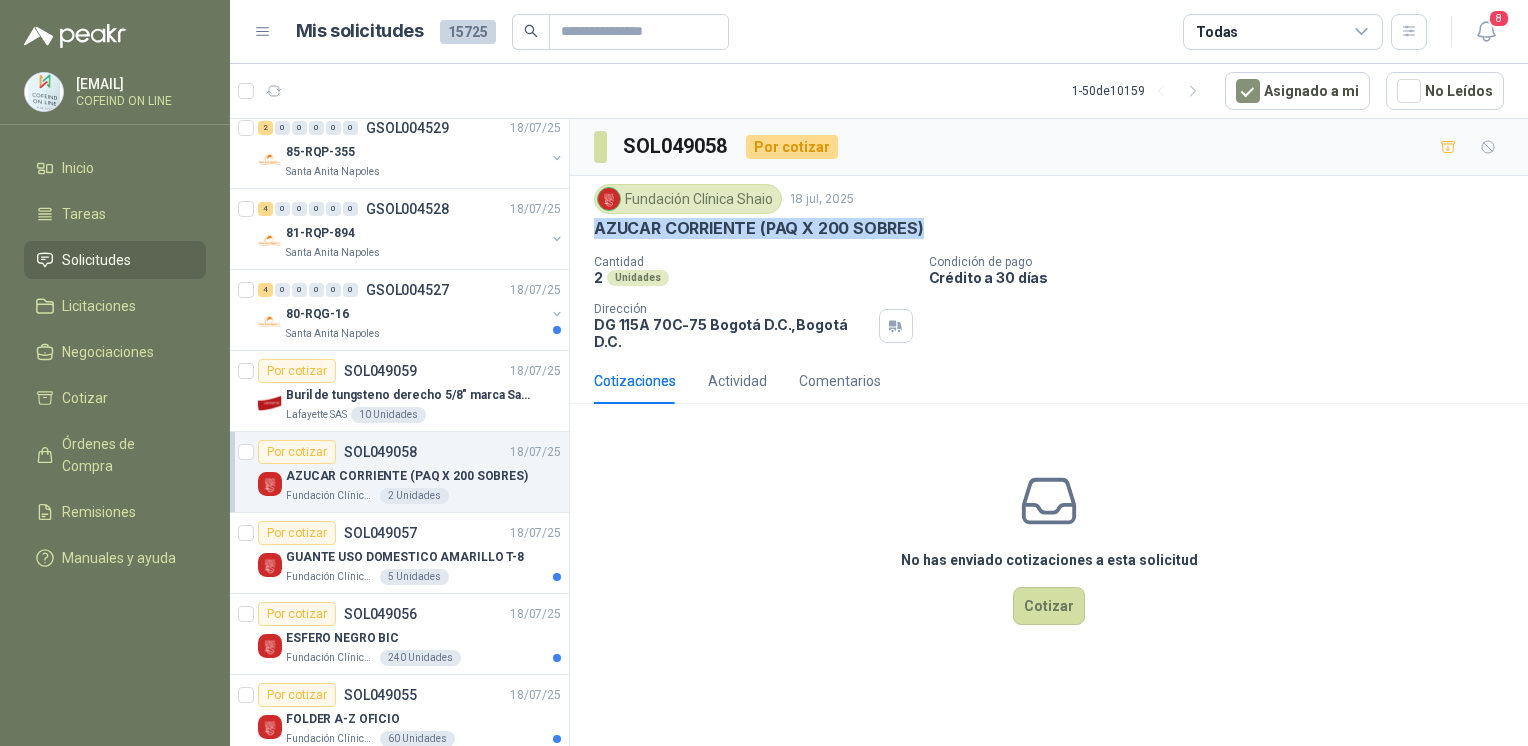 drag, startPoint x: 933, startPoint y: 225, endPoint x: 587, endPoint y: 227, distance: 346.00577 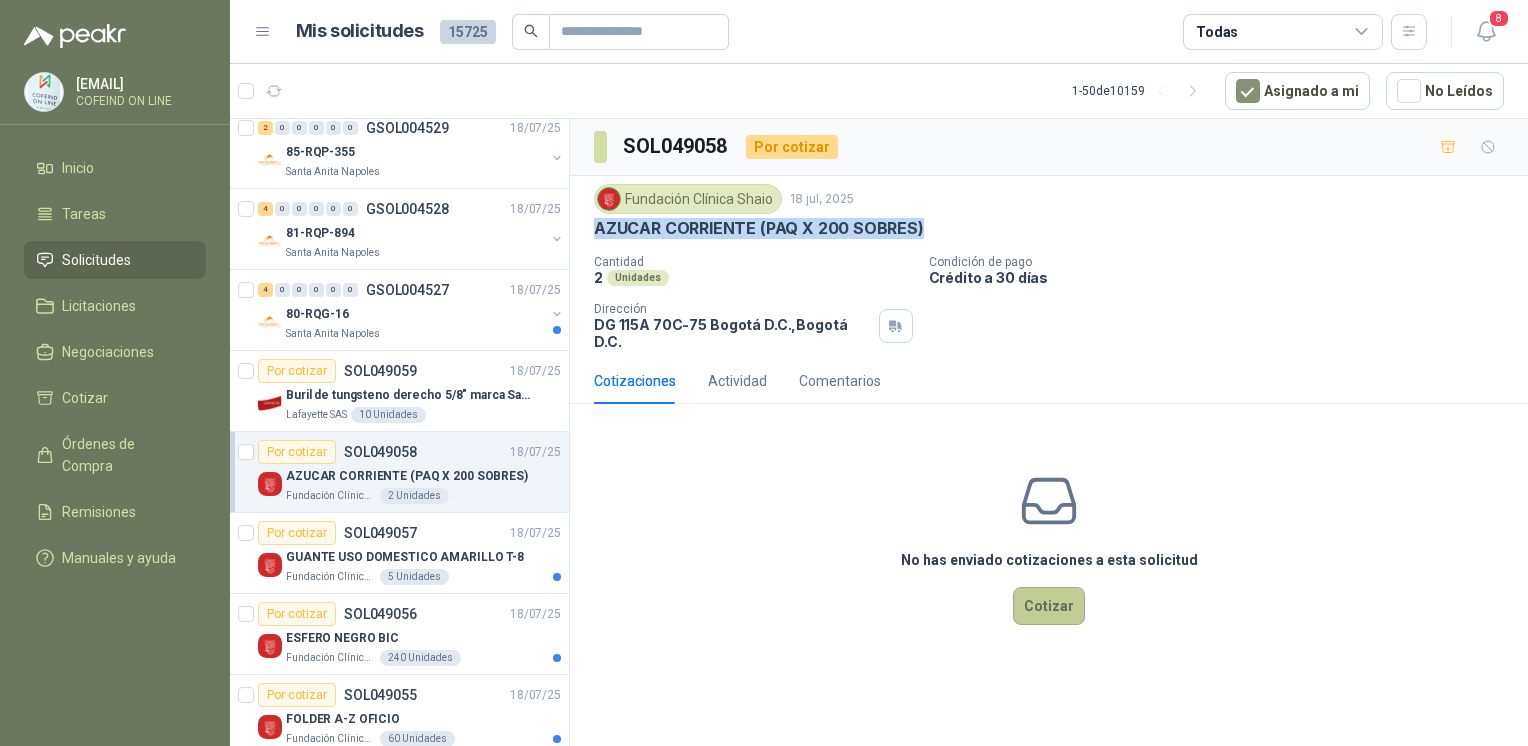 click on "Cotizar" at bounding box center [1049, 606] 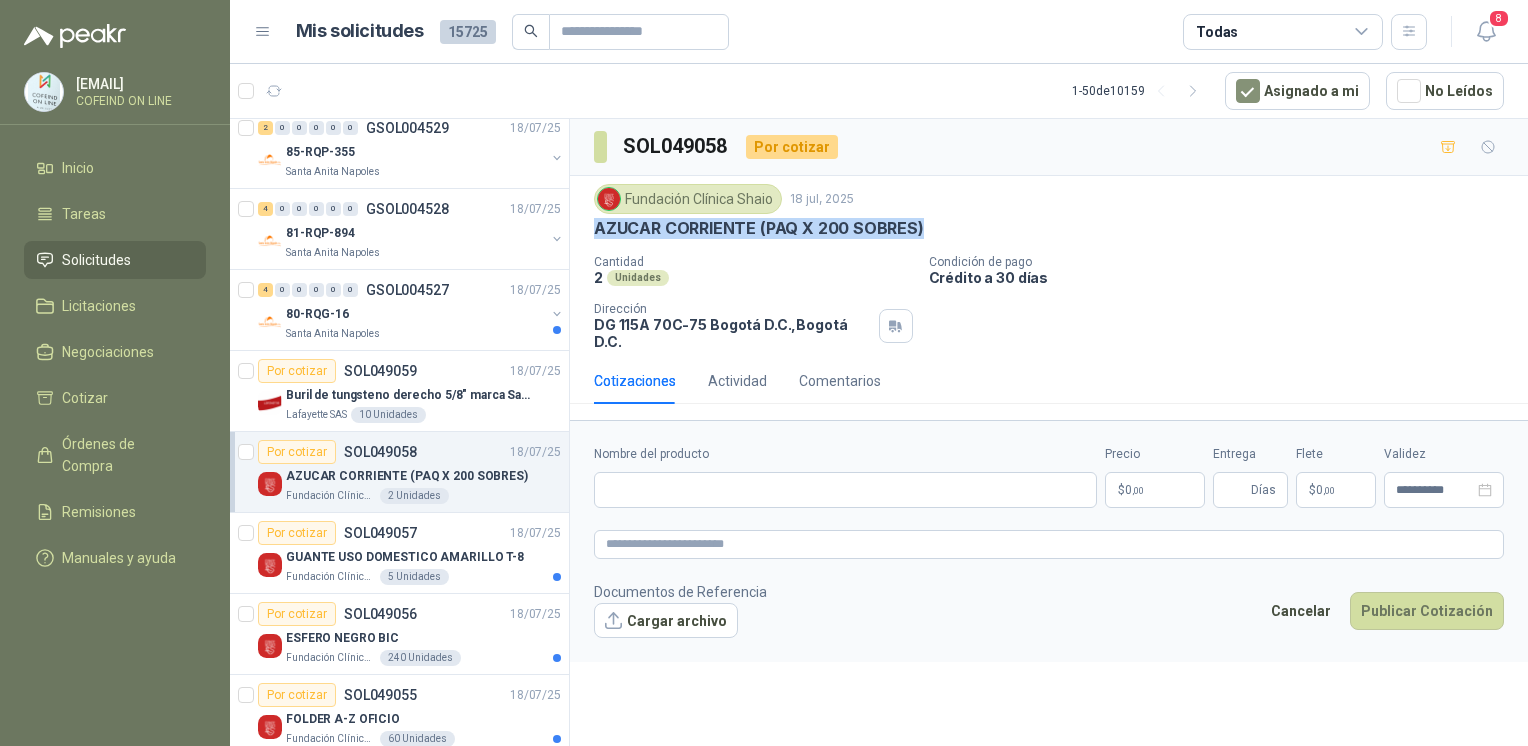 type 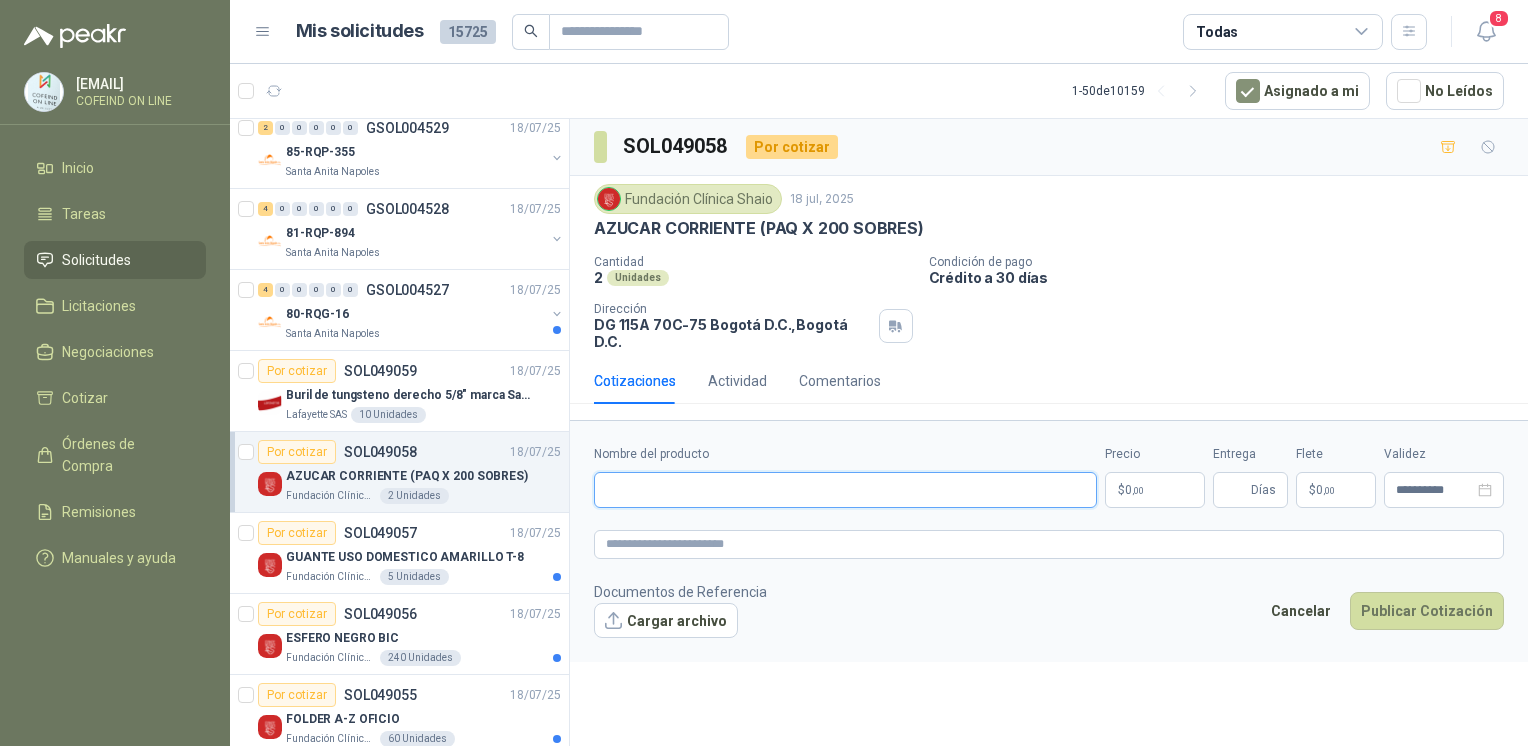 click on "Nombre del producto" at bounding box center (845, 490) 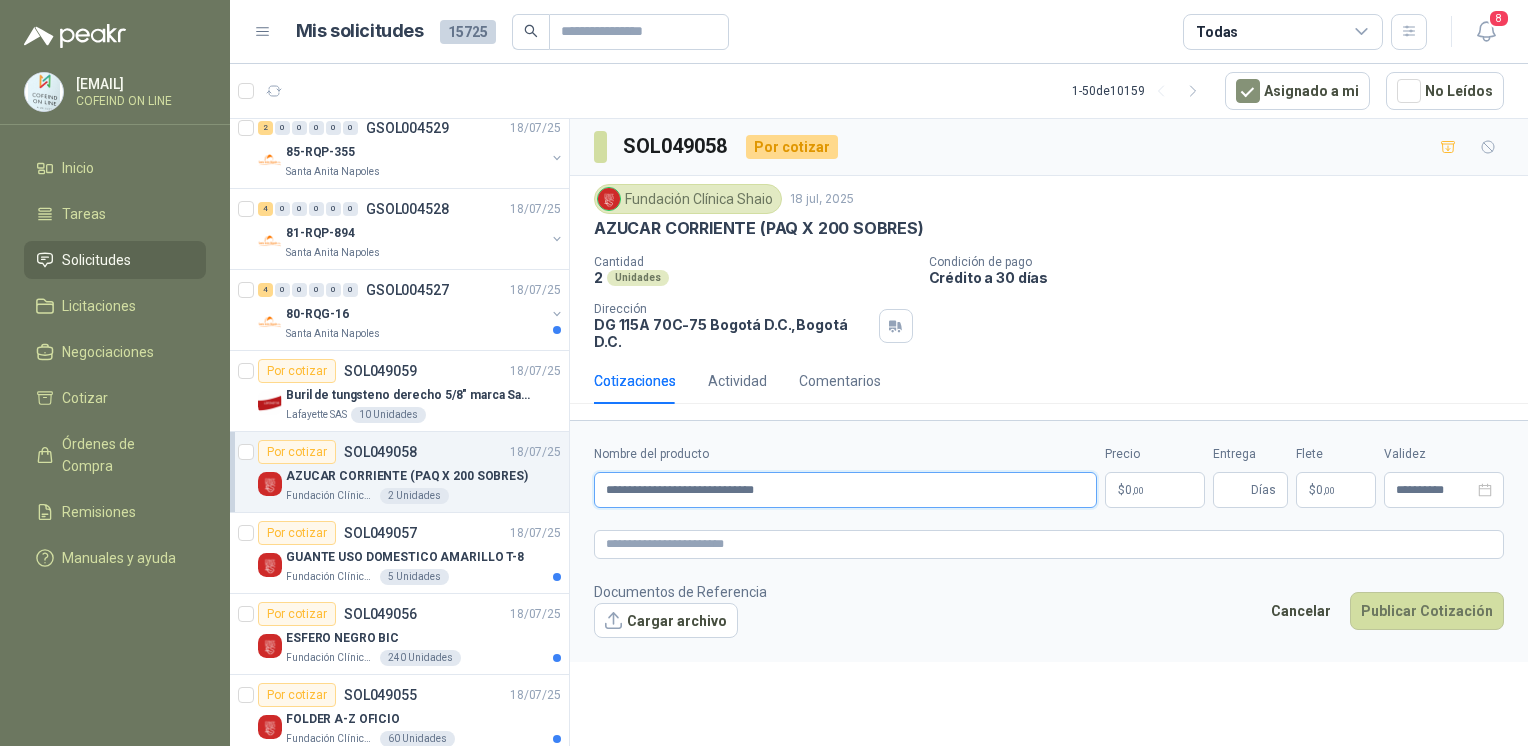 type on "**********" 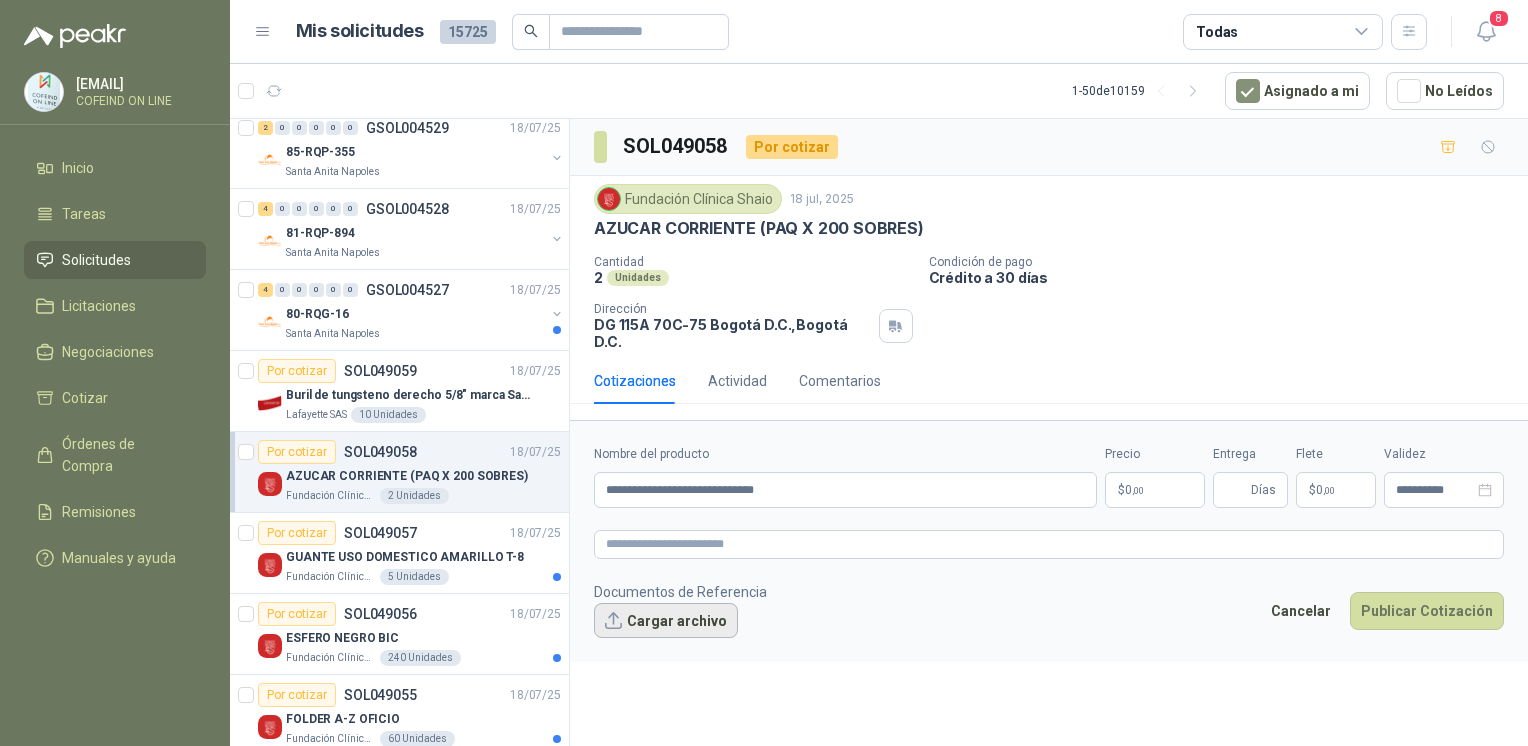 click on "Cargar archivo" at bounding box center [666, 621] 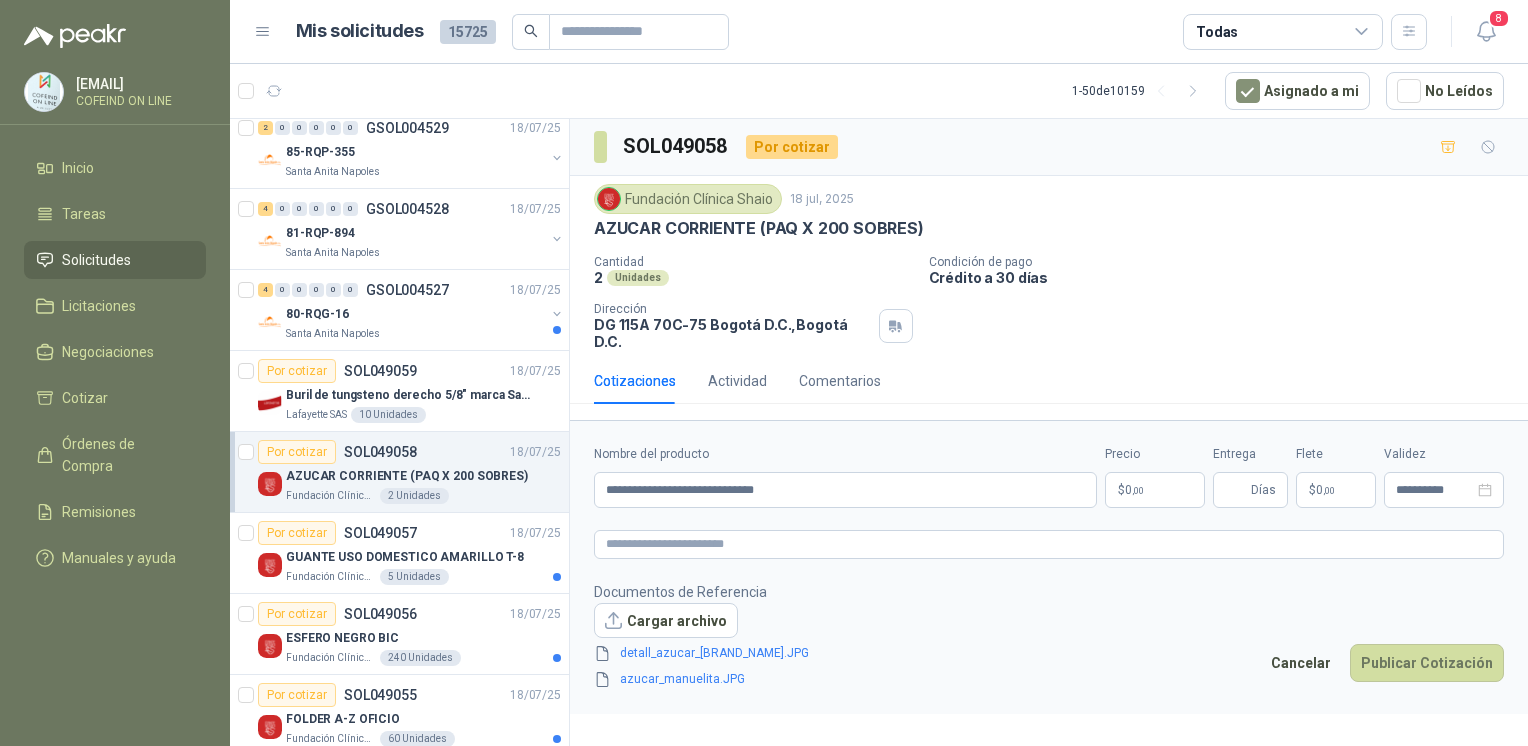click on "osnaider564@gmail.com   COFEIND ON LINE   Inicio   Tareas   Solicitudes   Licitaciones   Negociaciones   Cotizar   Órdenes de Compra   Remisiones   Manuales y ayuda Mis solicitudes 15725 Todas 8 1 - 50  de  10159 Asignado a mi No Leídos Por cotizar SOL049082 18/07/25   TEJA ECOROOF MARLON 37 PC 1MM OPAL 1.07M X 11.80M BTR Forsa S.A 5   Unidades Por cotizar SOL049081 18/07/25   TEJA ECOROOF 37 UPVC 2.5MM BLANCO Ancho: 1.07 Largo: 11.80 Forsa S.A 150   Unidades 8   0   0   0   0   0   GSOL004531 18/07/25   99-RQG-2155 Santa Anita Napoles   3   0   0   0   0   0   GSOL004530 18/07/25   99-RQG-2154 Santa Anita Napoles   2   0   0   0   0   0   GSOL004529 18/07/25   85-RQP-355 Santa Anita Napoles   4   0   0   0   0   0   GSOL004528 18/07/25   81-RQP-894 Santa Anita Napoles   4   0   0   0   0   0   GSOL004527 18/07/25   80-RQG-16 Santa Anita Napoles   Por cotizar SOL049059 18/07/25   Buril de tungsteno derecho 5/8" marca Sandvik Lafayette SAS 10   Unidades Por cotizar SOL049058 18/07/25   2   Unidades SOL049057" at bounding box center (764, 373) 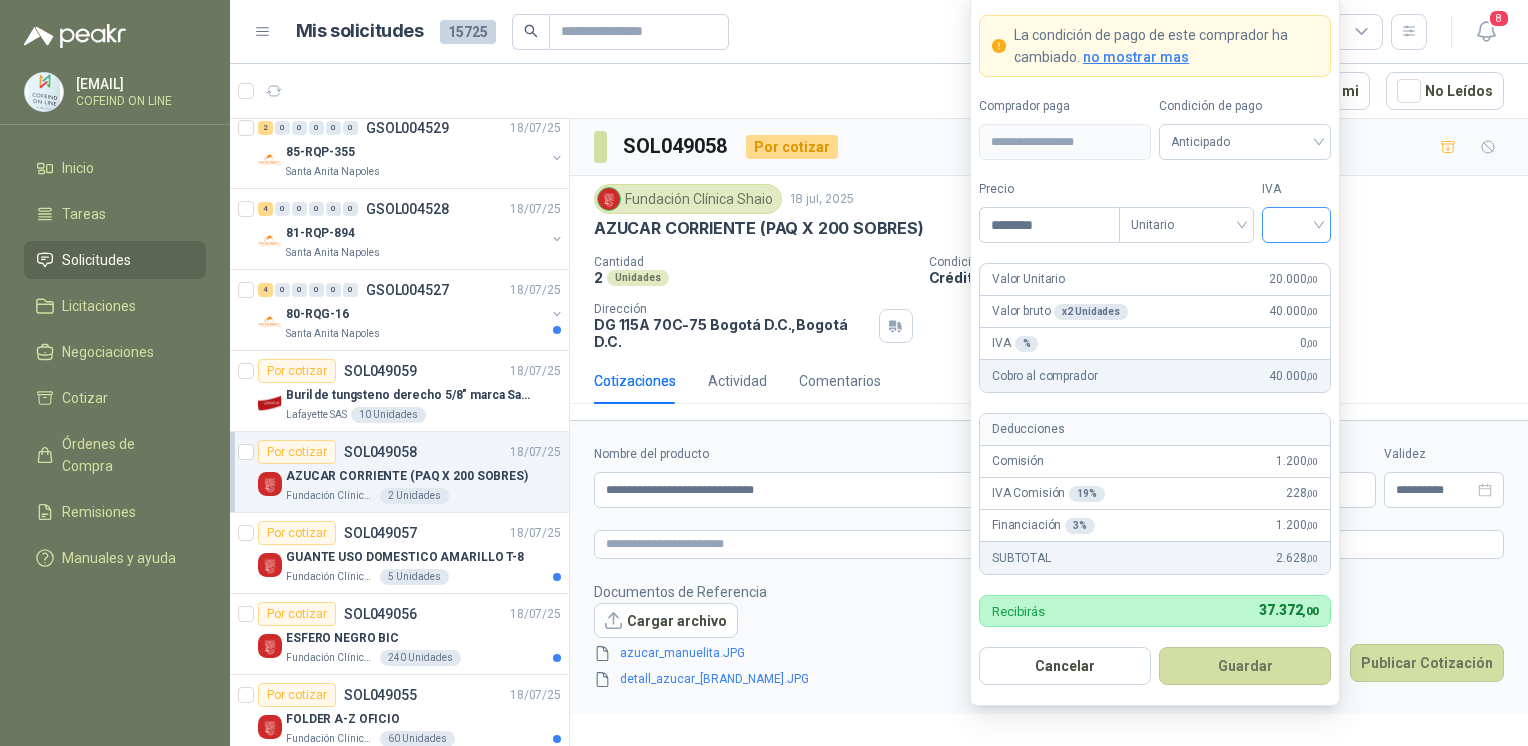 type on "********" 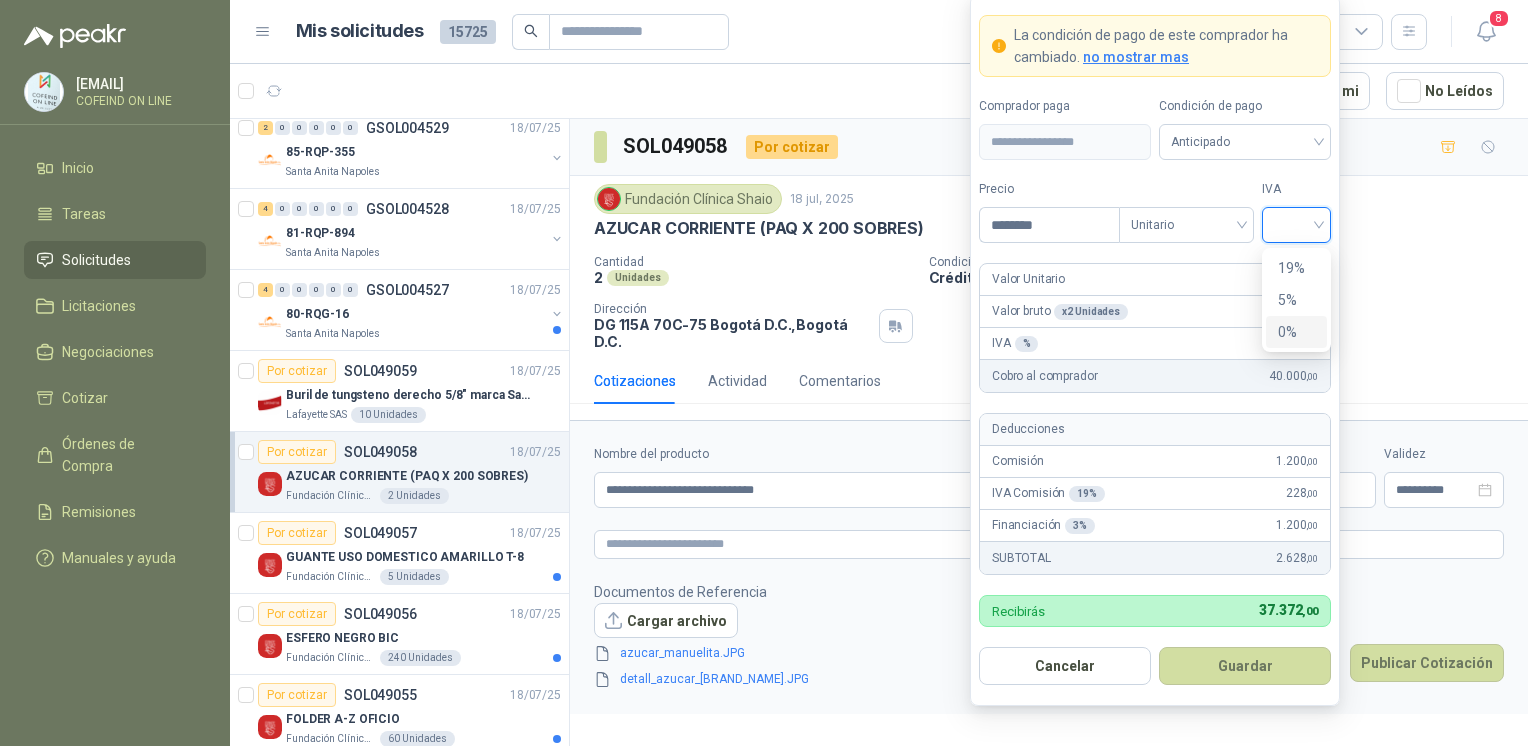 click on "0%" at bounding box center (1296, 332) 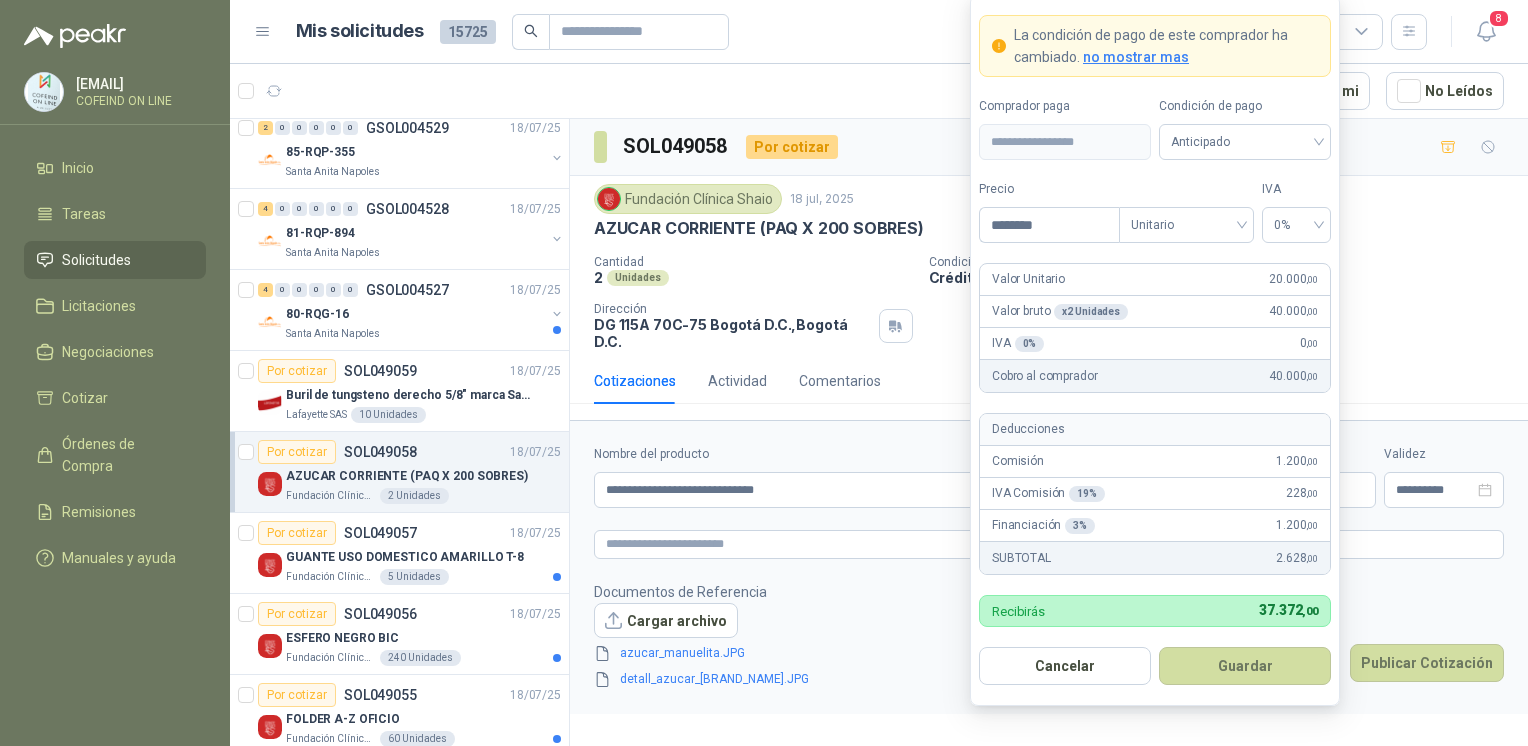 click on "**********" at bounding box center (1155, 350) 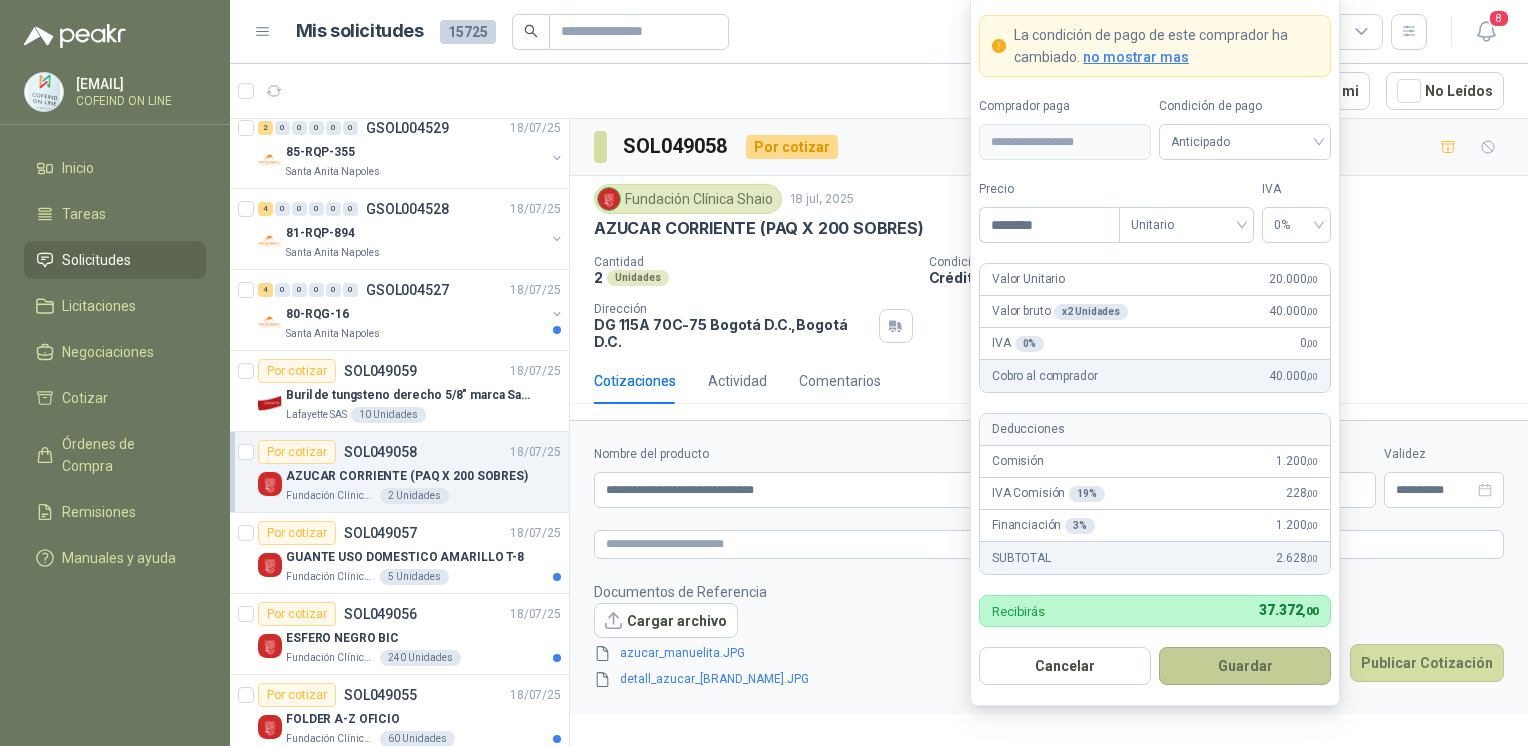 click on "Guardar" at bounding box center (1245, 666) 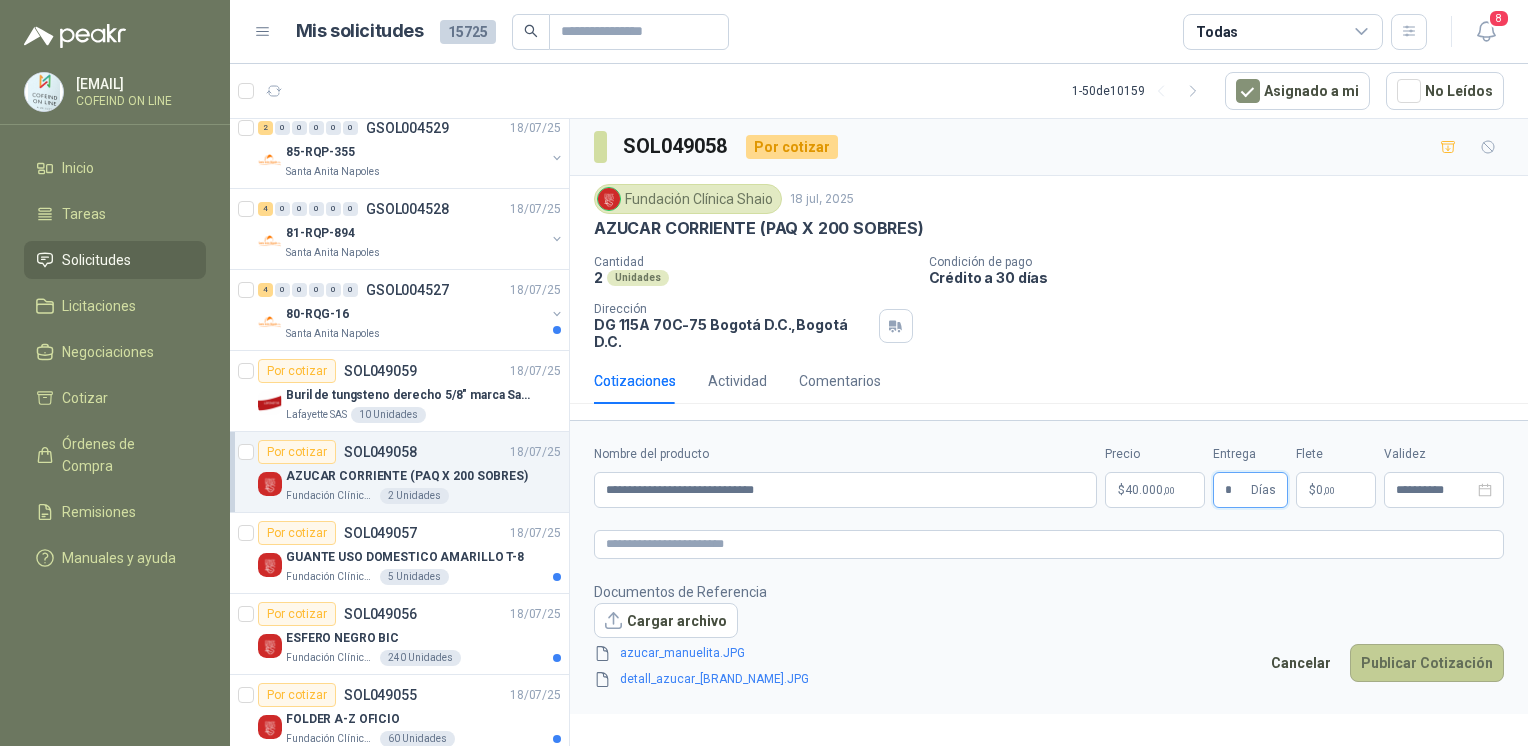 type on "*" 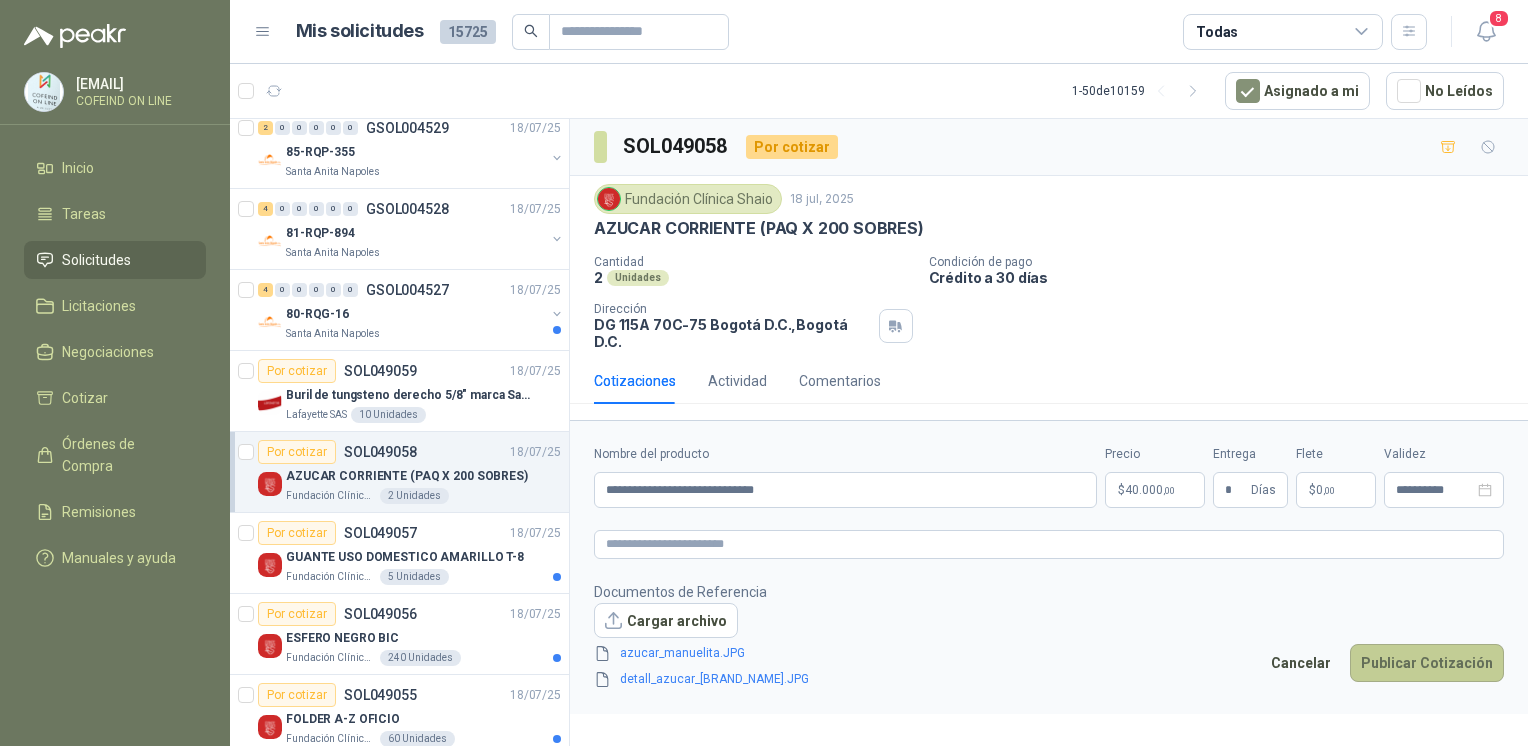 click on "Publicar Cotización" at bounding box center (1427, 663) 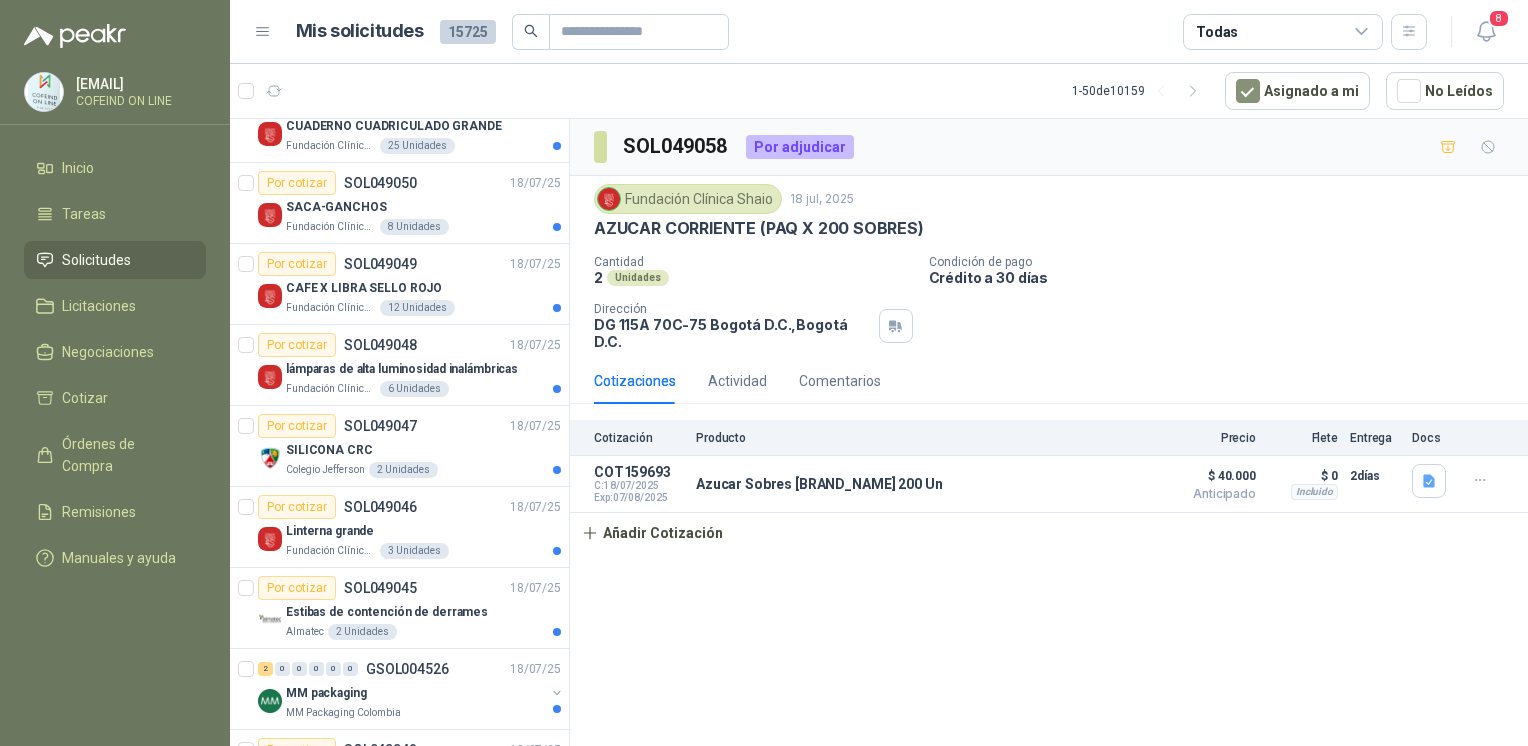 scroll, scrollTop: 1324, scrollLeft: 0, axis: vertical 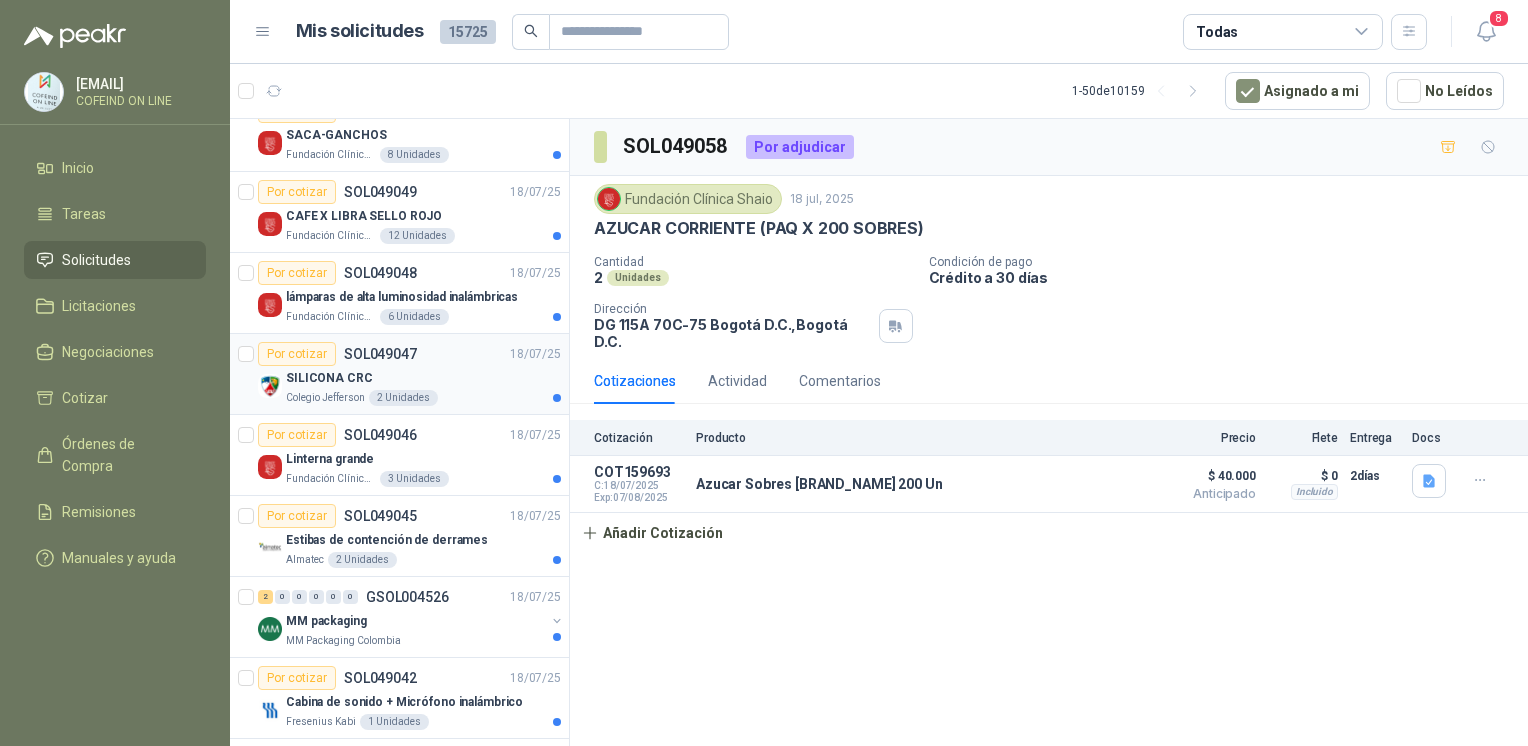 click on "SILICONA CRC" at bounding box center [423, 378] 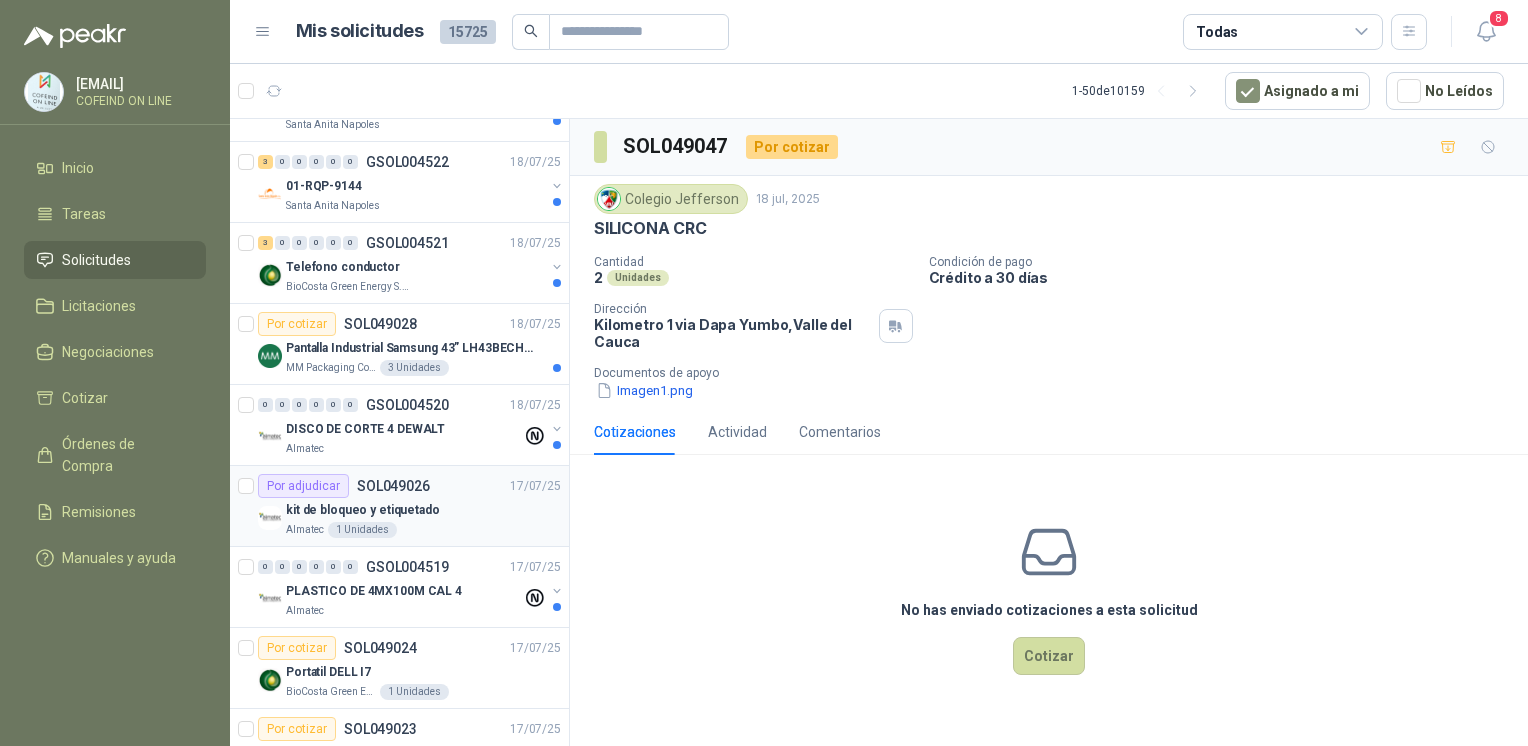scroll, scrollTop: 2172, scrollLeft: 0, axis: vertical 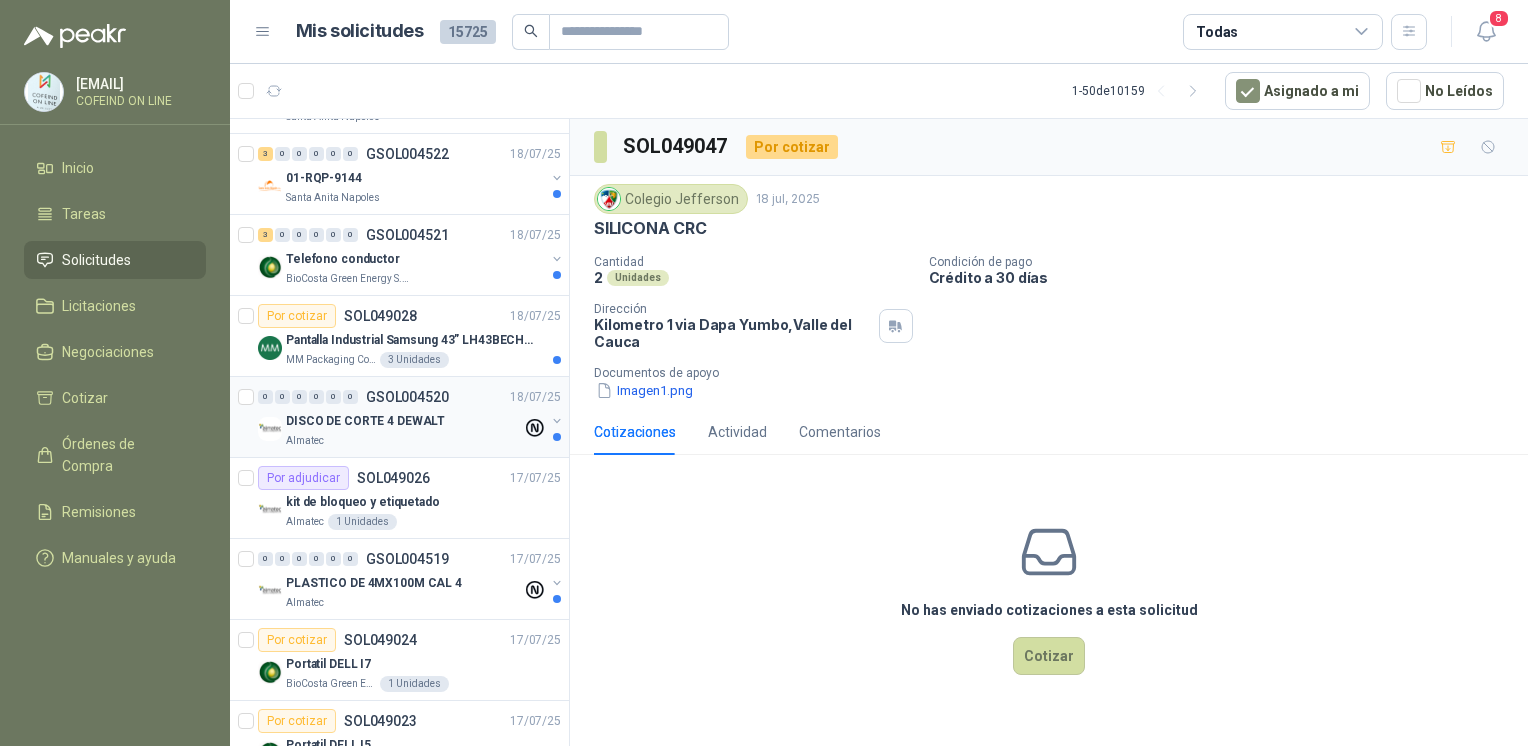 click on "DISCO DE CORTE 4 DEWALT" at bounding box center [365, 421] 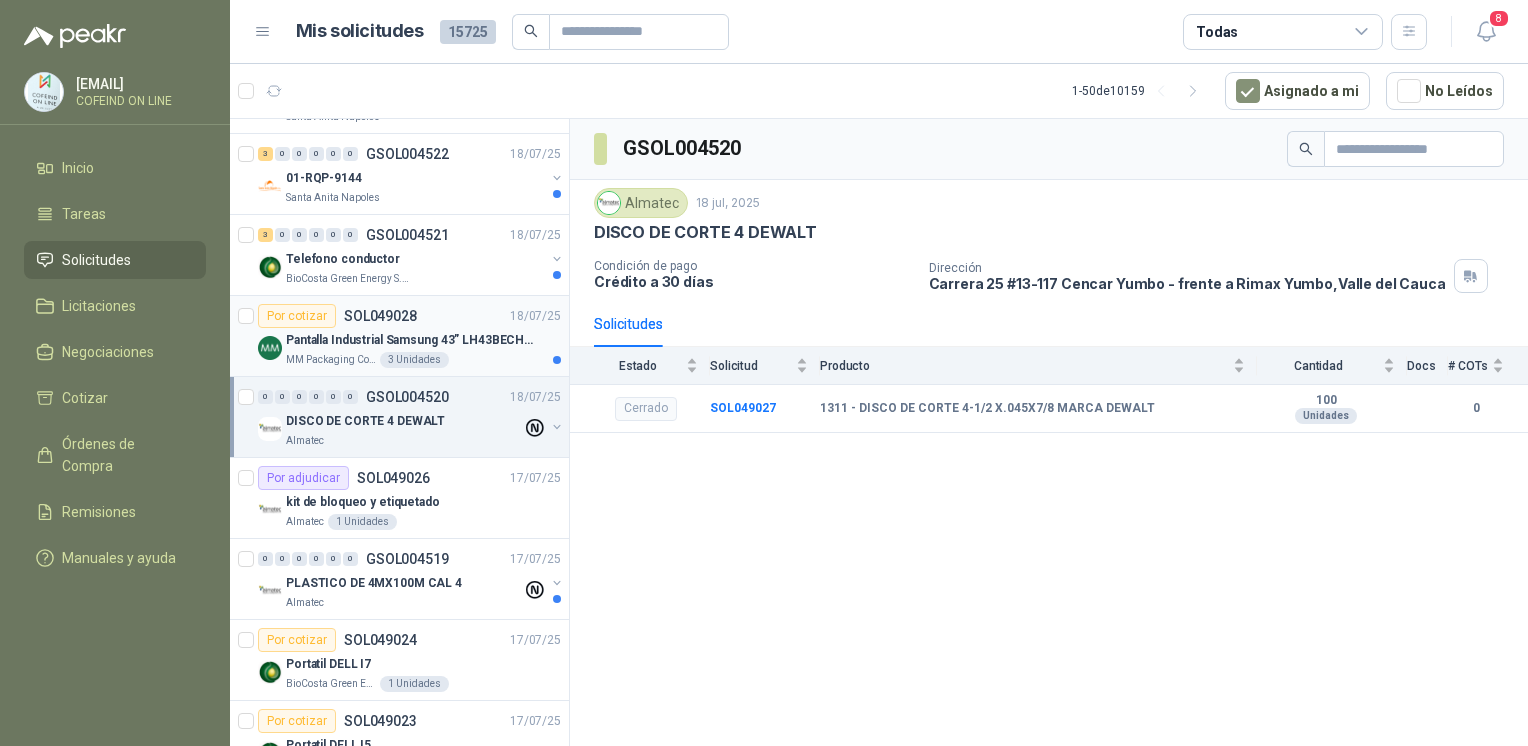 click on "Pantalla Industrial Samsung 43” LH43BECHLGKXZL BE43C-H" at bounding box center (410, 340) 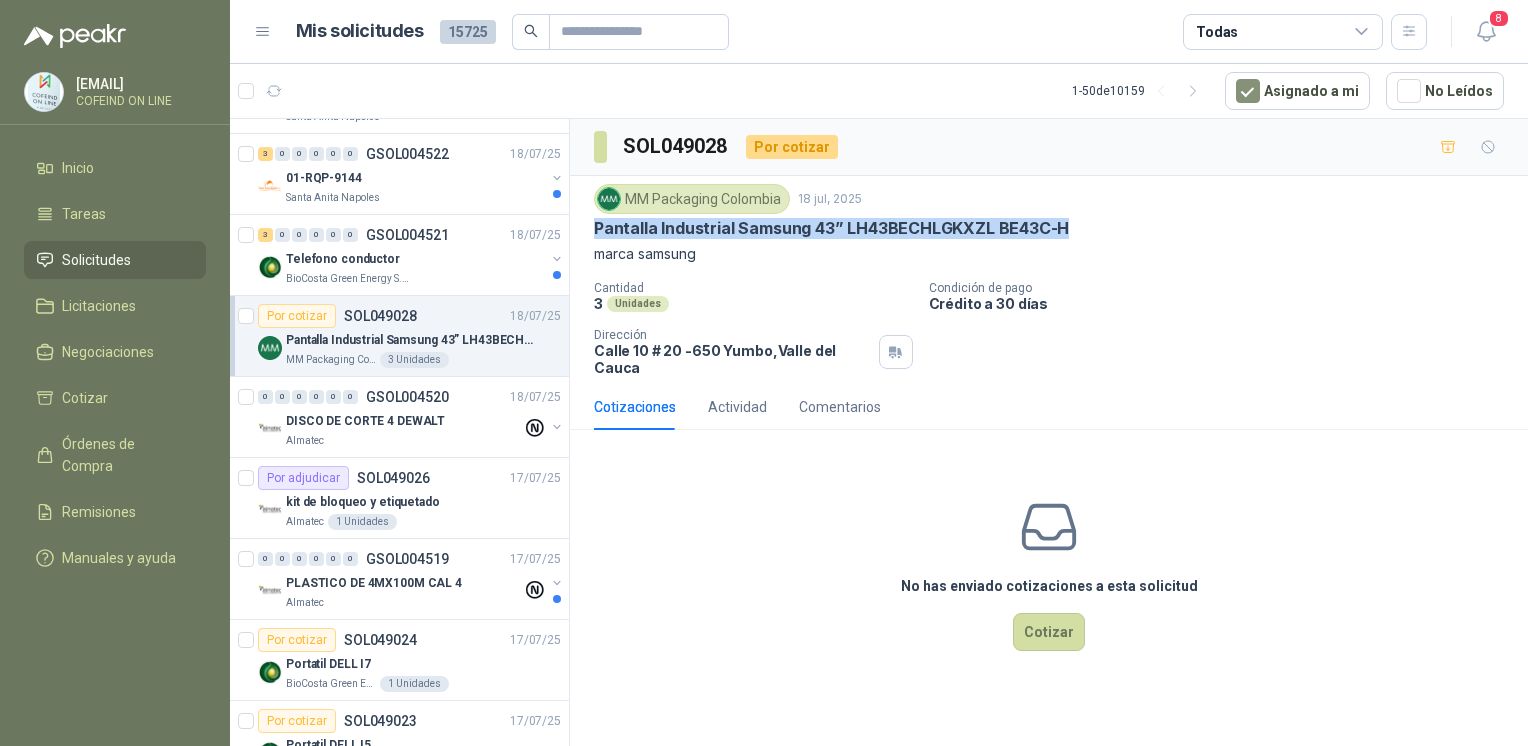 drag, startPoint x: 1092, startPoint y: 232, endPoint x: 592, endPoint y: 235, distance: 500.009 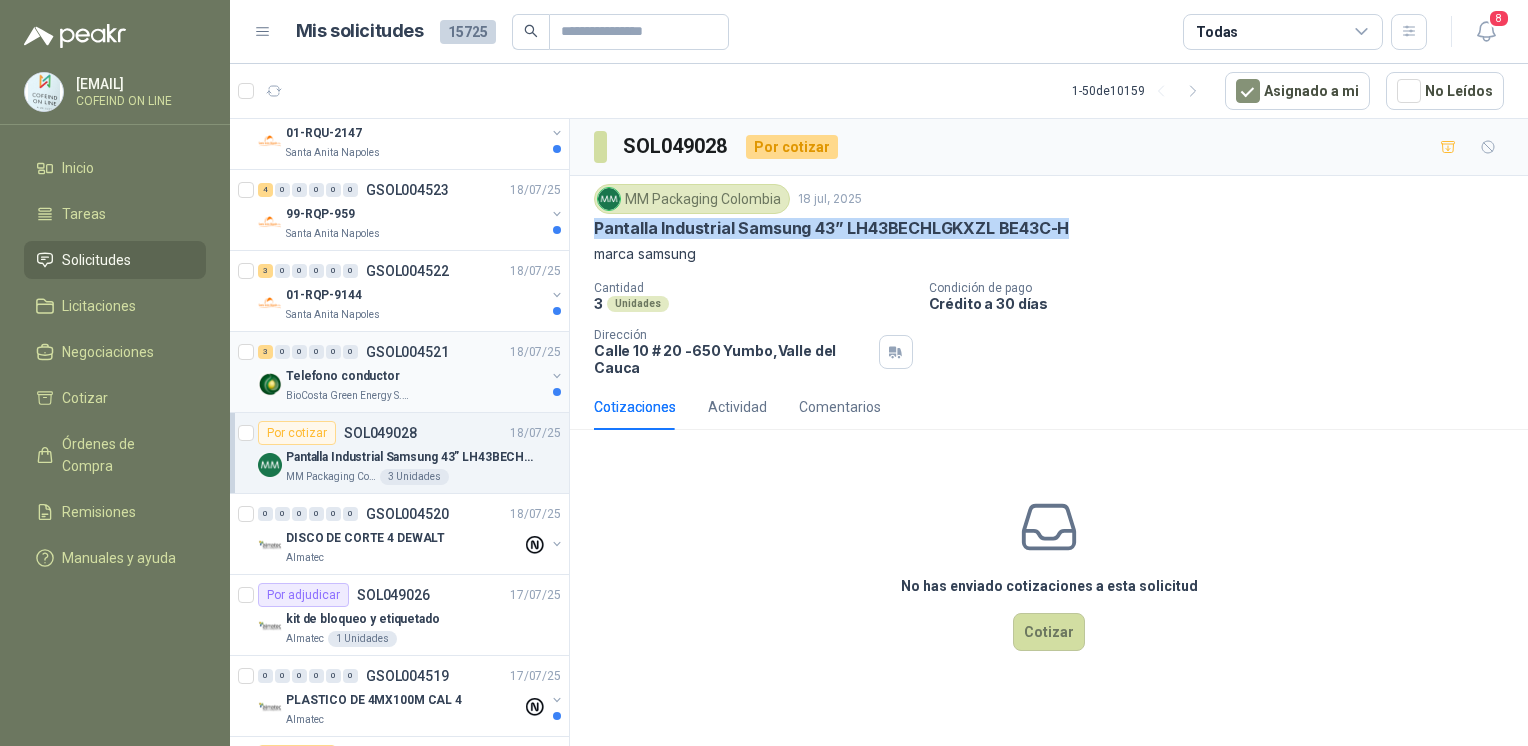 scroll, scrollTop: 2045, scrollLeft: 0, axis: vertical 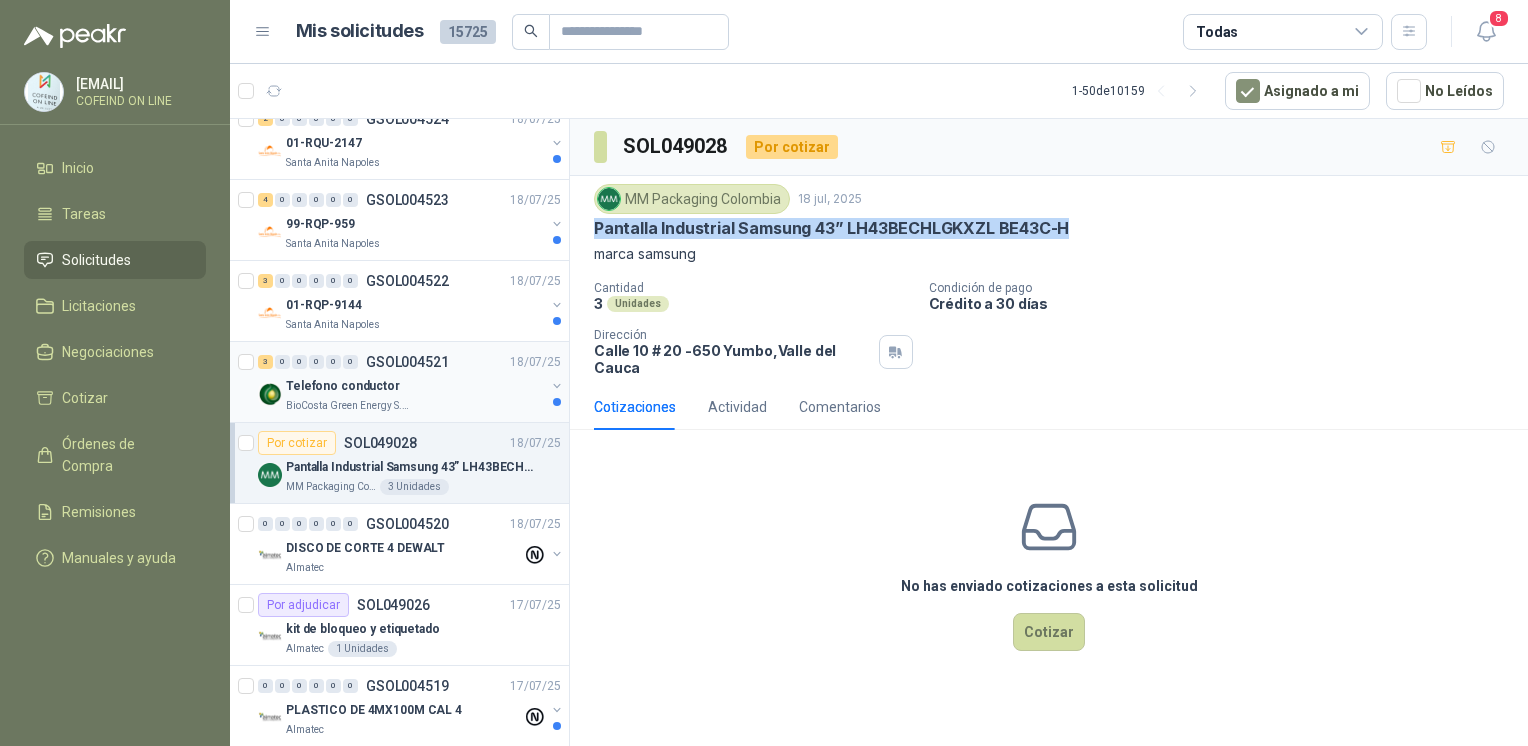 click on "Telefono conductor" at bounding box center [415, 386] 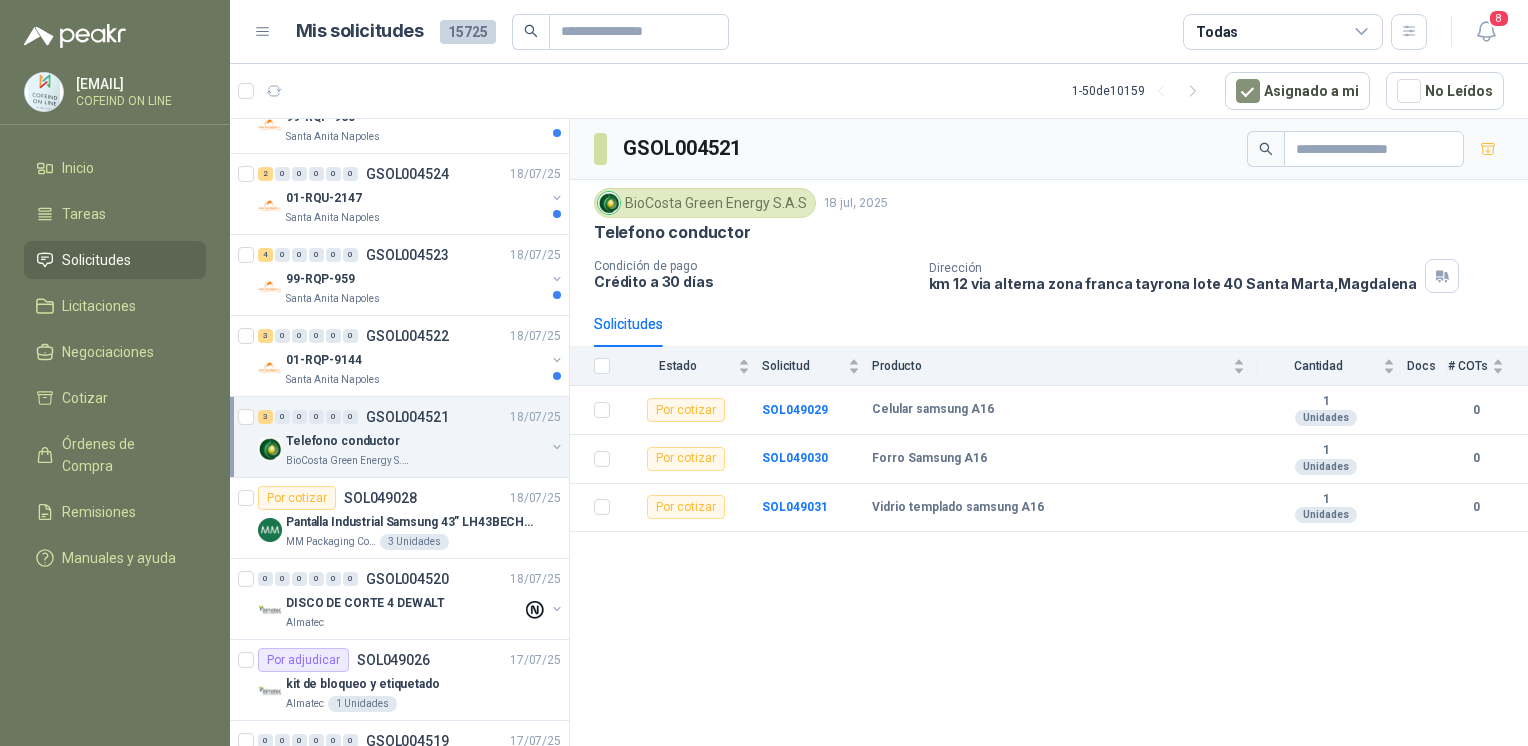 scroll, scrollTop: 1980, scrollLeft: 0, axis: vertical 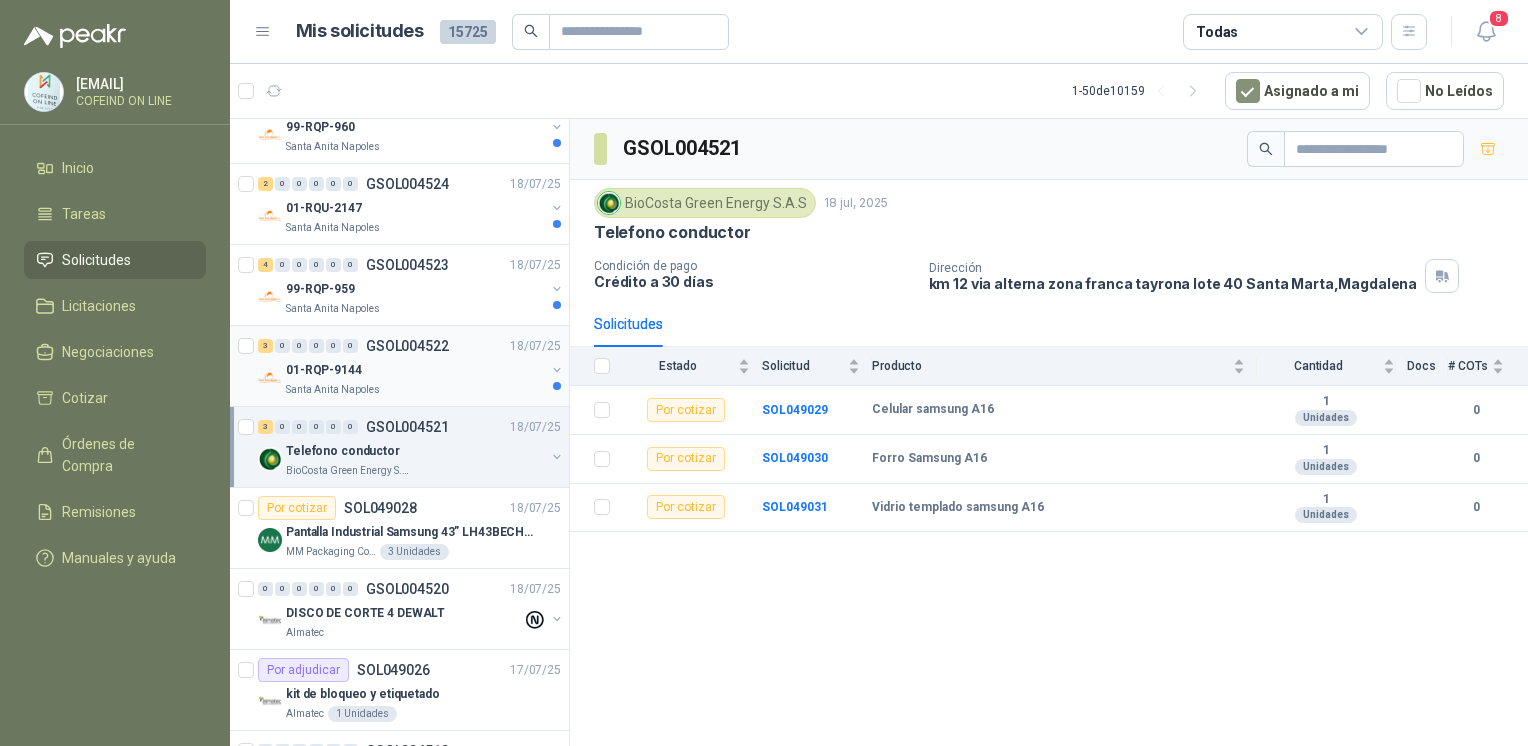 click on "01-RQP-9144" at bounding box center (415, 370) 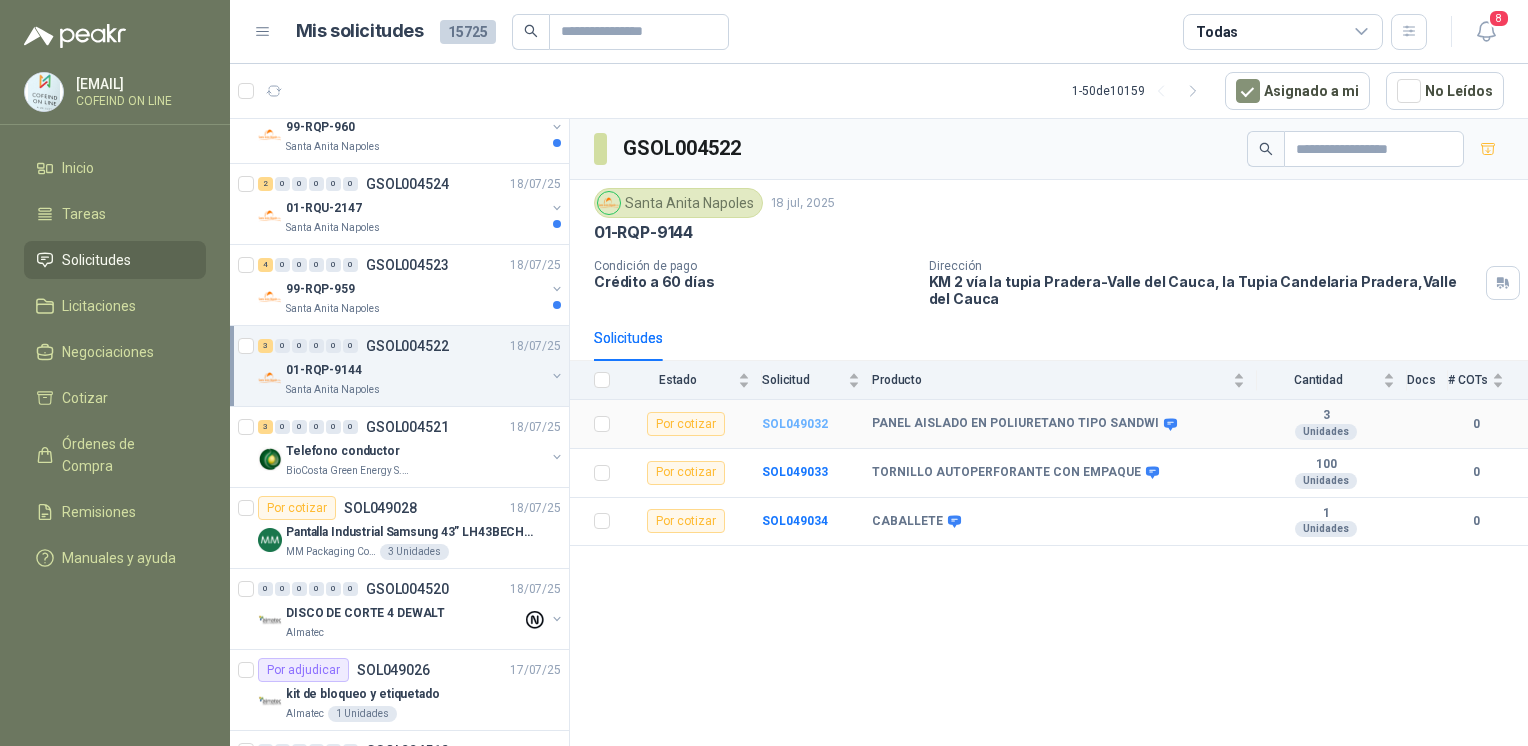 click on "SOL049032" at bounding box center [795, 424] 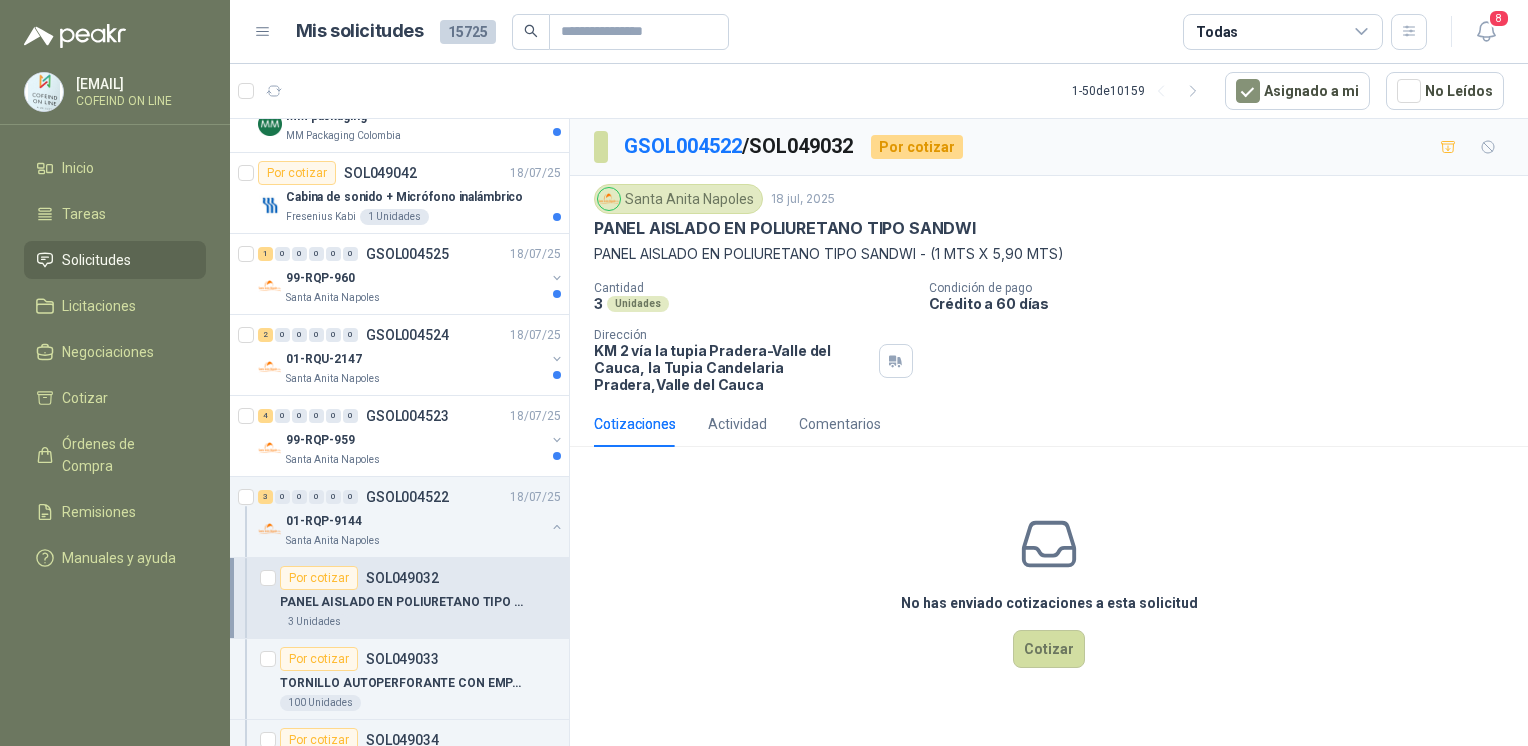scroll, scrollTop: 1811, scrollLeft: 0, axis: vertical 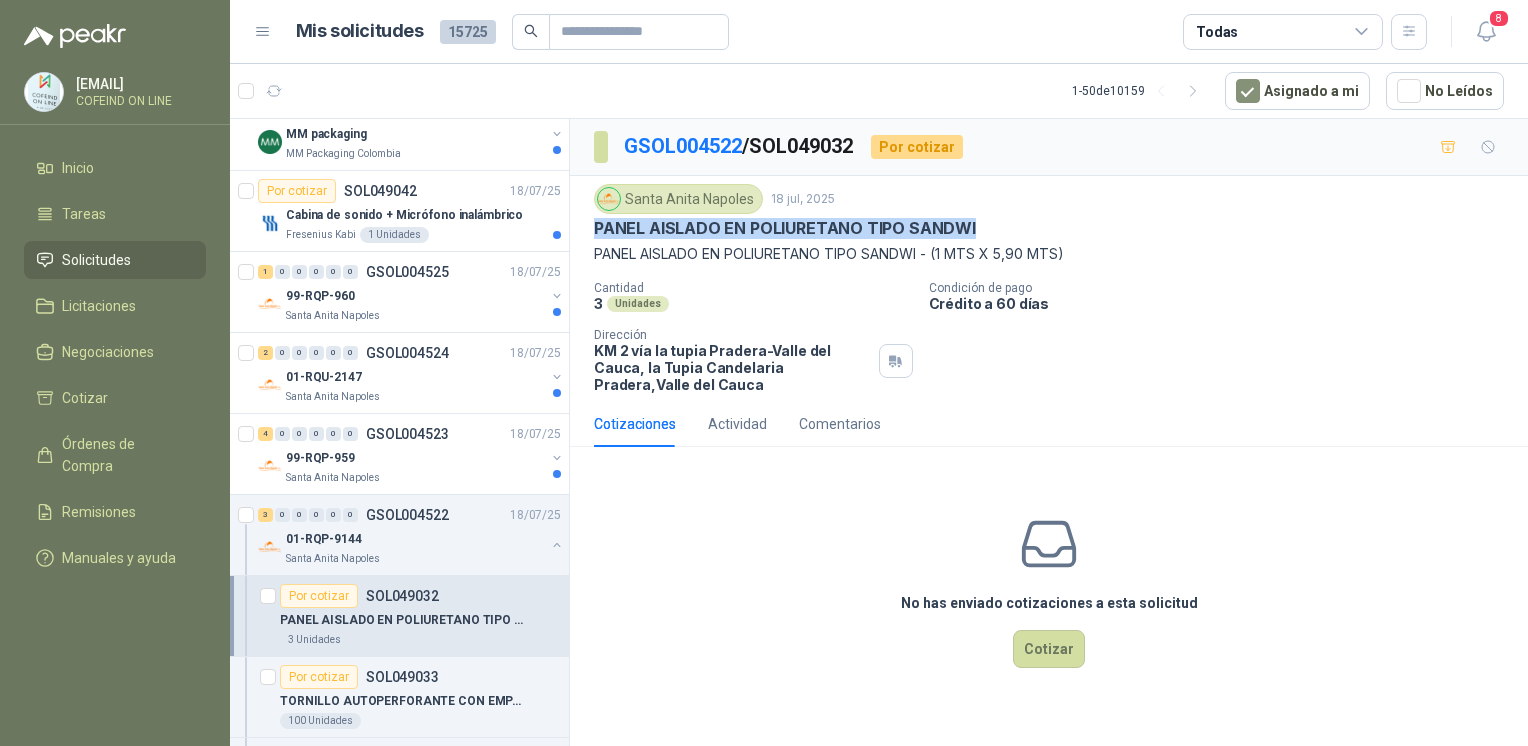 drag, startPoint x: 588, startPoint y: 239, endPoint x: 1053, endPoint y: 228, distance: 465.1301 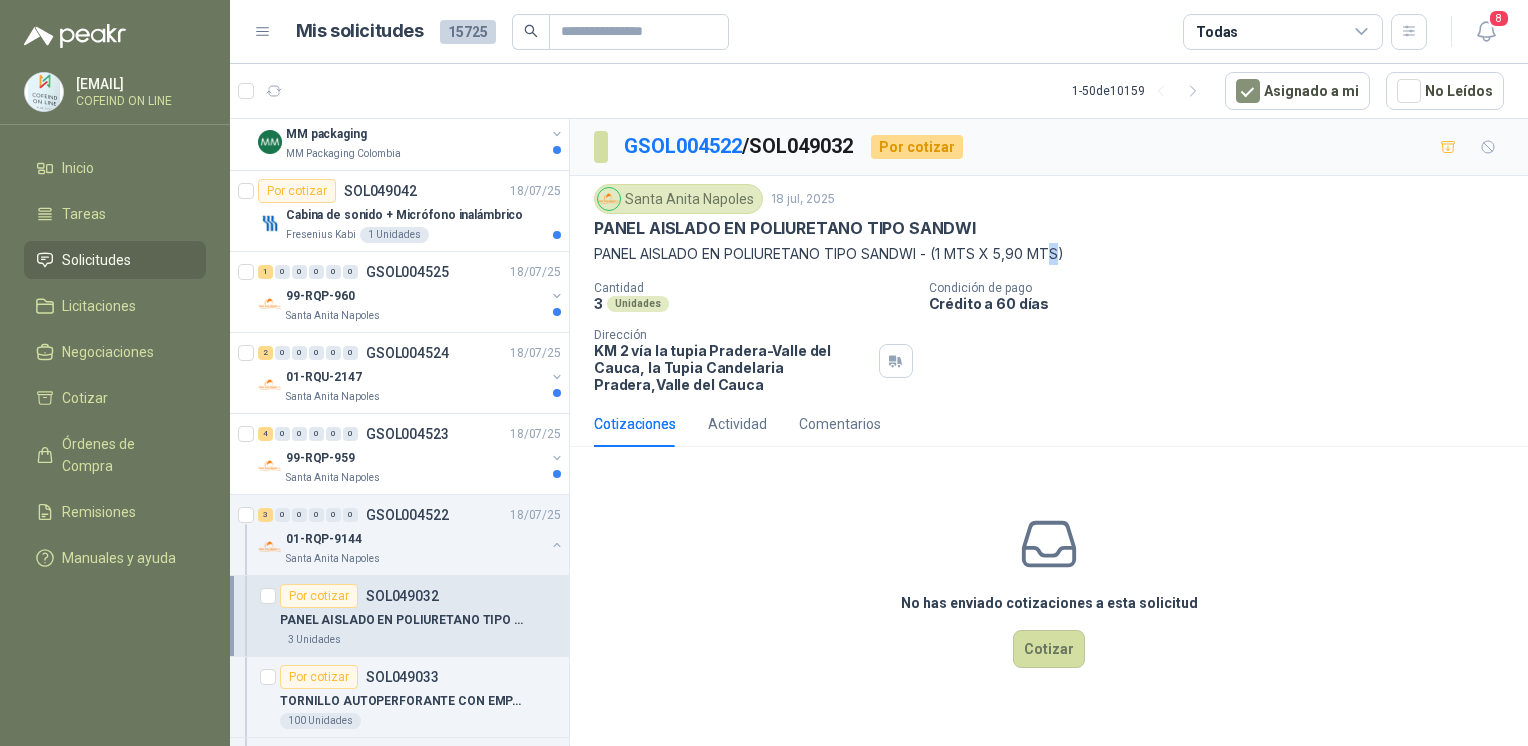 drag, startPoint x: 1053, startPoint y: 228, endPoint x: 1063, endPoint y: 243, distance: 18.027756 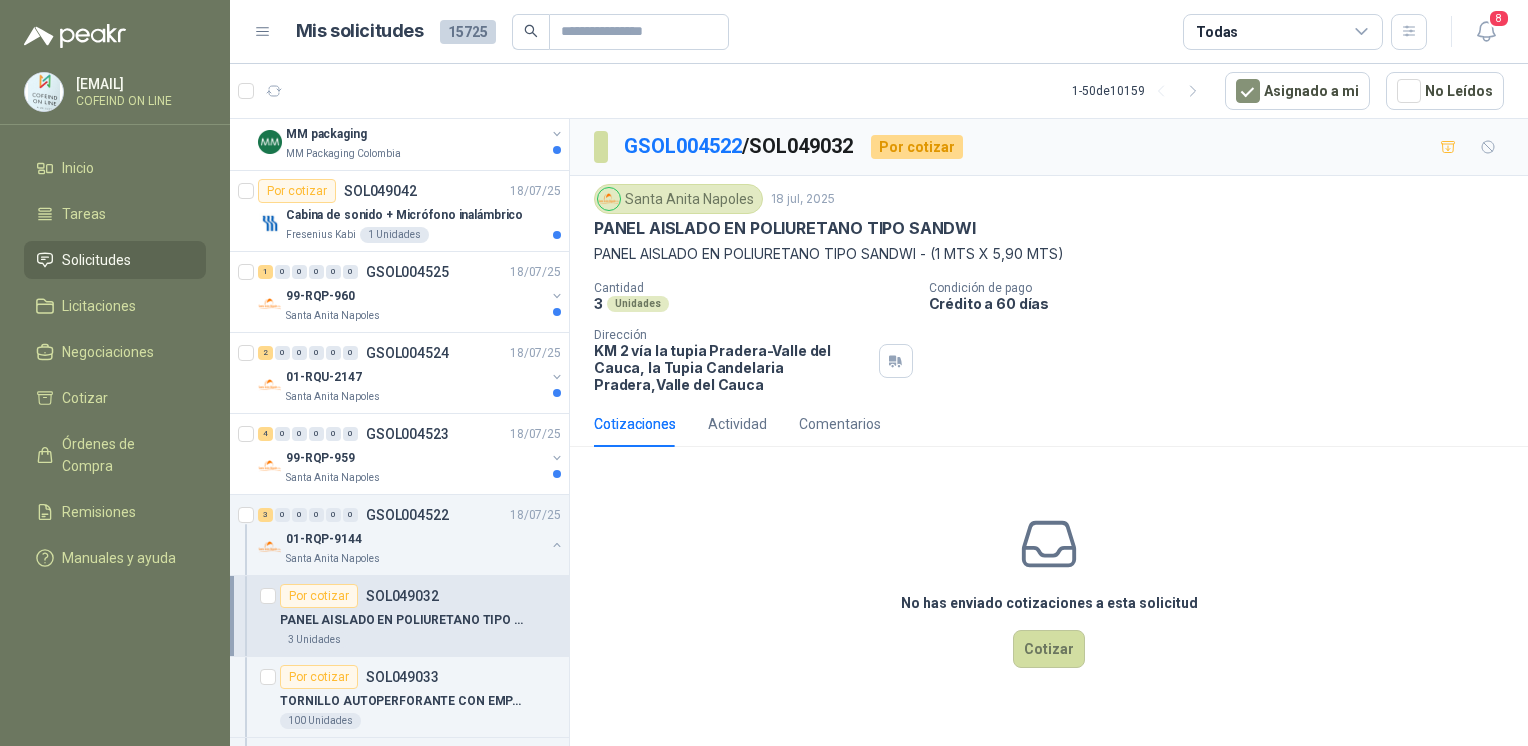 drag, startPoint x: 1063, startPoint y: 243, endPoint x: 1097, endPoint y: 257, distance: 36.769554 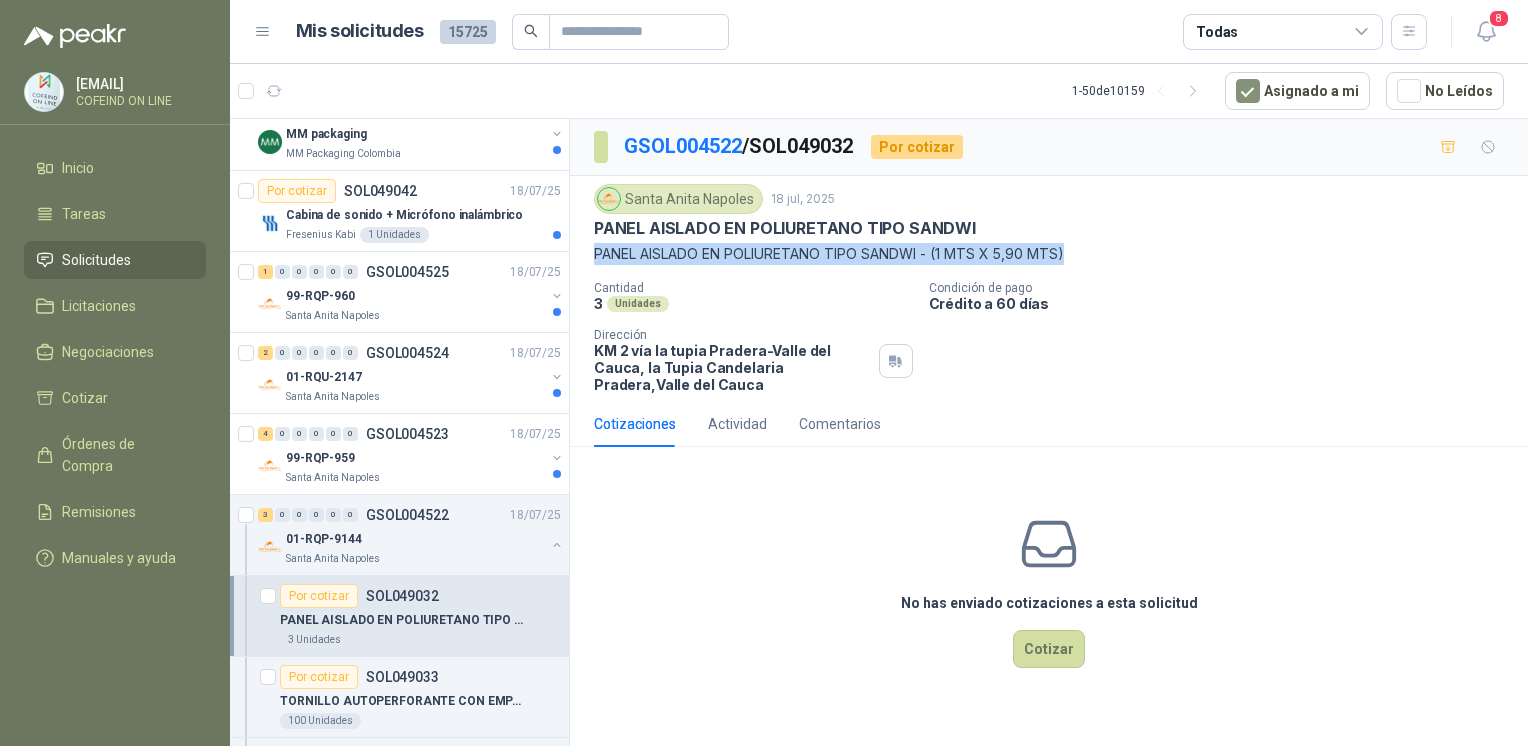 drag, startPoint x: 1092, startPoint y: 254, endPoint x: 575, endPoint y: 250, distance: 517.0155 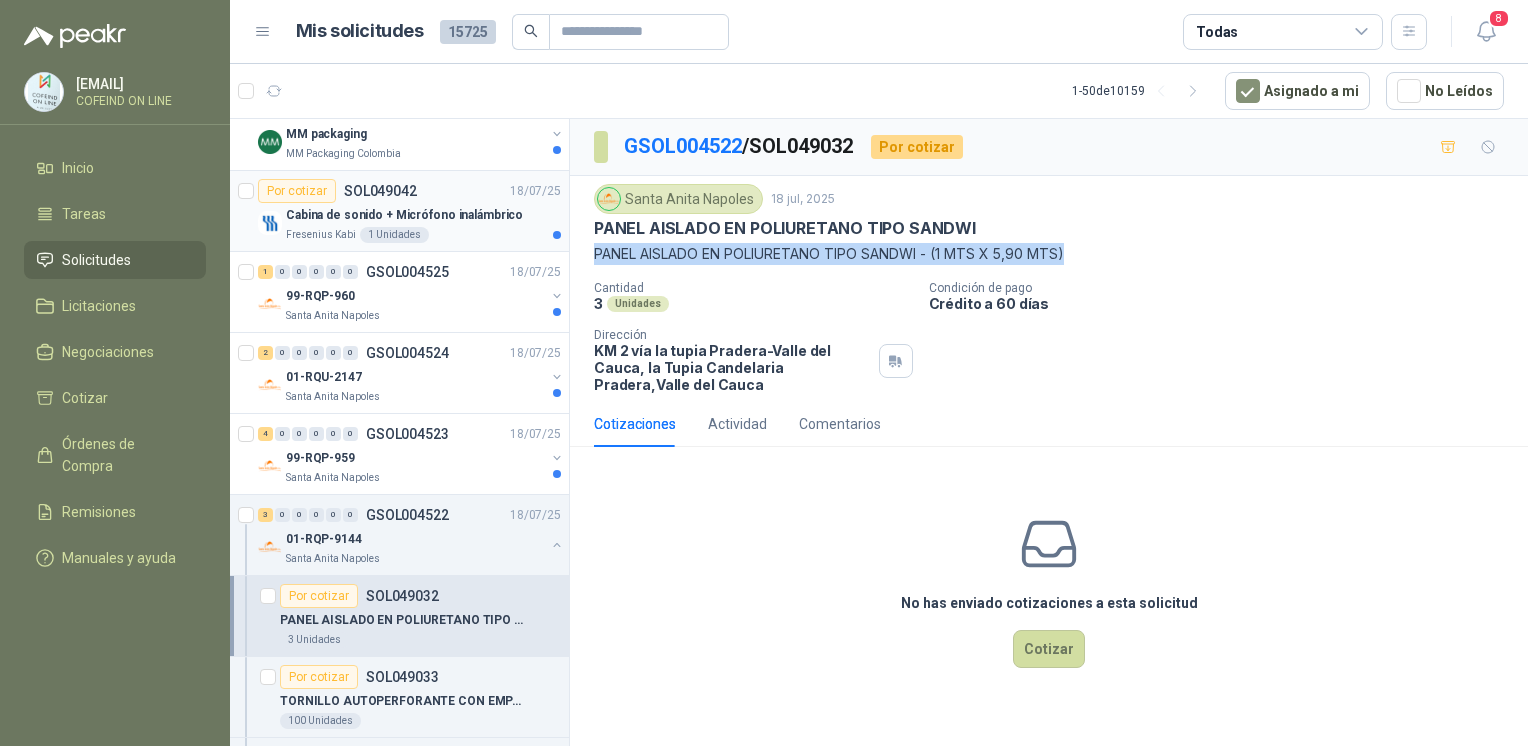 copy on "PANEL AISLADO EN POLIURETANO TIPO SANDWI - (1 MTS X 5,90 MTS)" 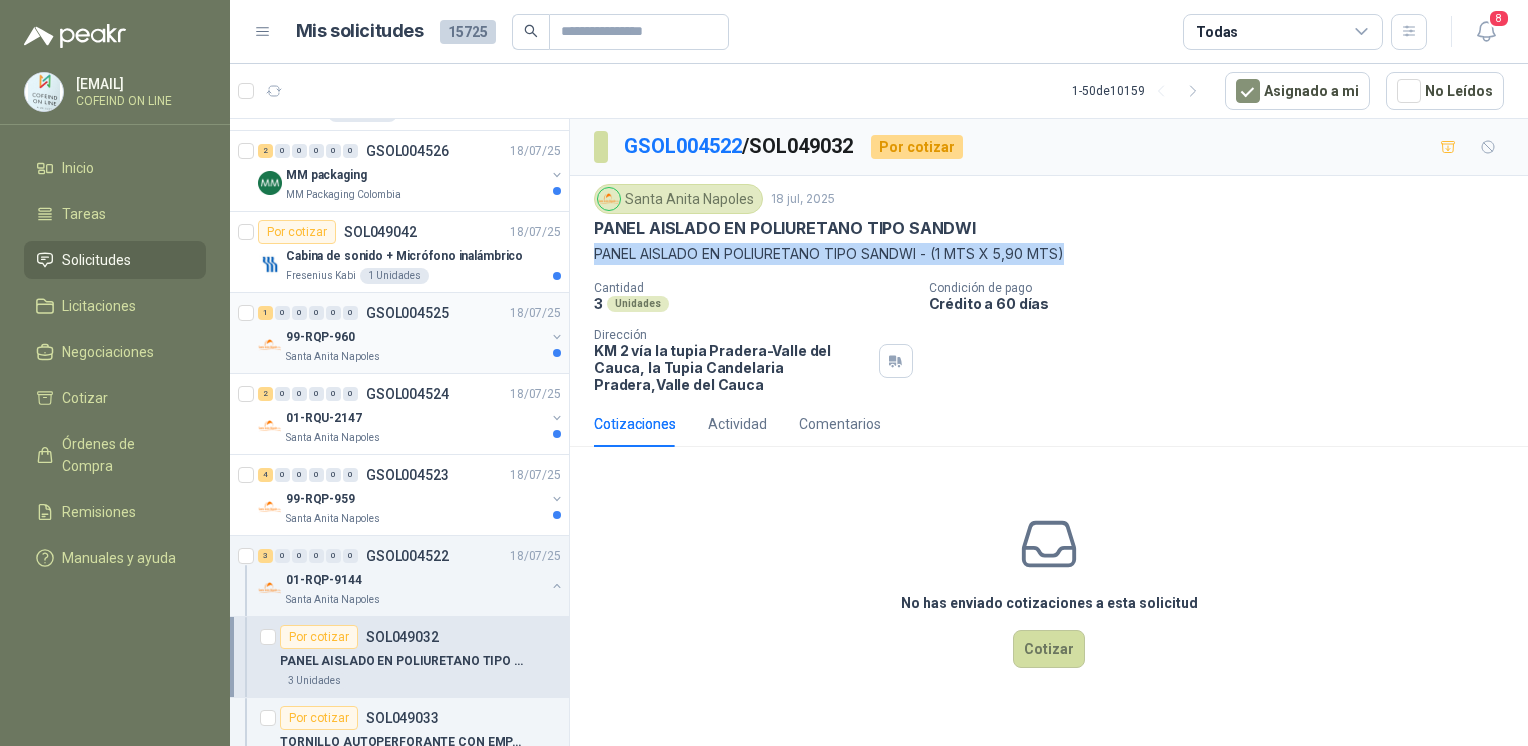 scroll, scrollTop: 1754, scrollLeft: 0, axis: vertical 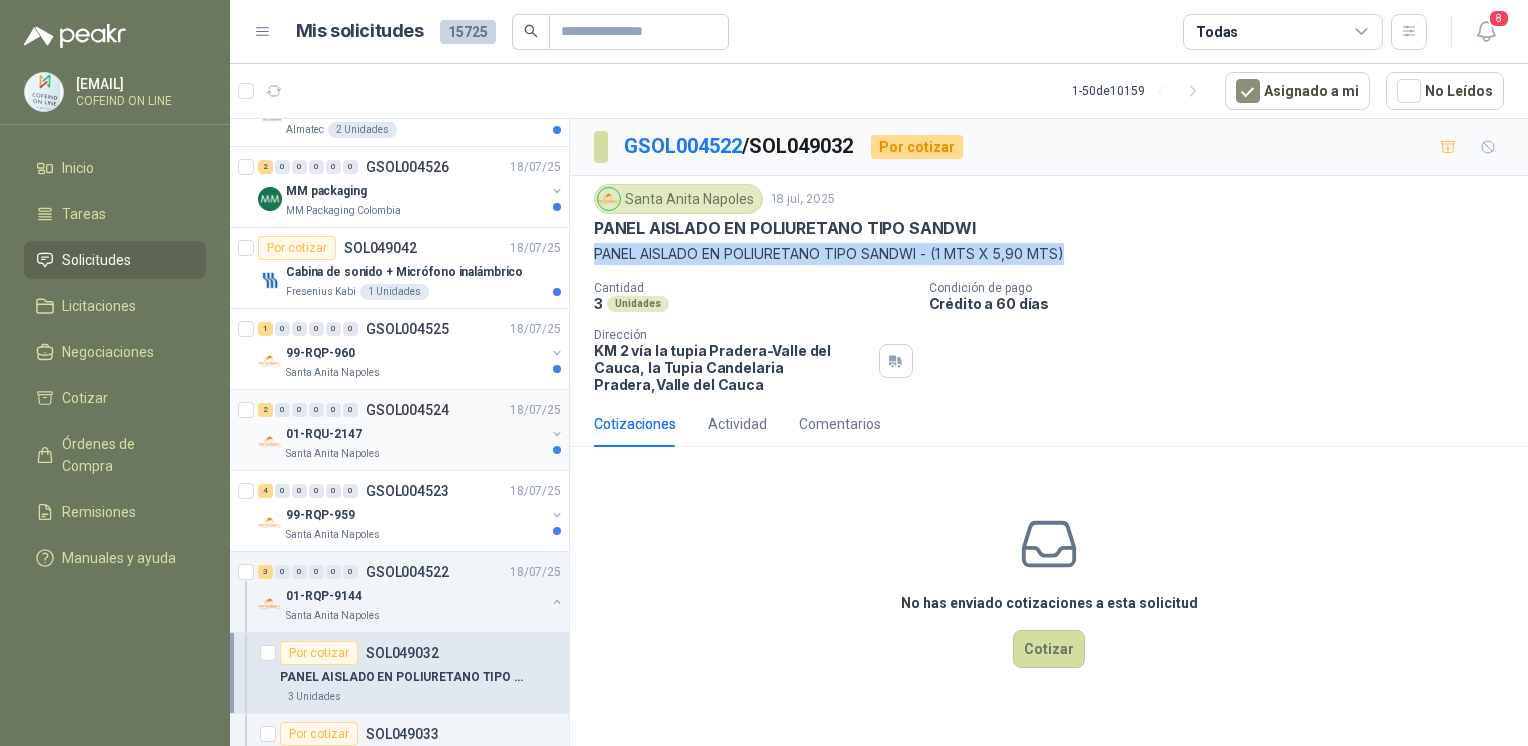 click on "01-RQU-2147" at bounding box center (415, 434) 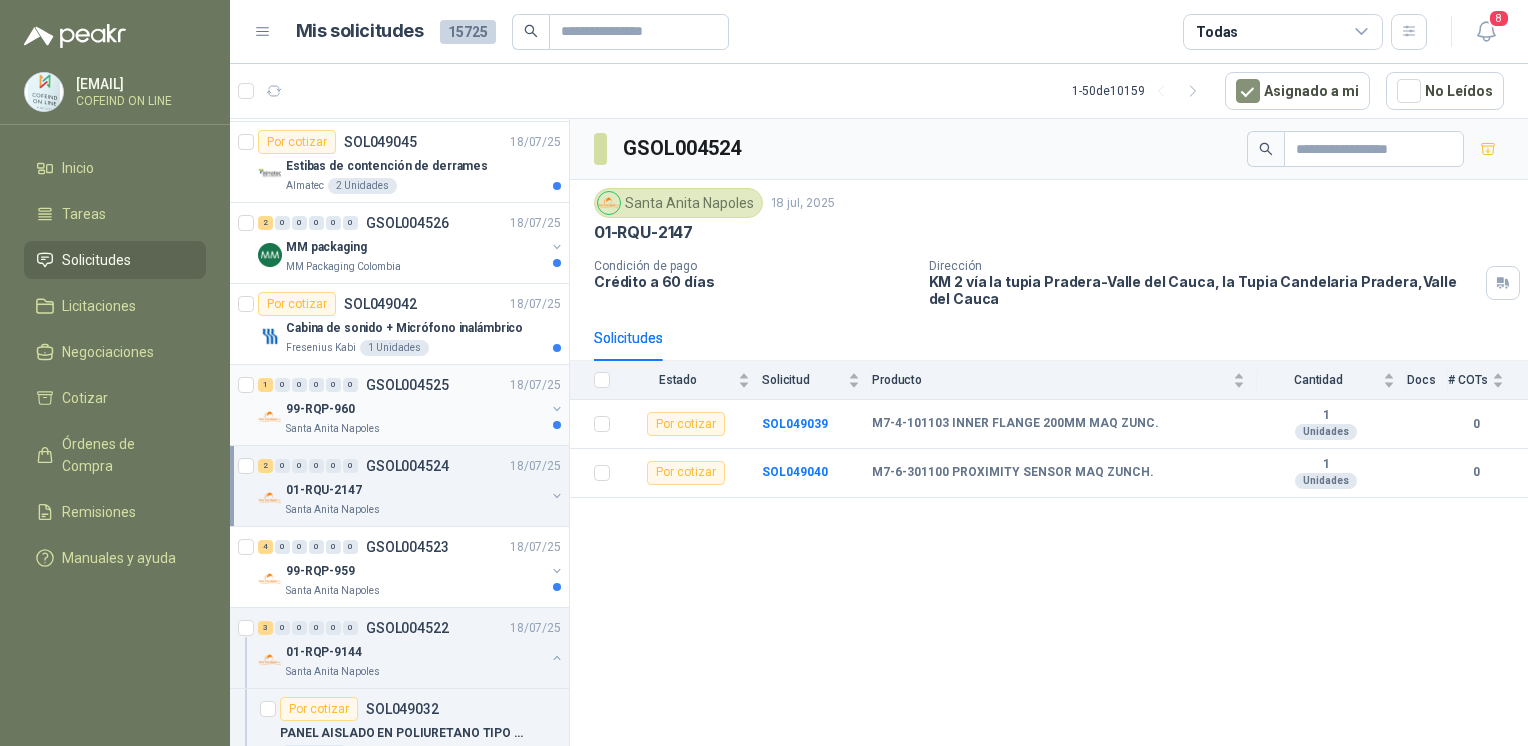 scroll, scrollTop: 1662, scrollLeft: 0, axis: vertical 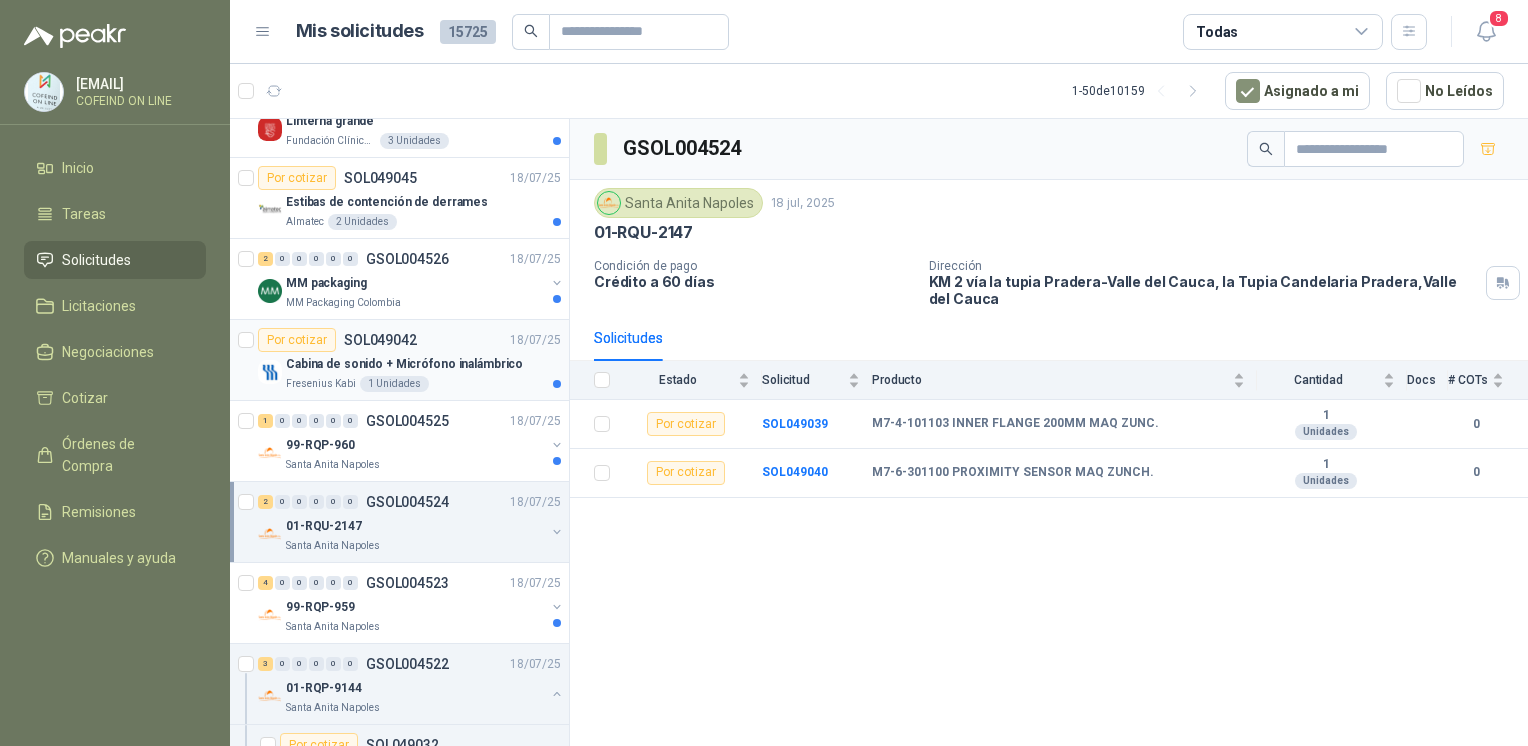 click on "Cabina de sonido + Micrófono inalámbrico" at bounding box center (423, 364) 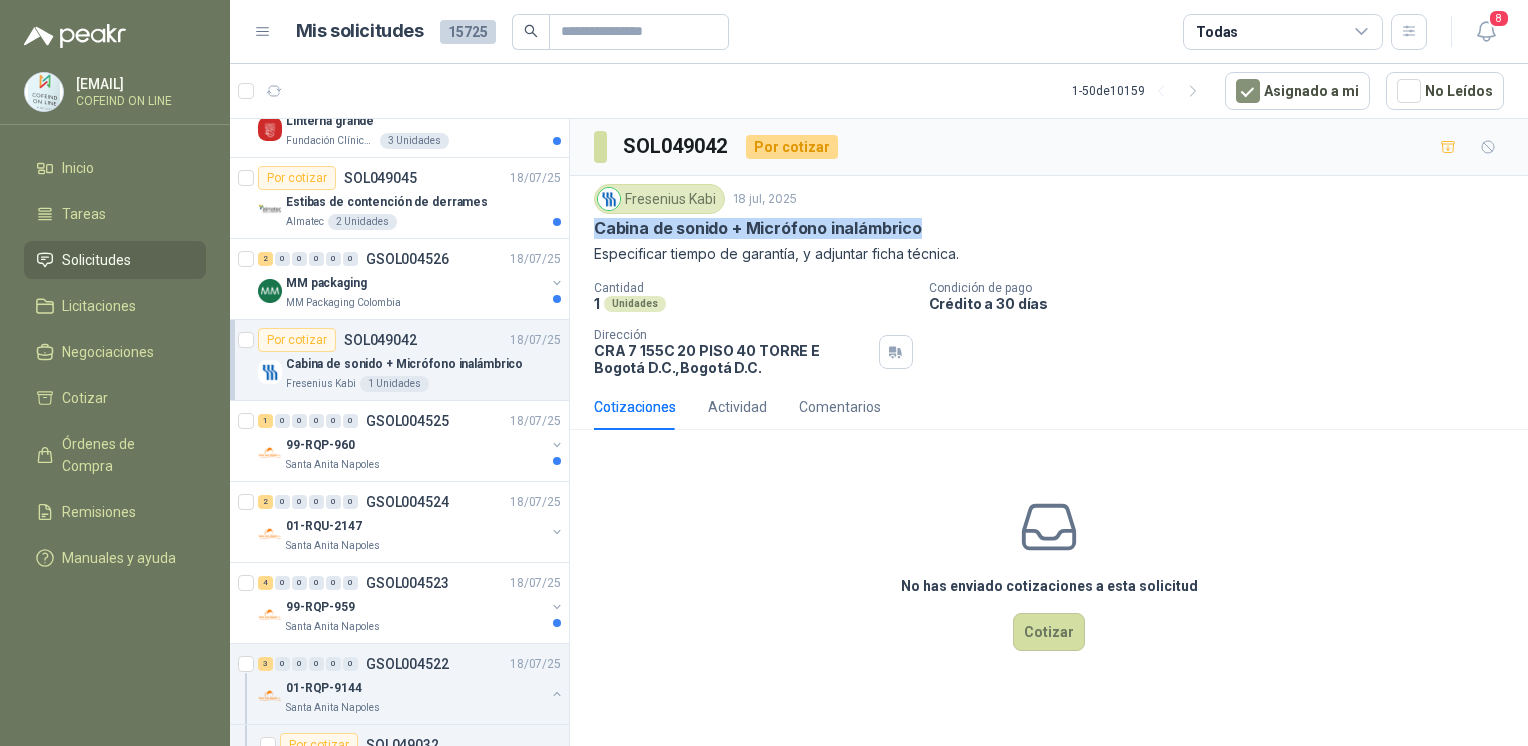 drag, startPoint x: 587, startPoint y: 230, endPoint x: 935, endPoint y: 227, distance: 348.01294 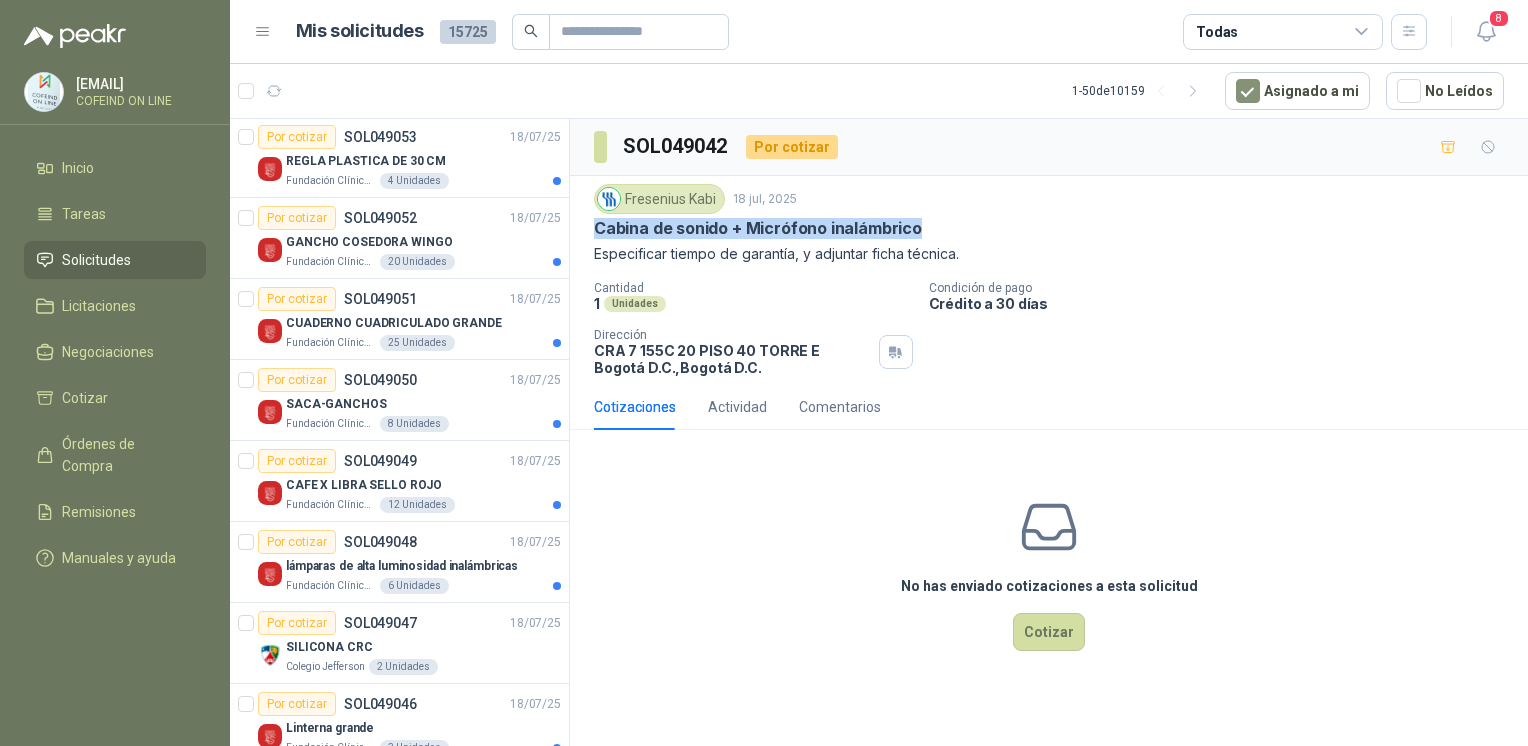 scroll, scrollTop: 1064, scrollLeft: 0, axis: vertical 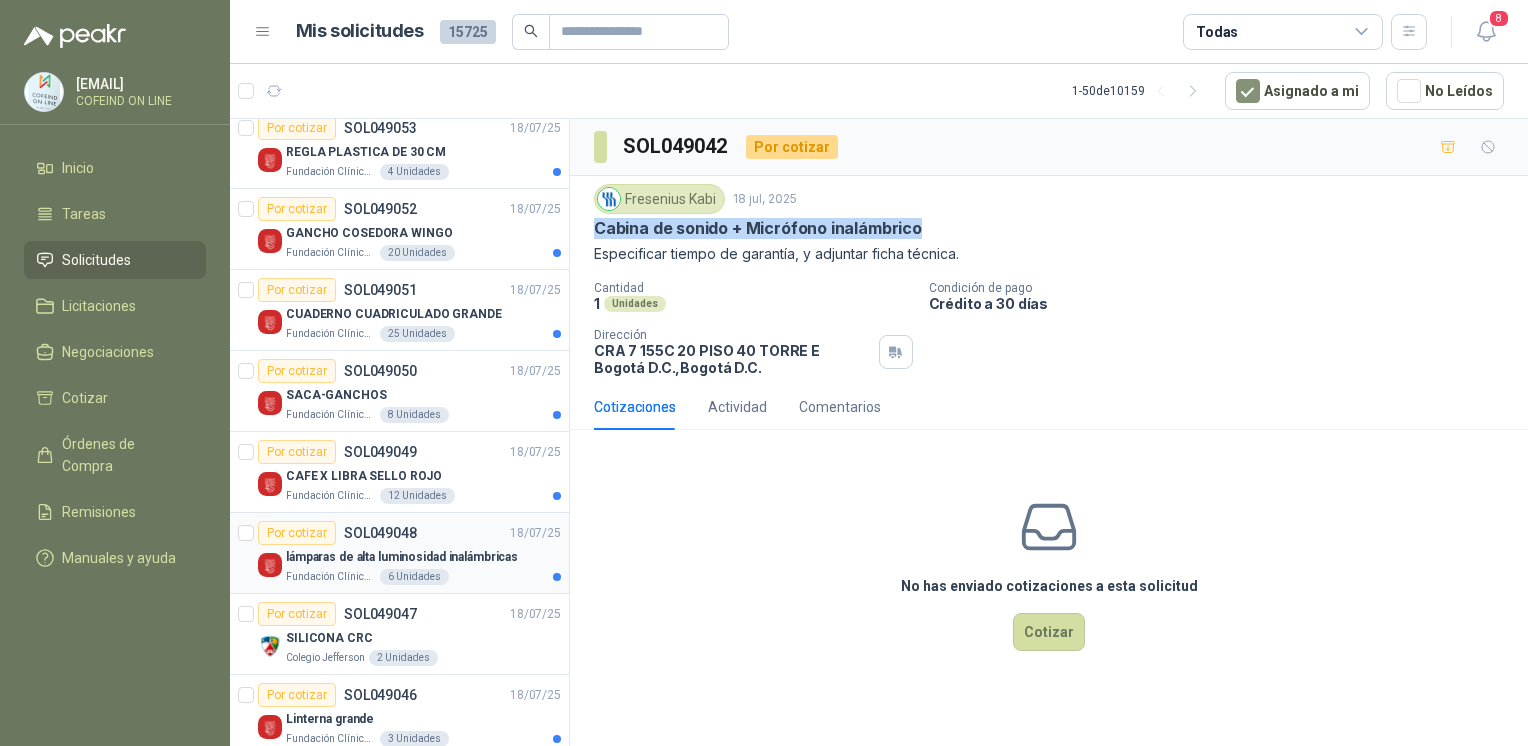 click on "lámparas de alta luminosidad inalámbricas" at bounding box center (402, 557) 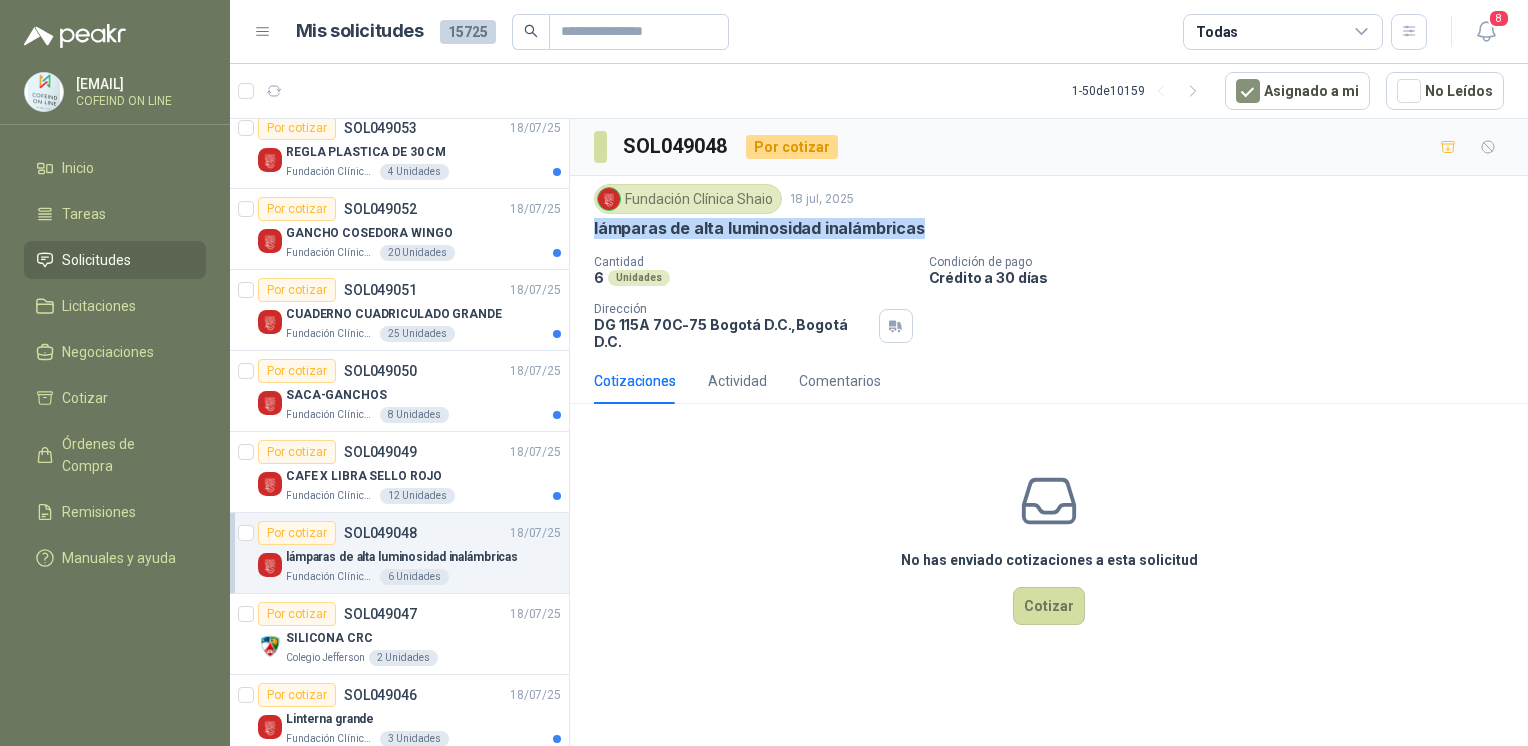 drag, startPoint x: 868, startPoint y: 226, endPoint x: 587, endPoint y: 223, distance: 281.01602 